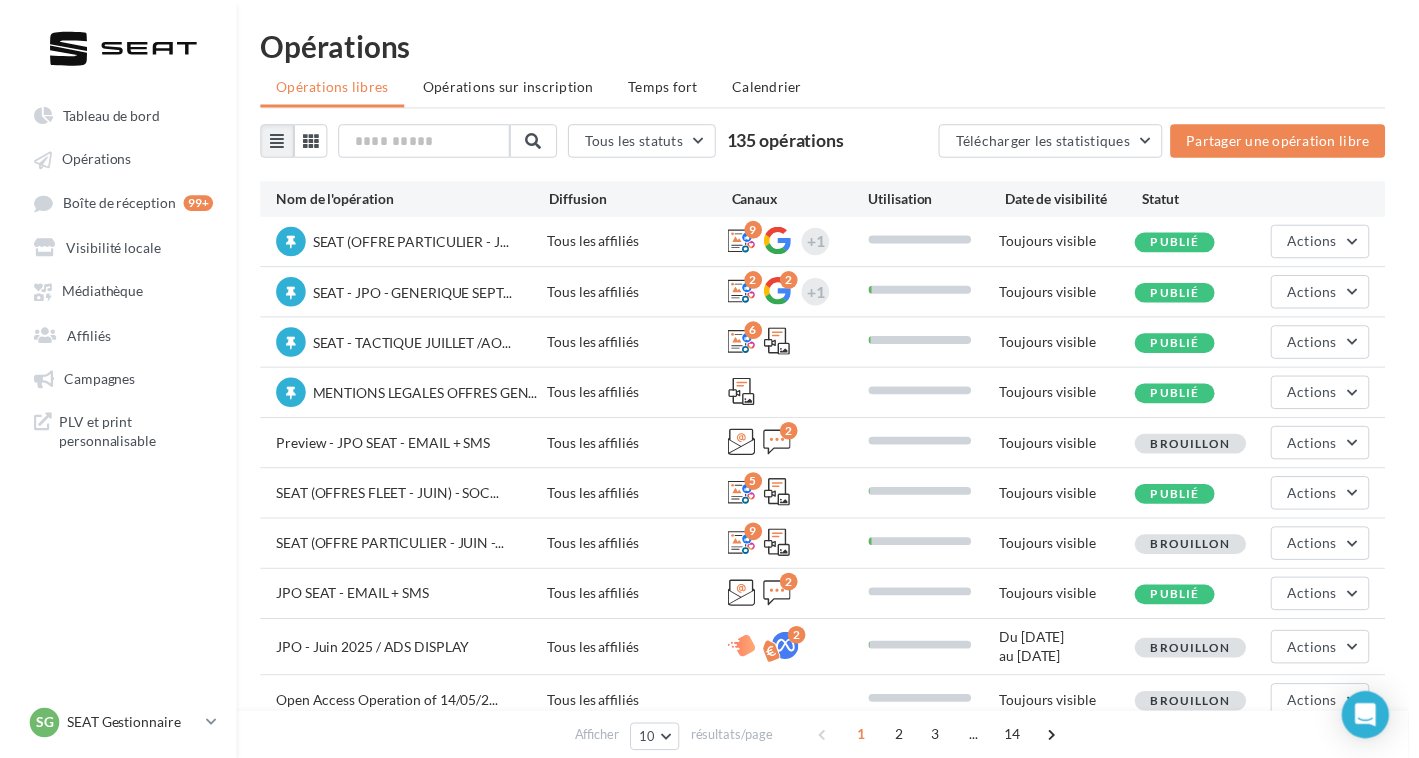 scroll, scrollTop: 0, scrollLeft: 0, axis: both 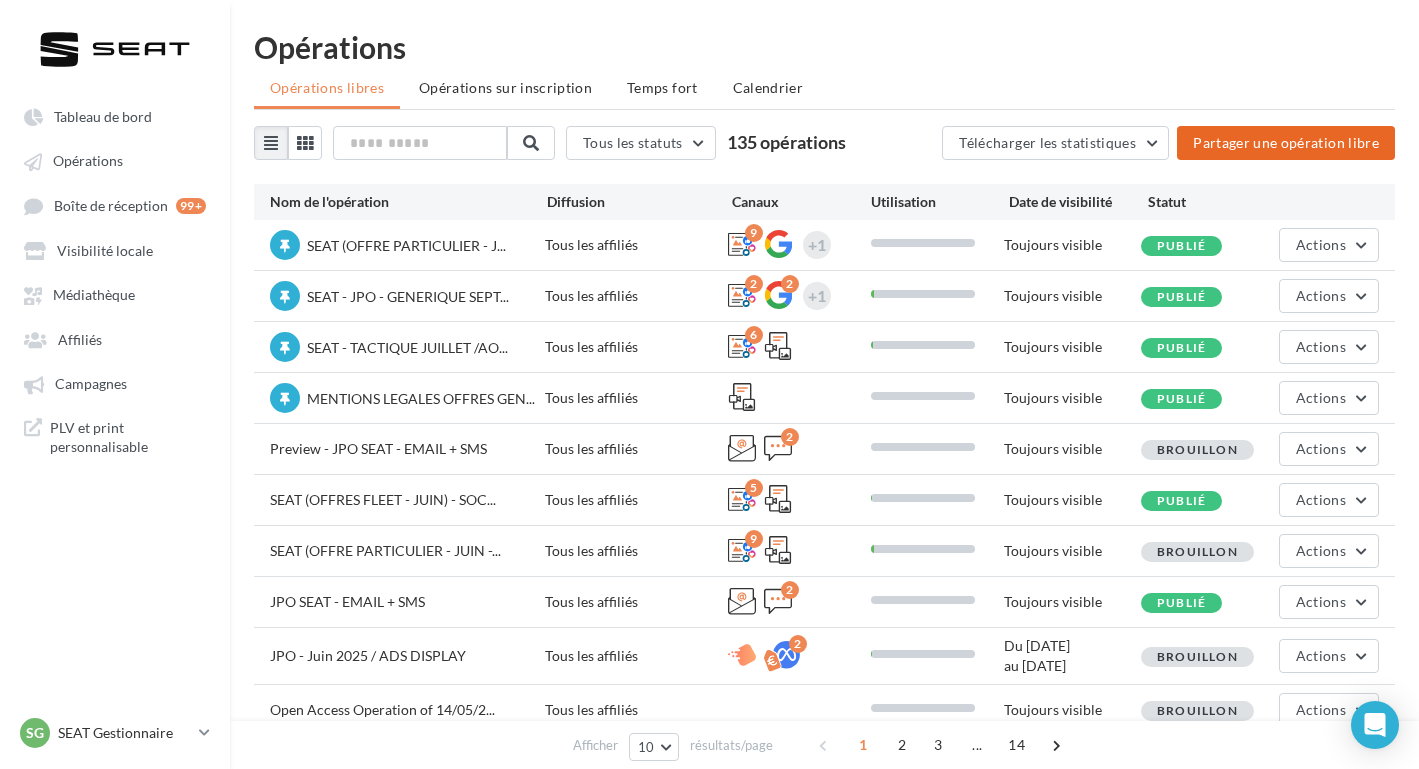click on "Partager une opération libre" at bounding box center [1286, 143] 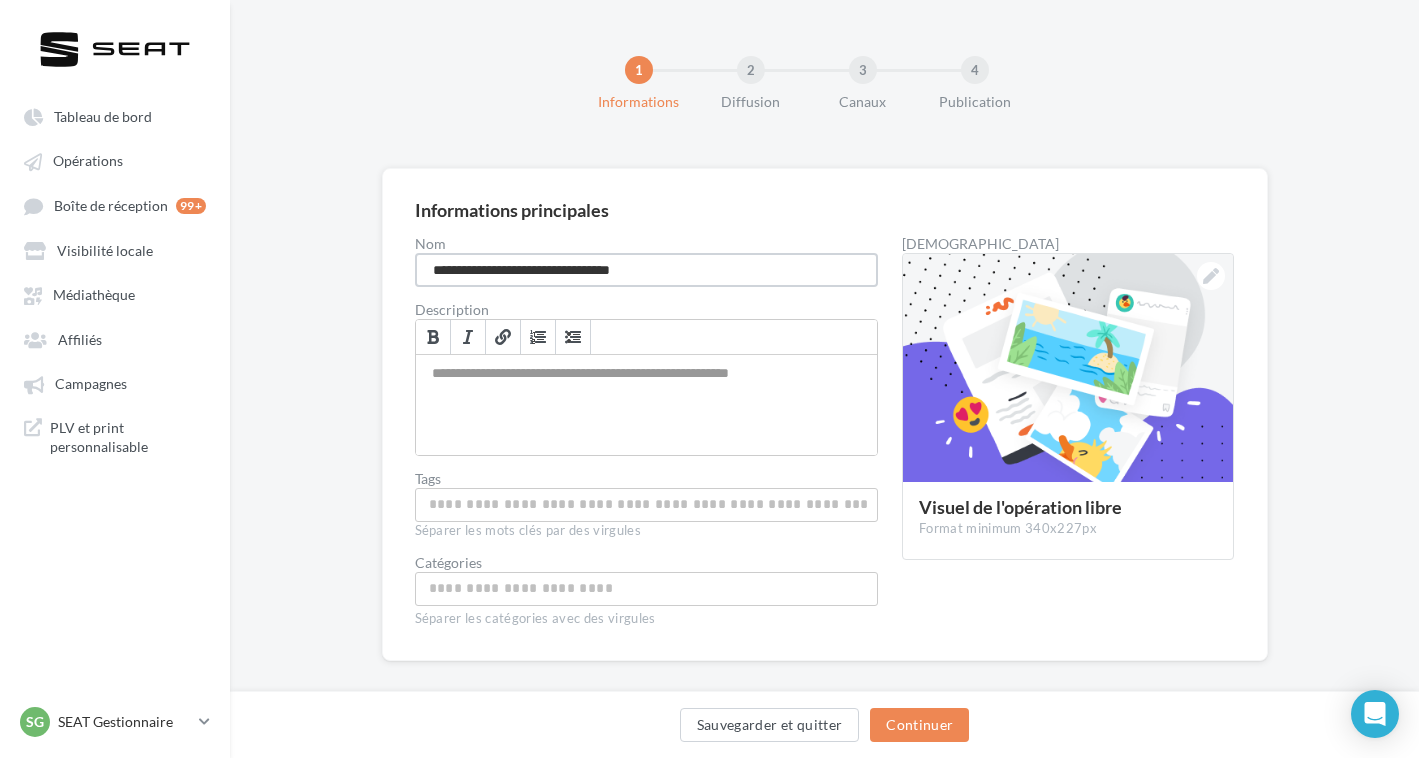 click on "**********" at bounding box center (647, 270) 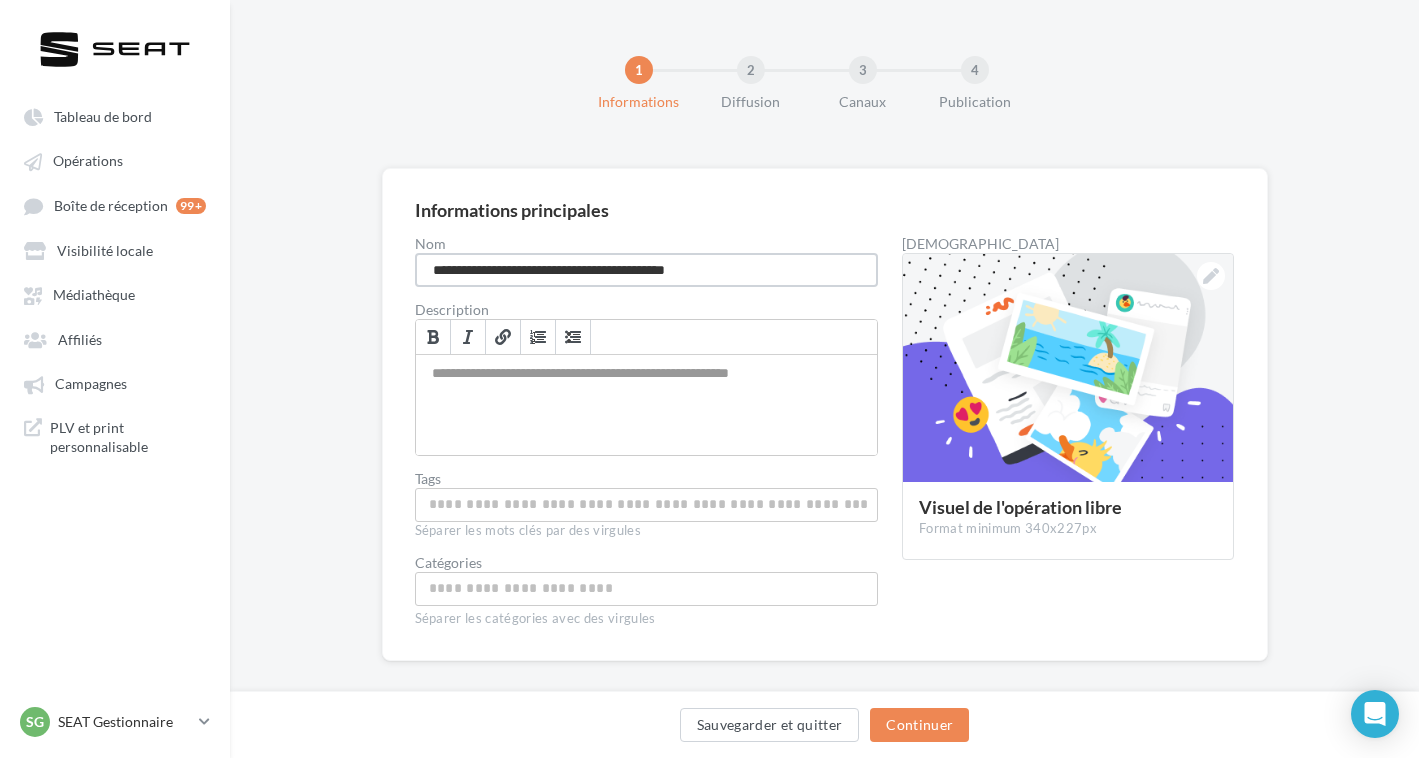 click on "**********" at bounding box center [647, 270] 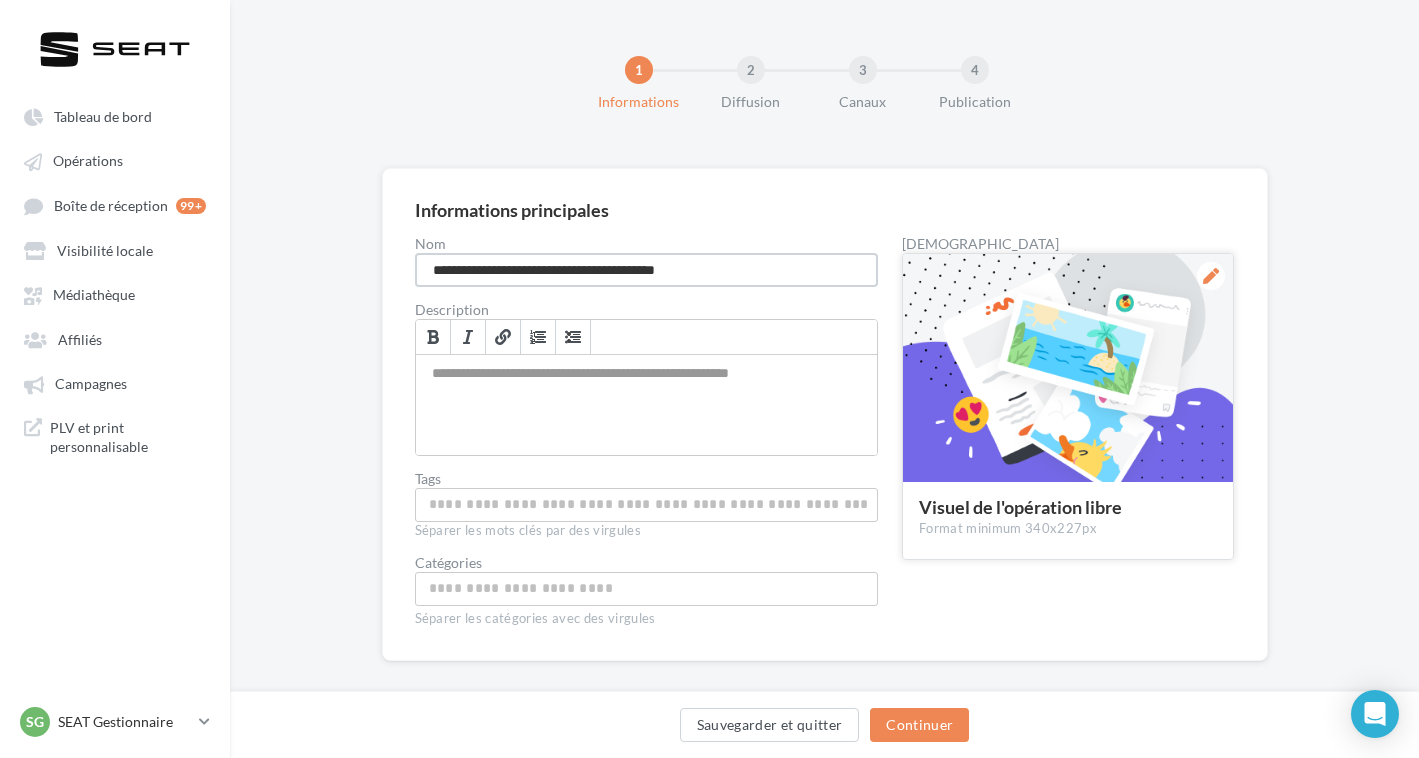 type on "**********" 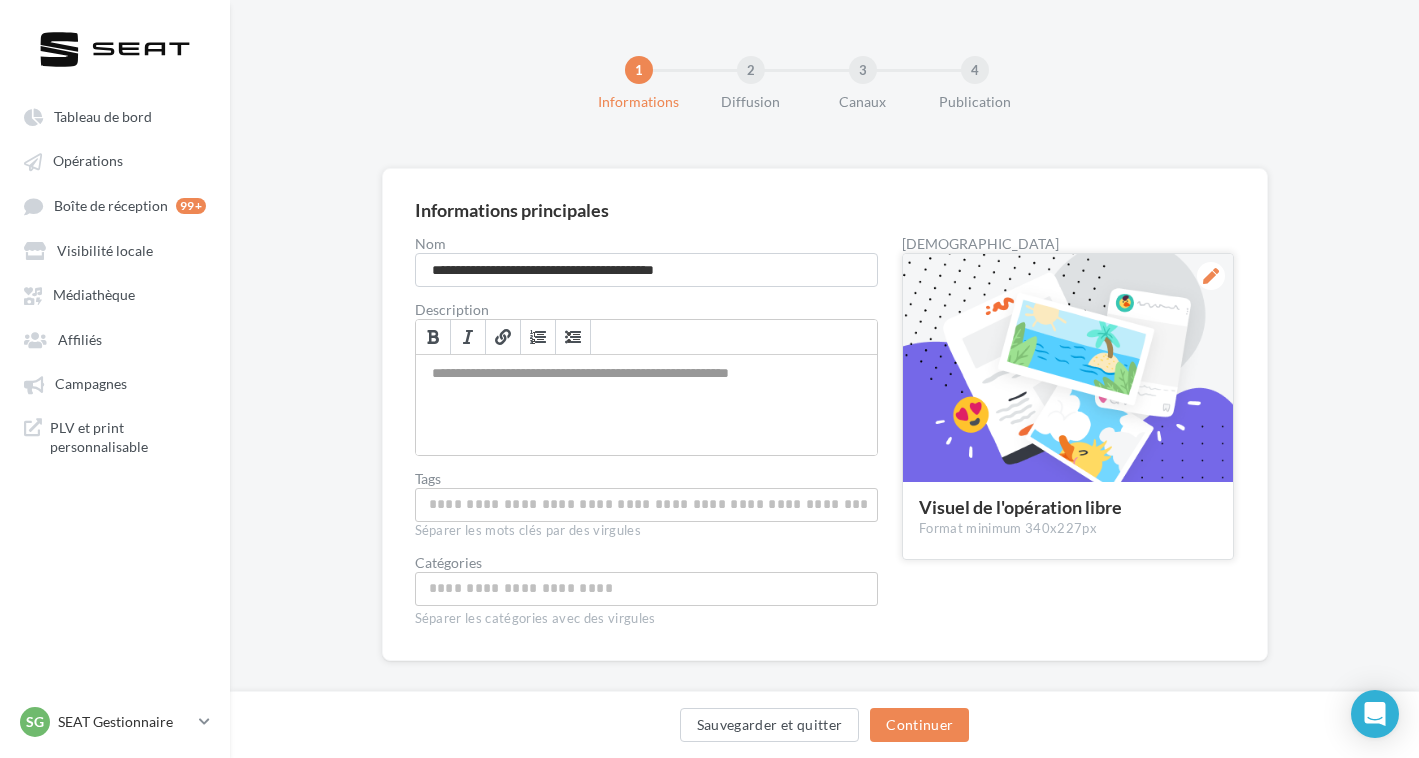 click at bounding box center (1068, 369) 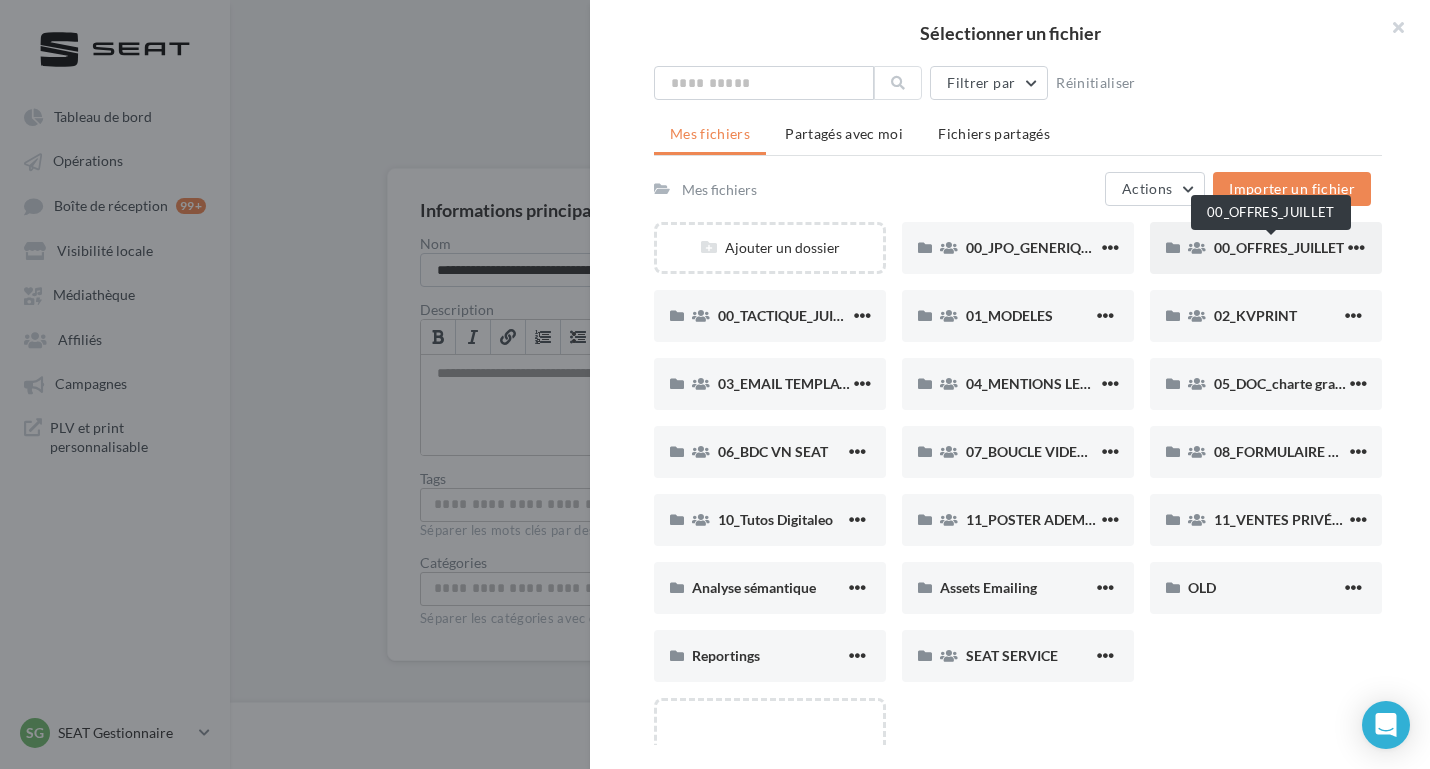 click on "00_OFFRES_JUILLET" at bounding box center [1279, 247] 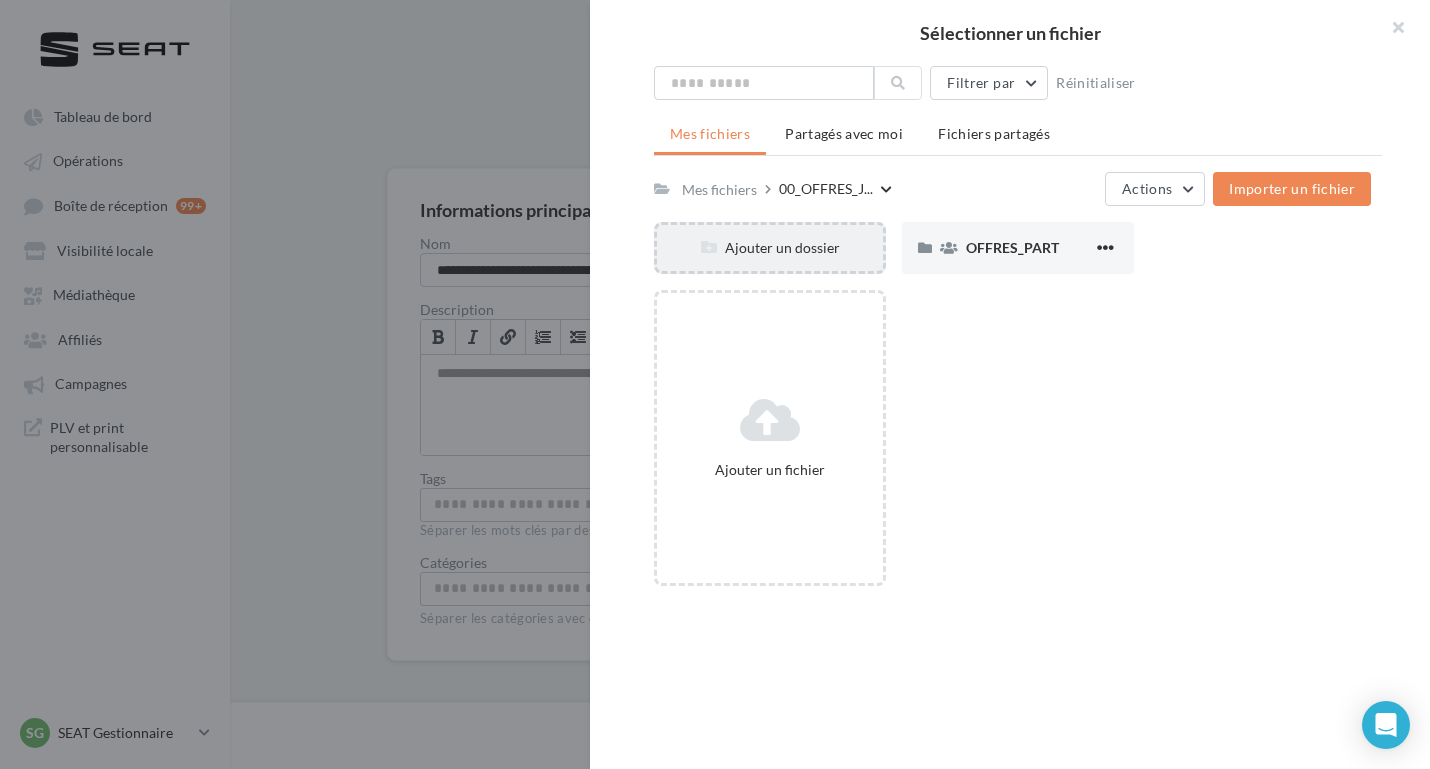 click on "Ajouter un dossier" at bounding box center [770, 248] 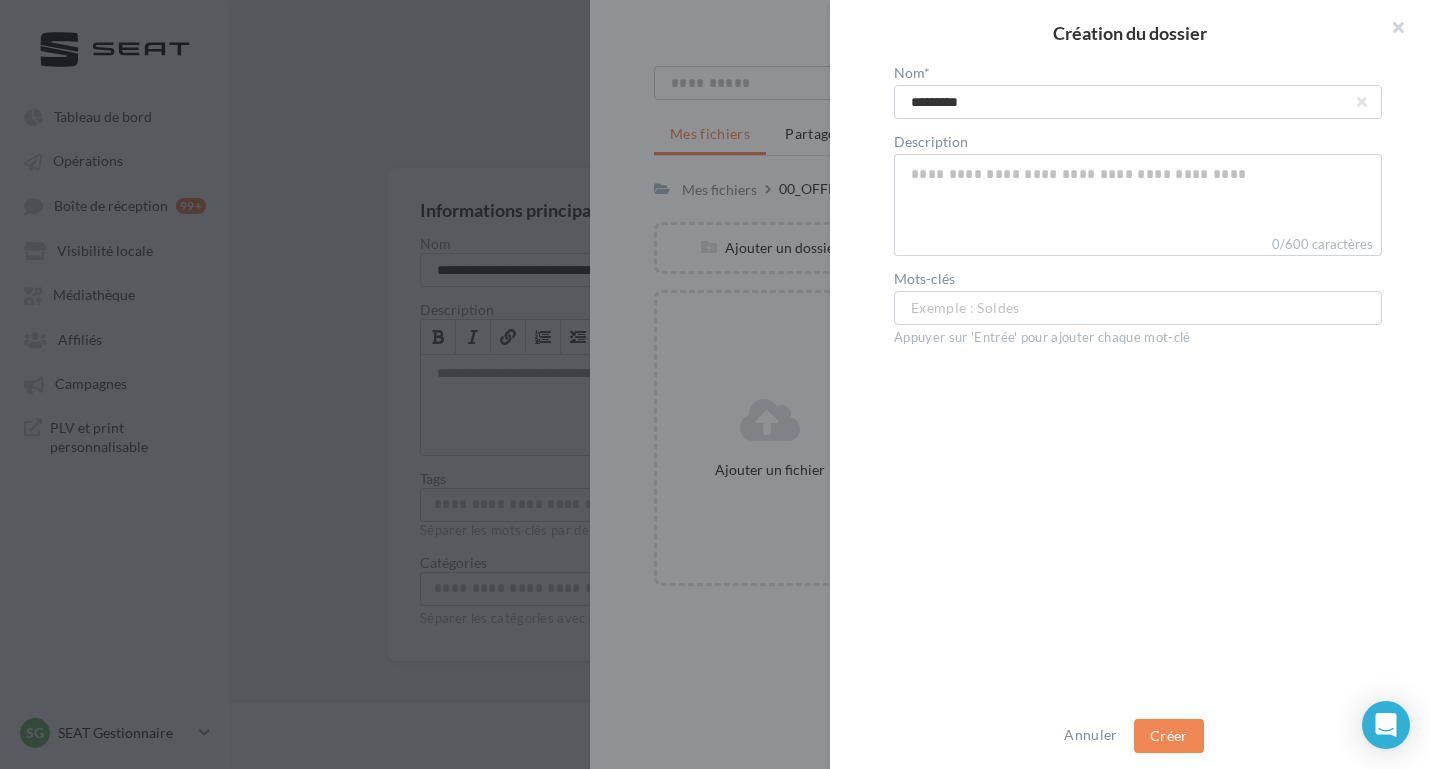 type on "**********" 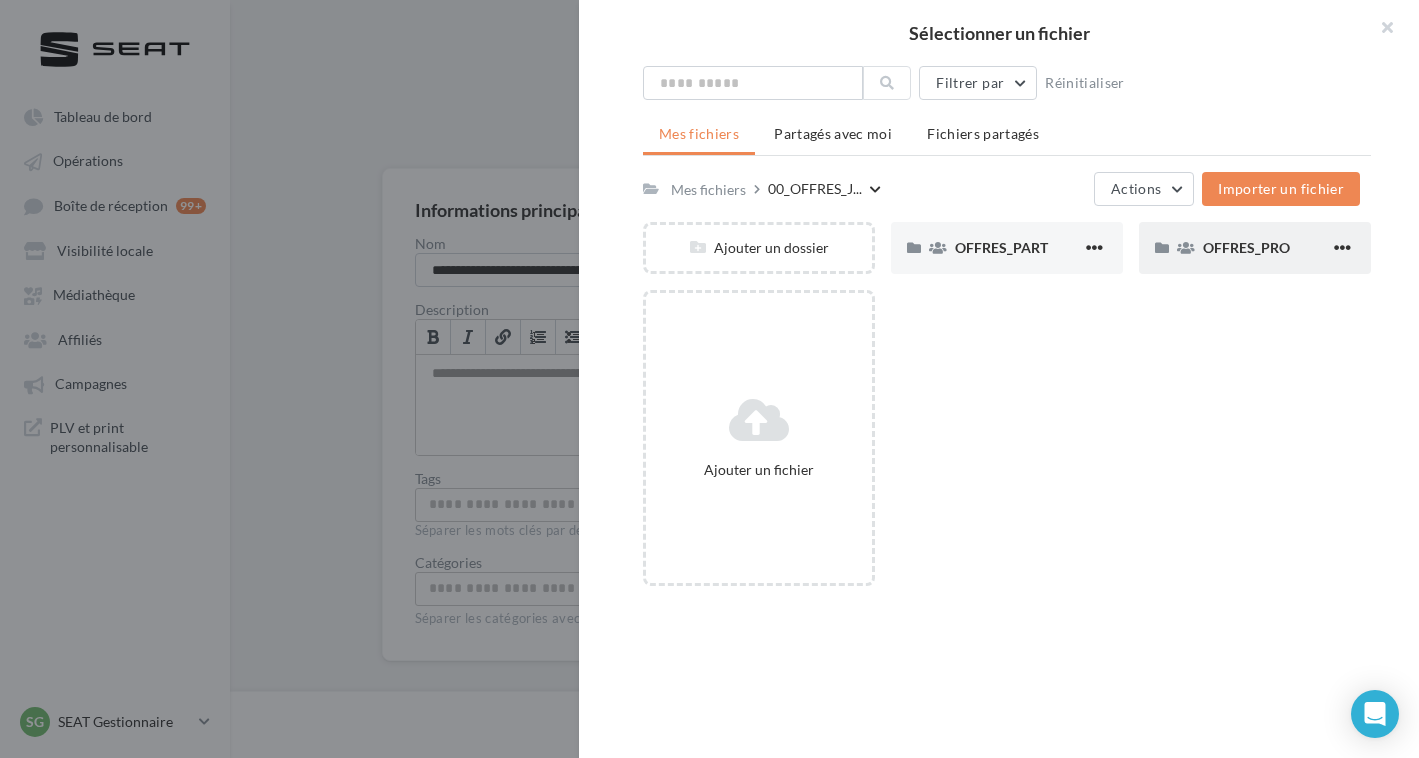 click on "OFFRES_PRO" at bounding box center (1255, 248) 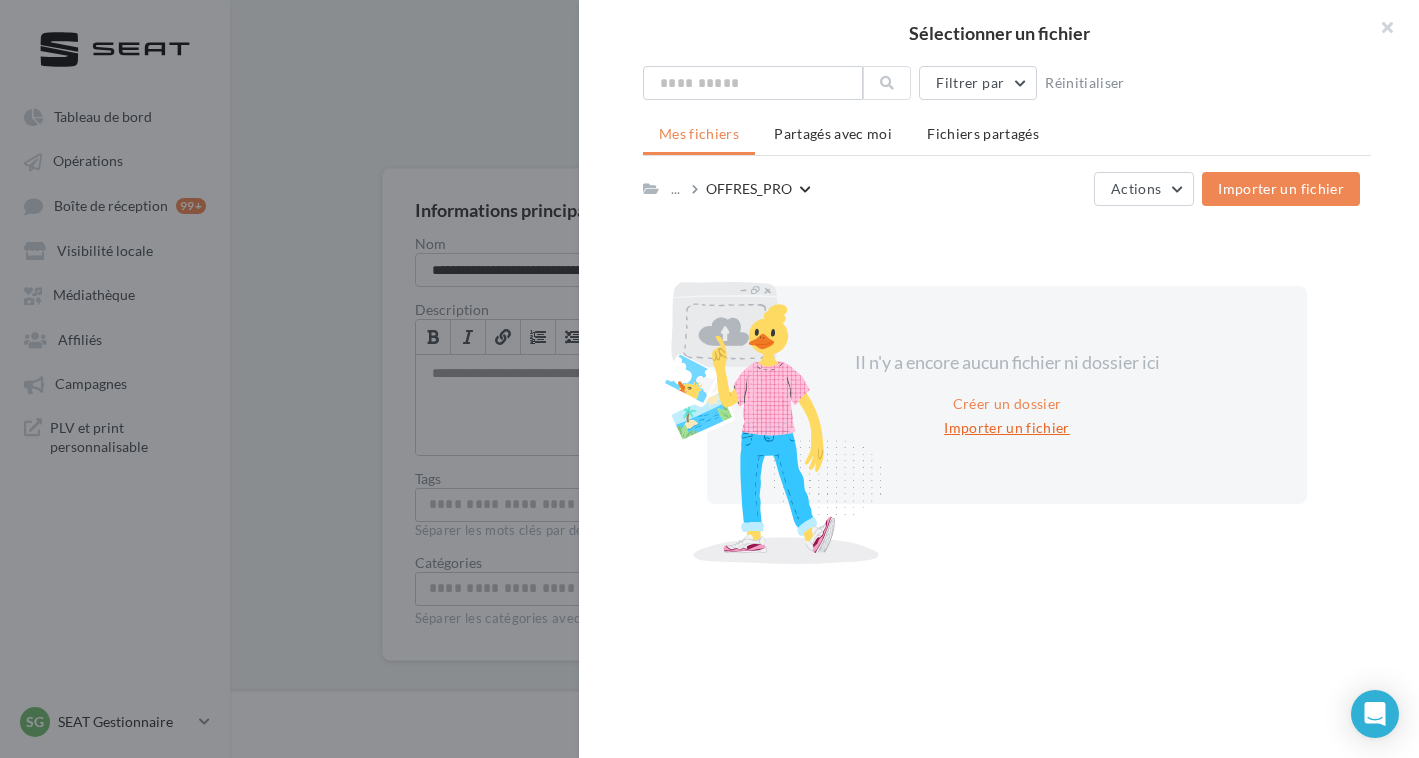 click on "Importer un fichier" at bounding box center (1007, 428) 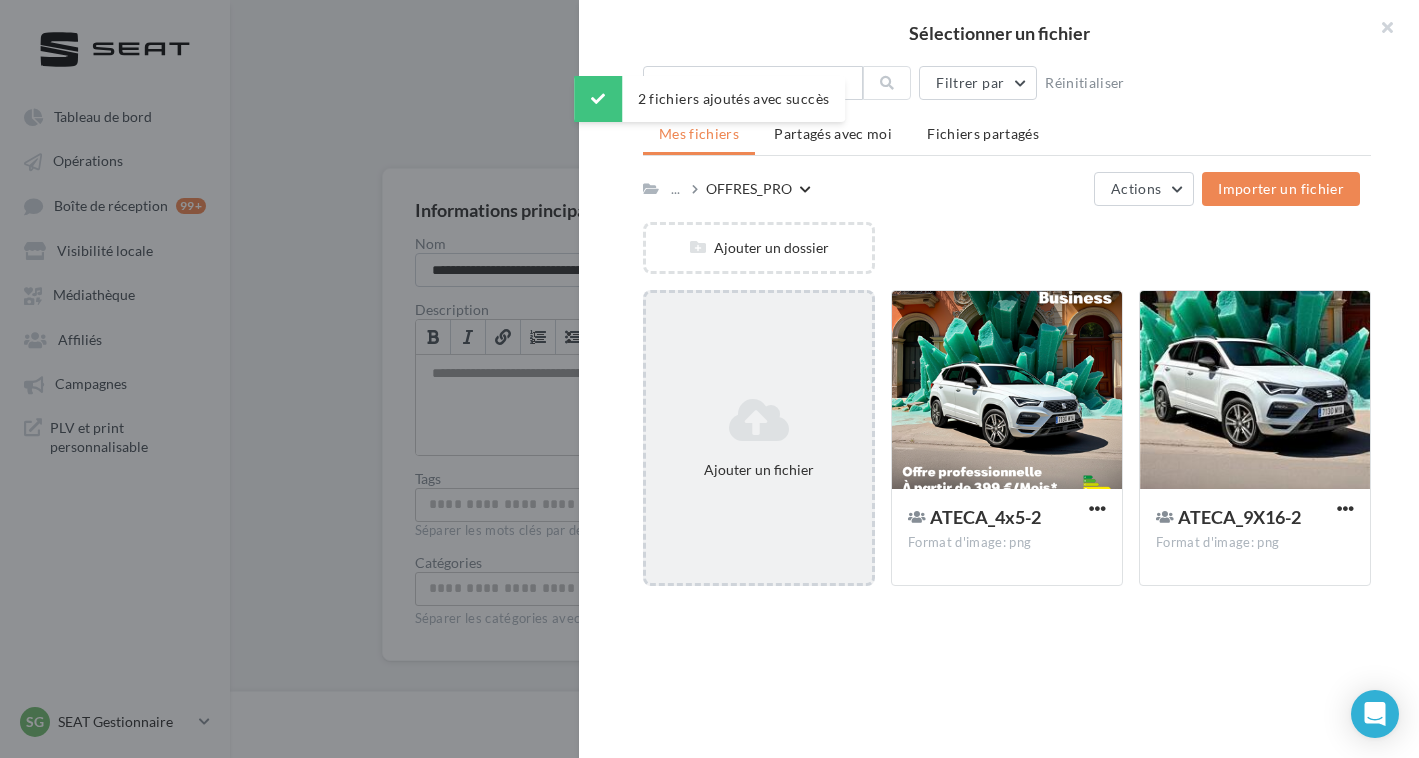 click at bounding box center (759, 420) 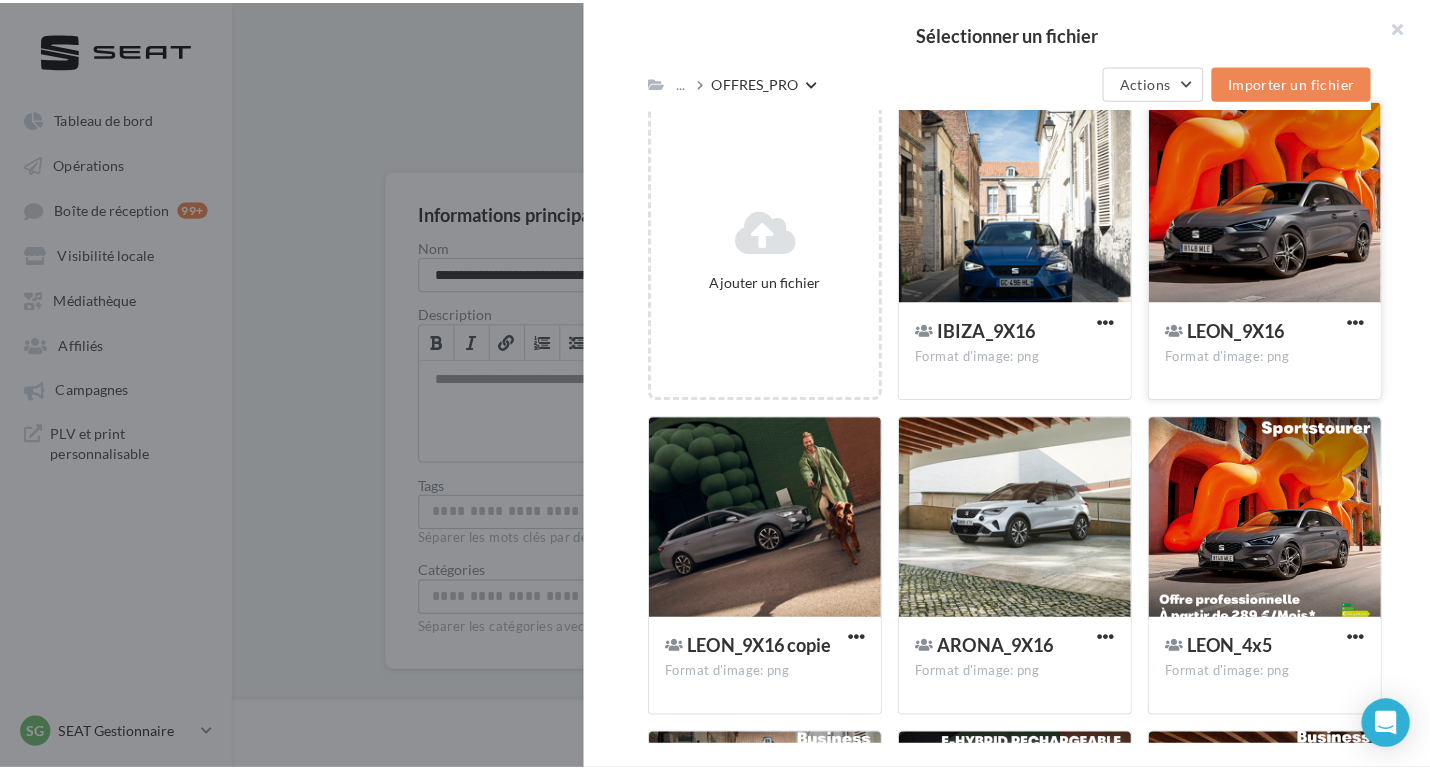 scroll, scrollTop: 189, scrollLeft: 0, axis: vertical 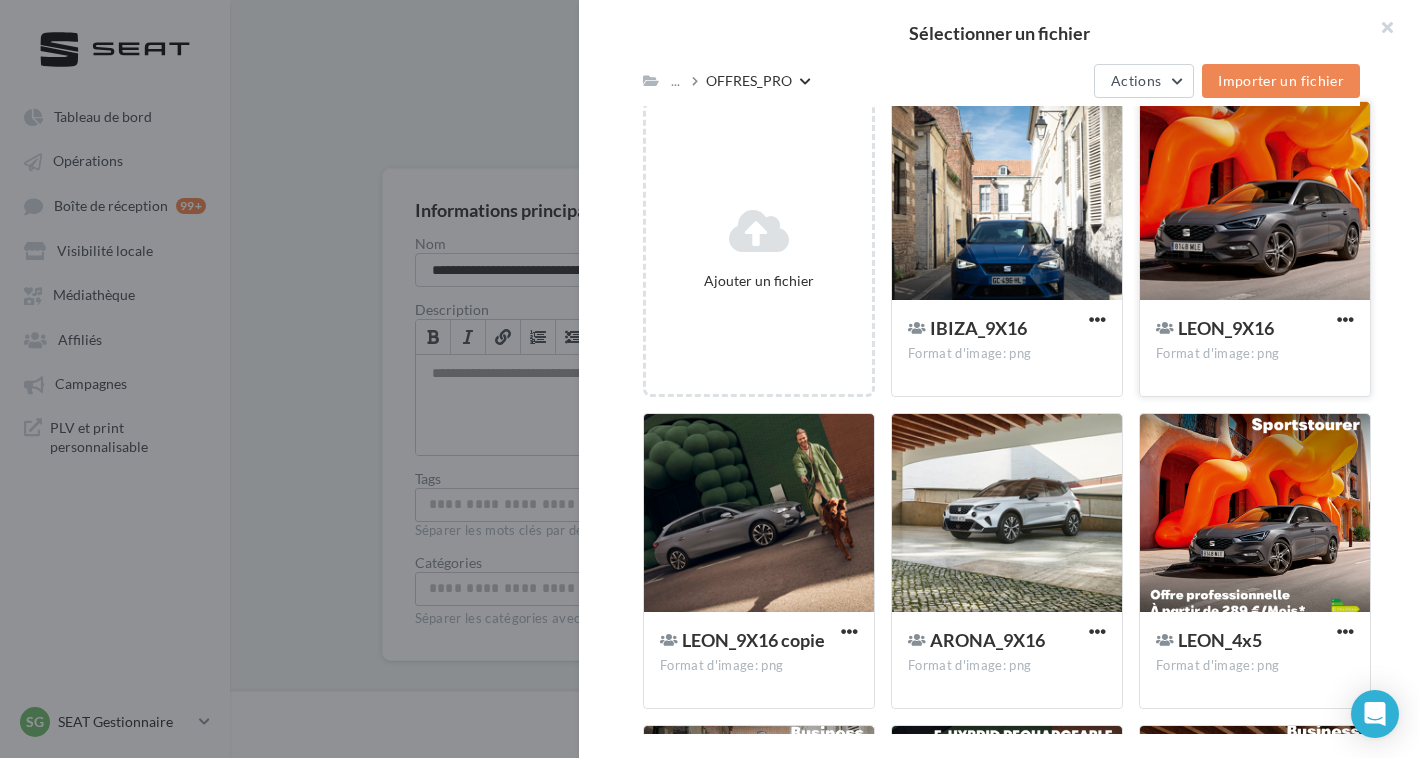 click at bounding box center (1255, 202) 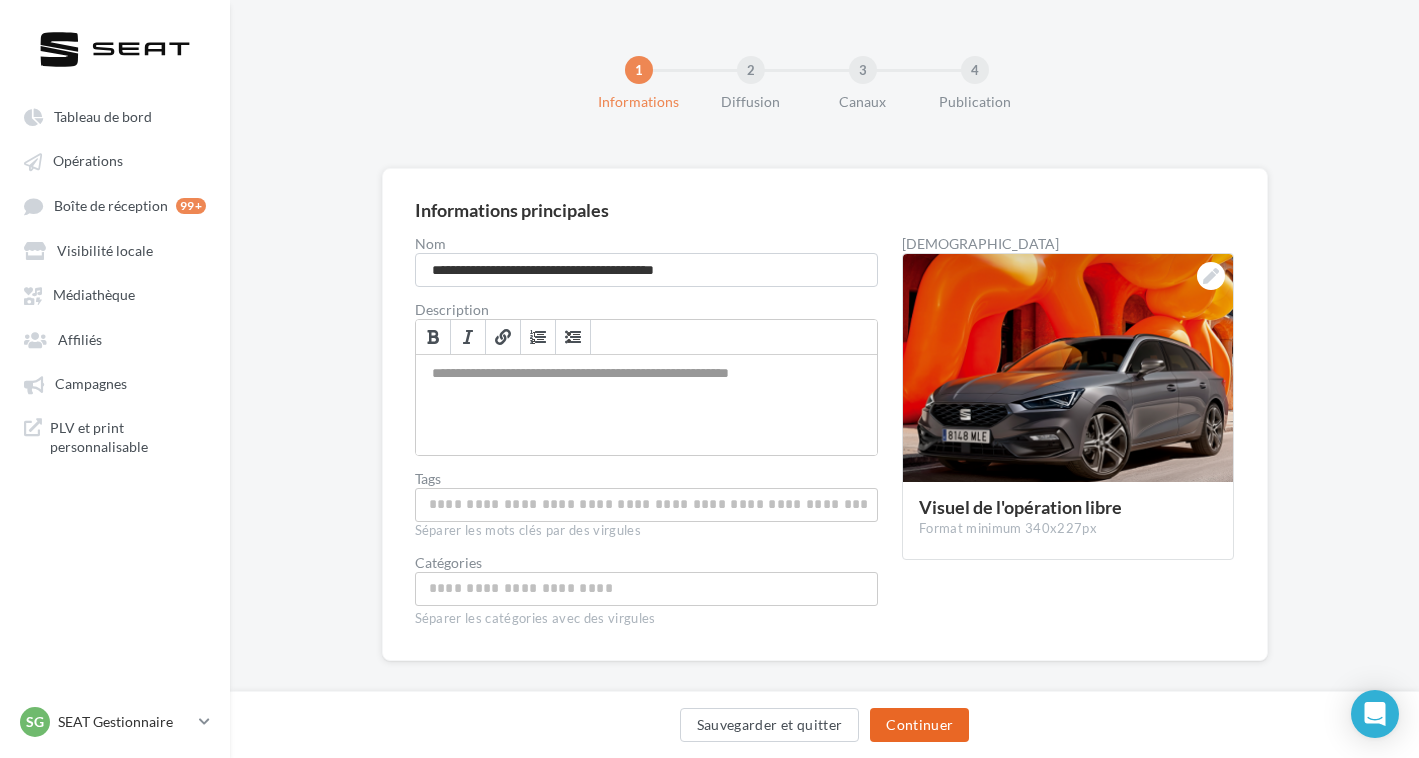 click on "Continuer" at bounding box center (919, 725) 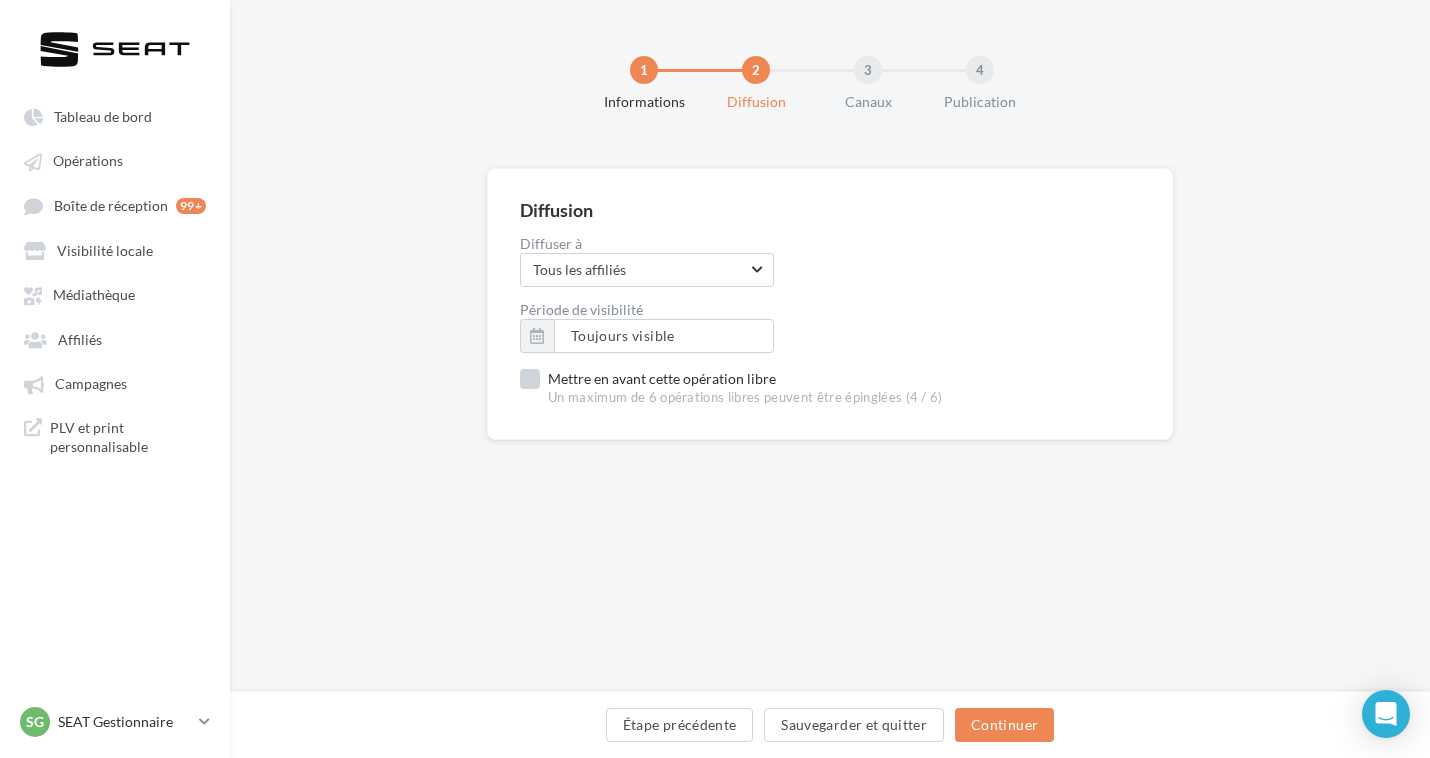 click on "Un maximum de 6 opérations libres peuvent être épinglées (4 / 6)" at bounding box center (745, 398) 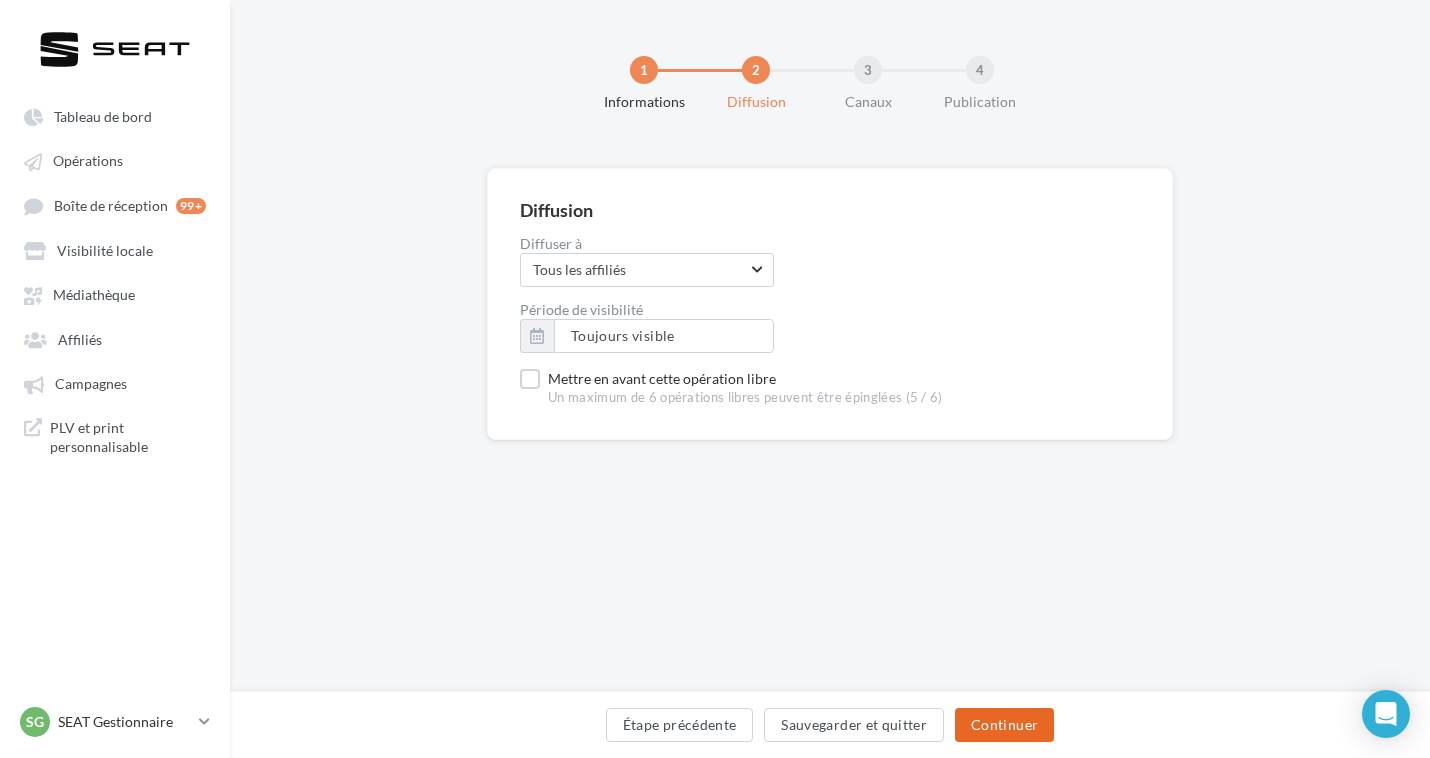 click on "Continuer" at bounding box center [1004, 725] 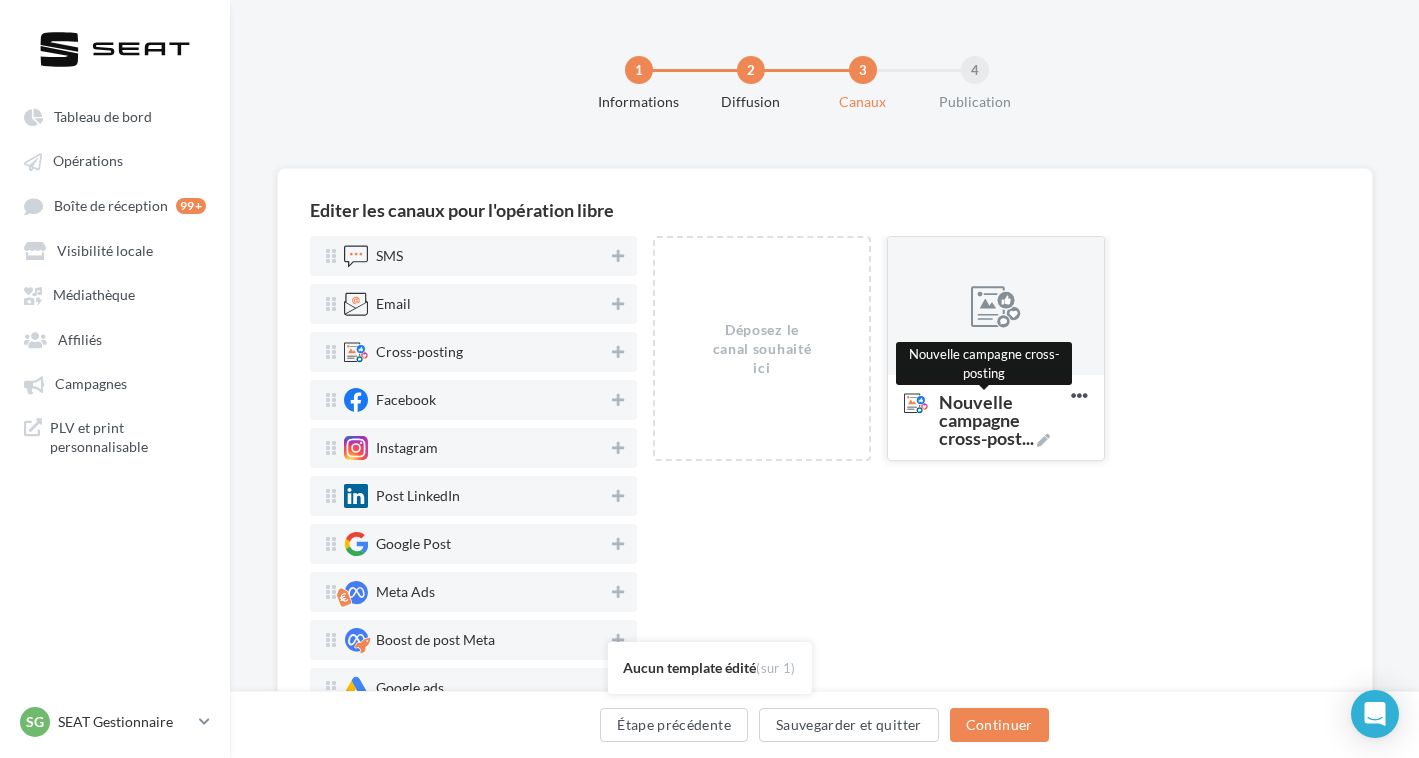 click on "Nouvelle campagne cross-post ..." at bounding box center (1001, 420) 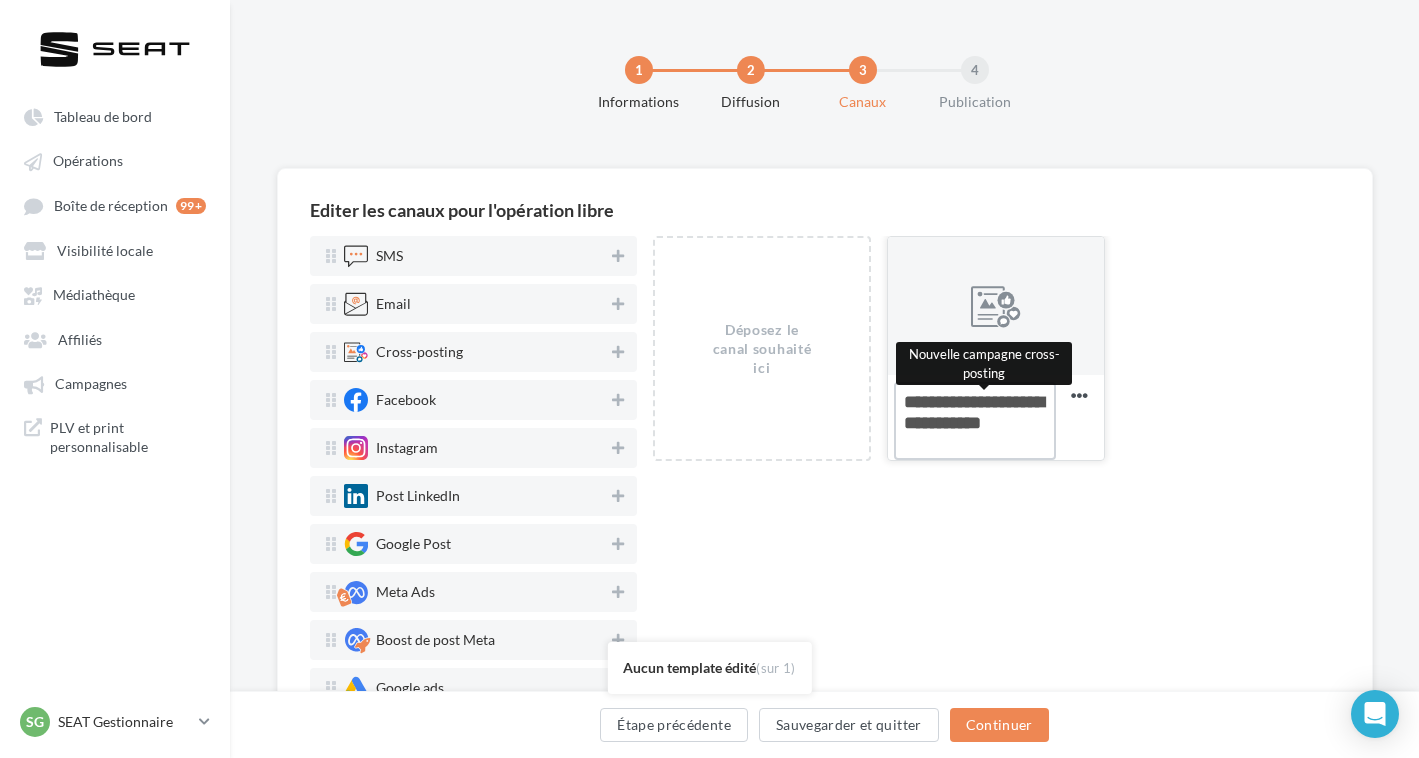 click on "Nouvelle campagne cross-post ...
Nouvelle campagne cross-posting" at bounding box center [975, 421] 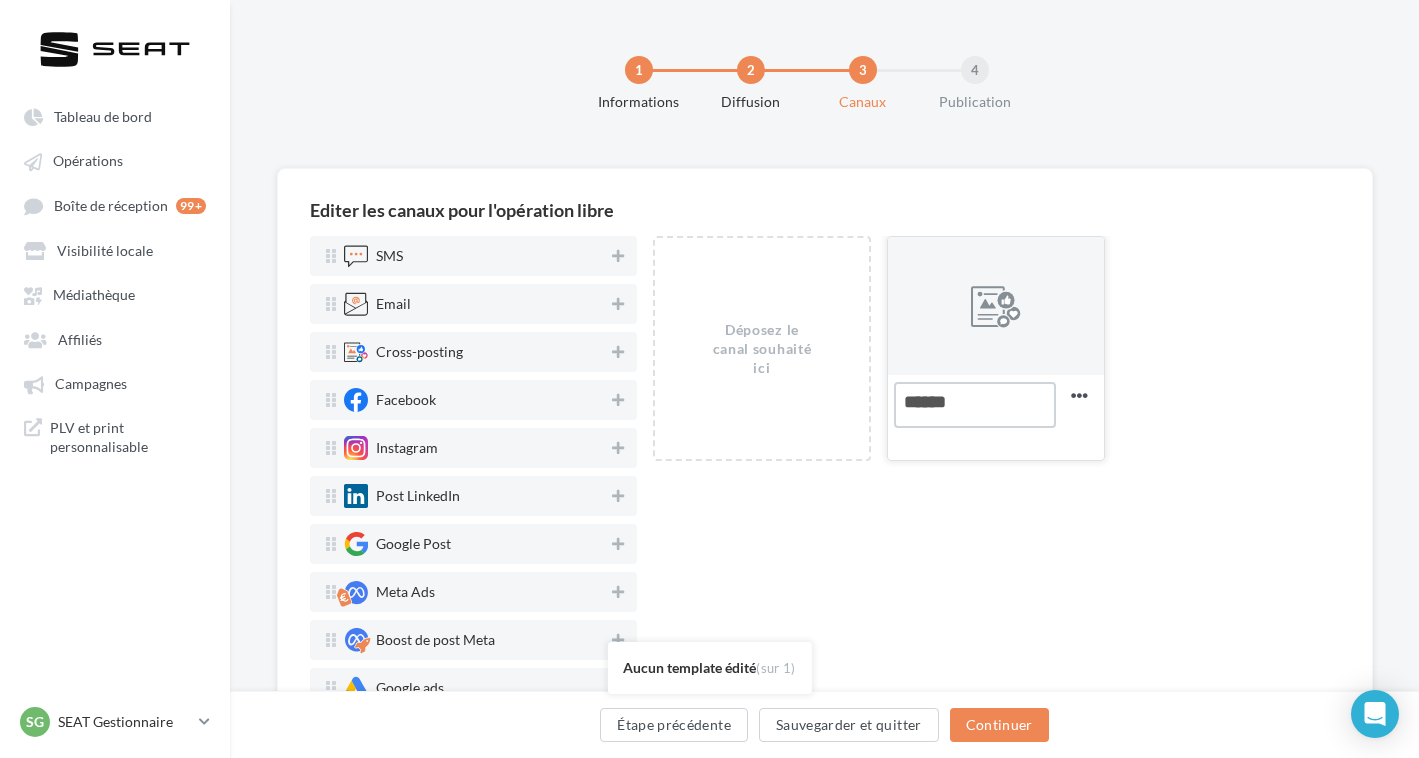 click on "IBIZA" at bounding box center (975, 405) 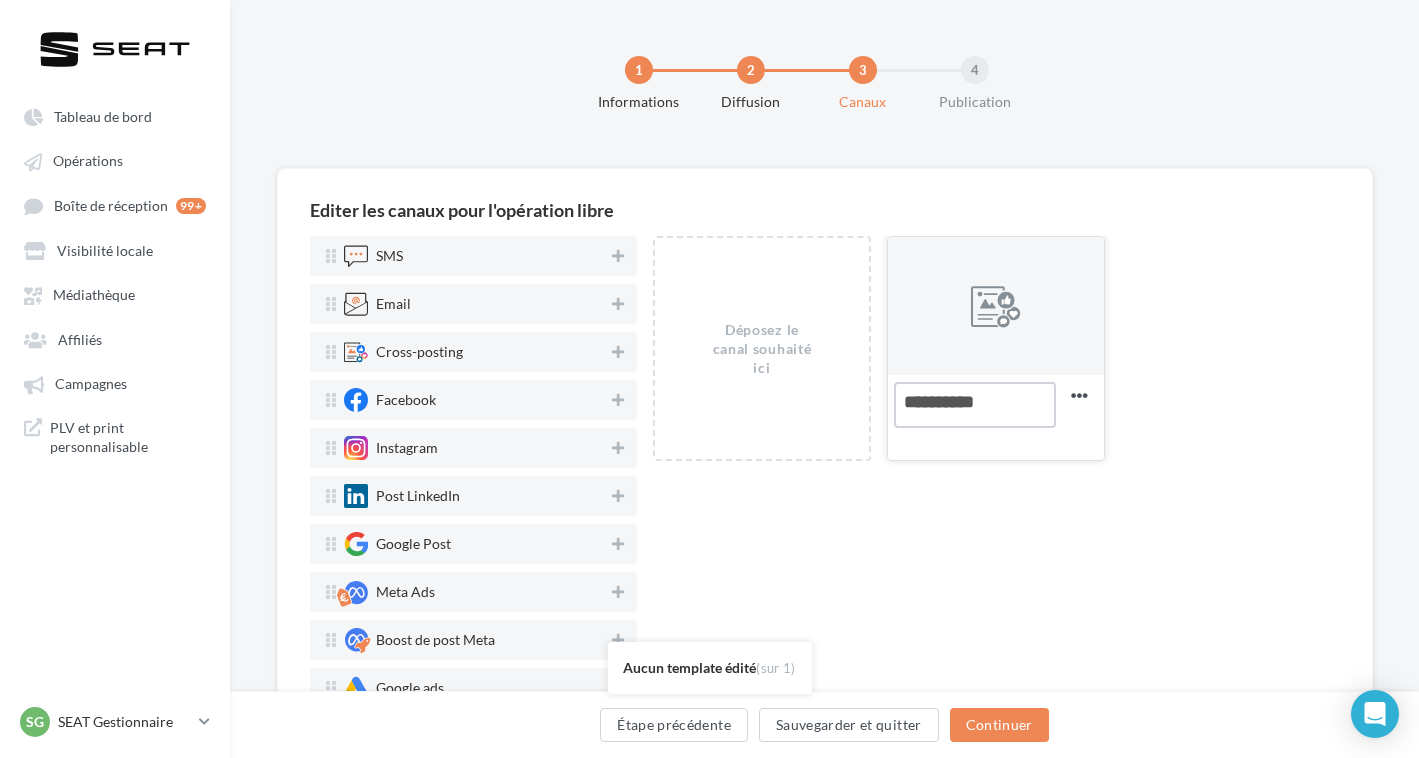 type on "**********" 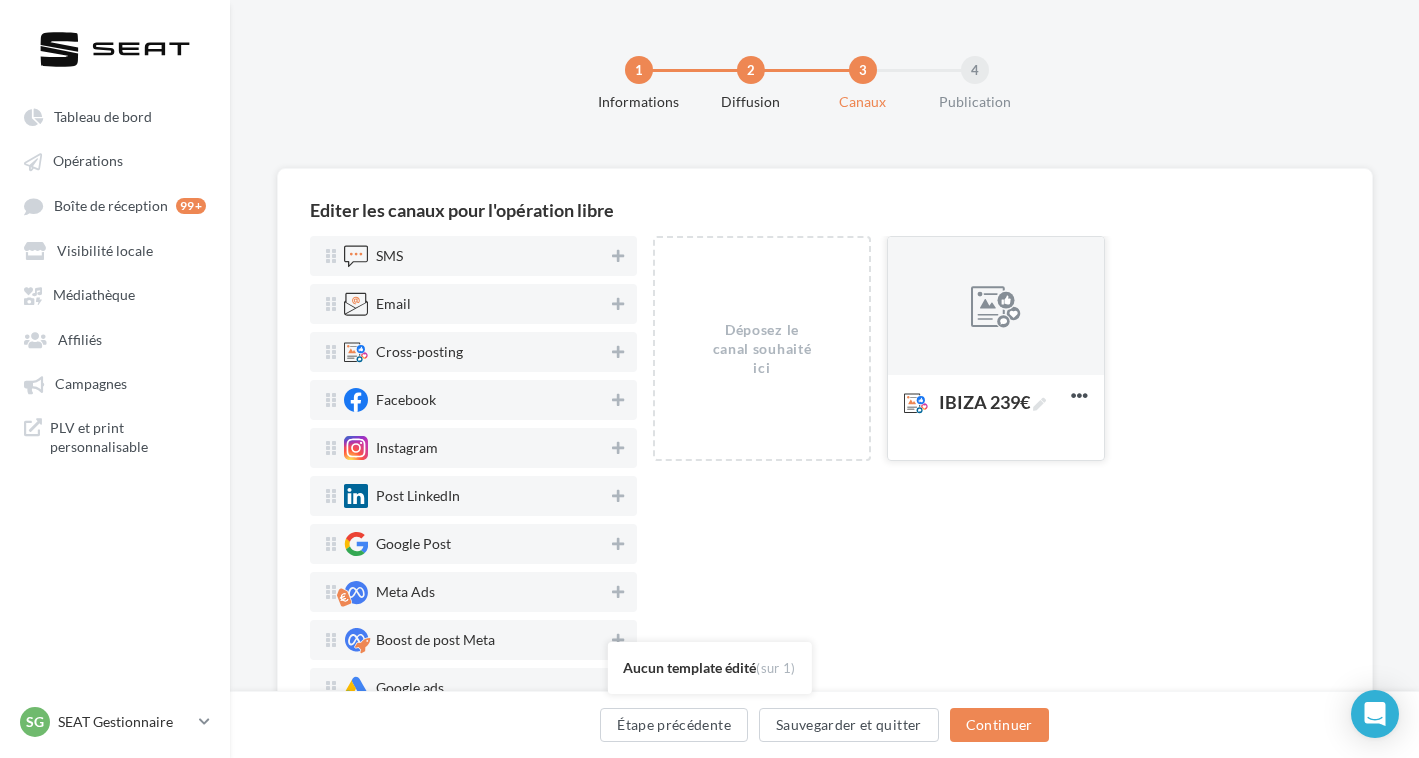 click at bounding box center [996, 307] 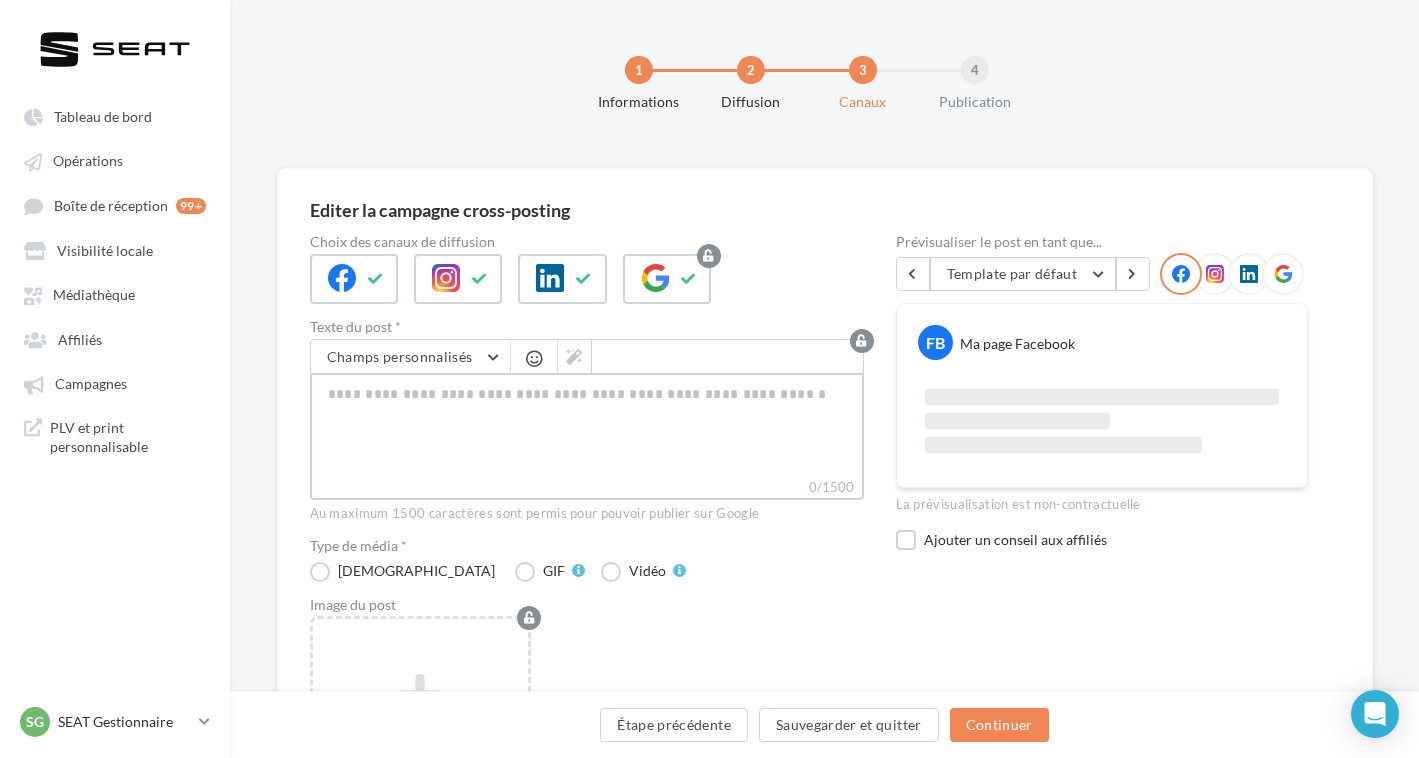 click on "0/1500" at bounding box center [587, 425] 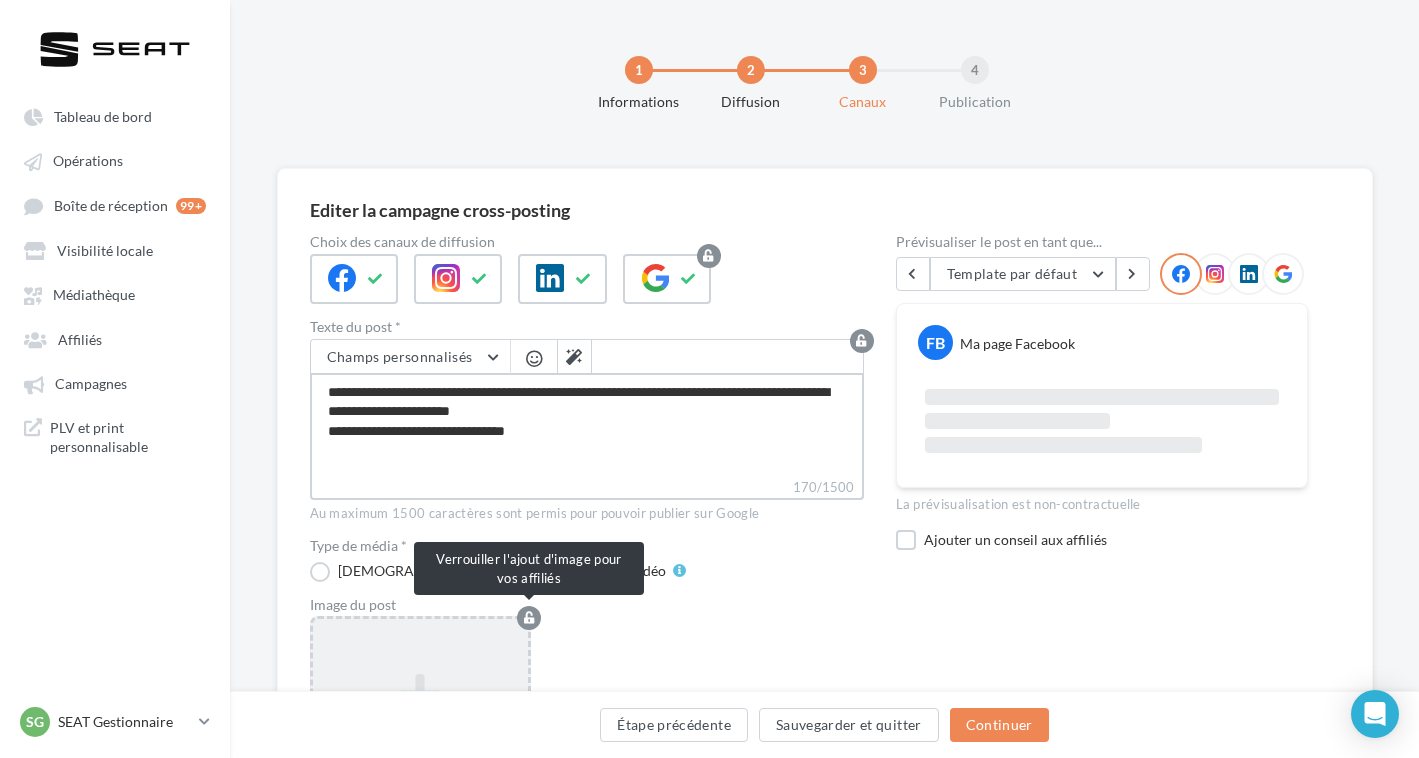 type on "**********" 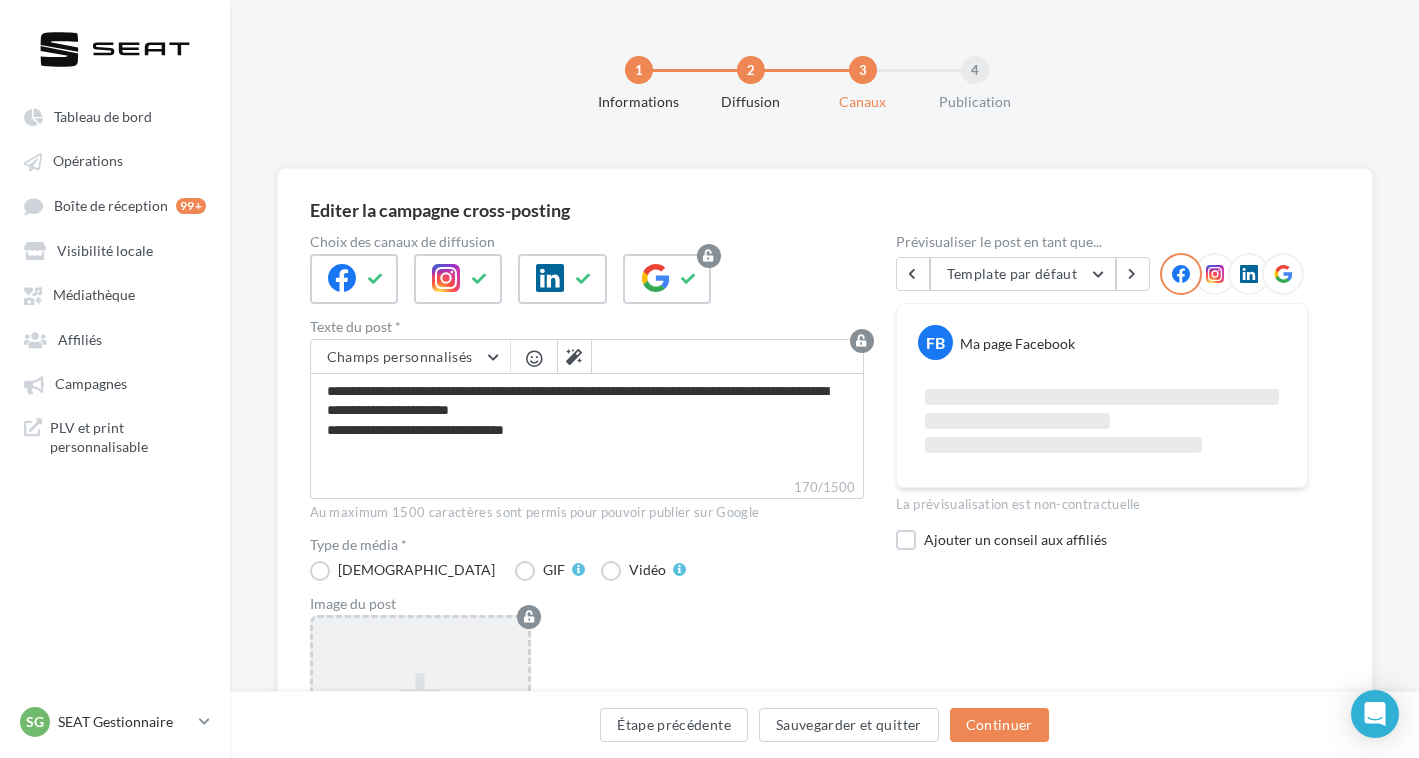 click on "Ajouter une image     Format: jpg   Taille min: 400x300 (LxH)   Taille max: 1920x1350 (LxH)" at bounding box center [421, 745] 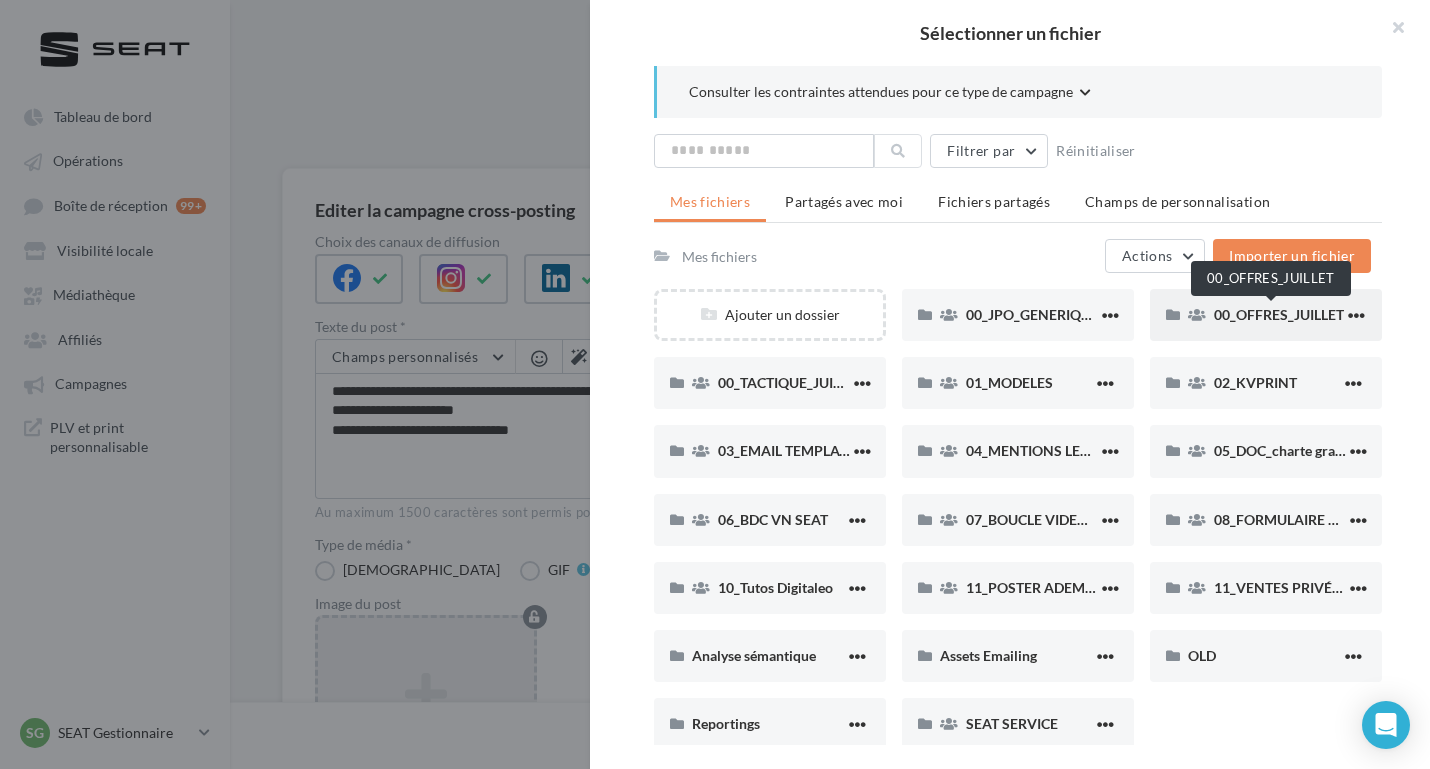 click on "00_OFFRES_JUILLET" at bounding box center [1279, 314] 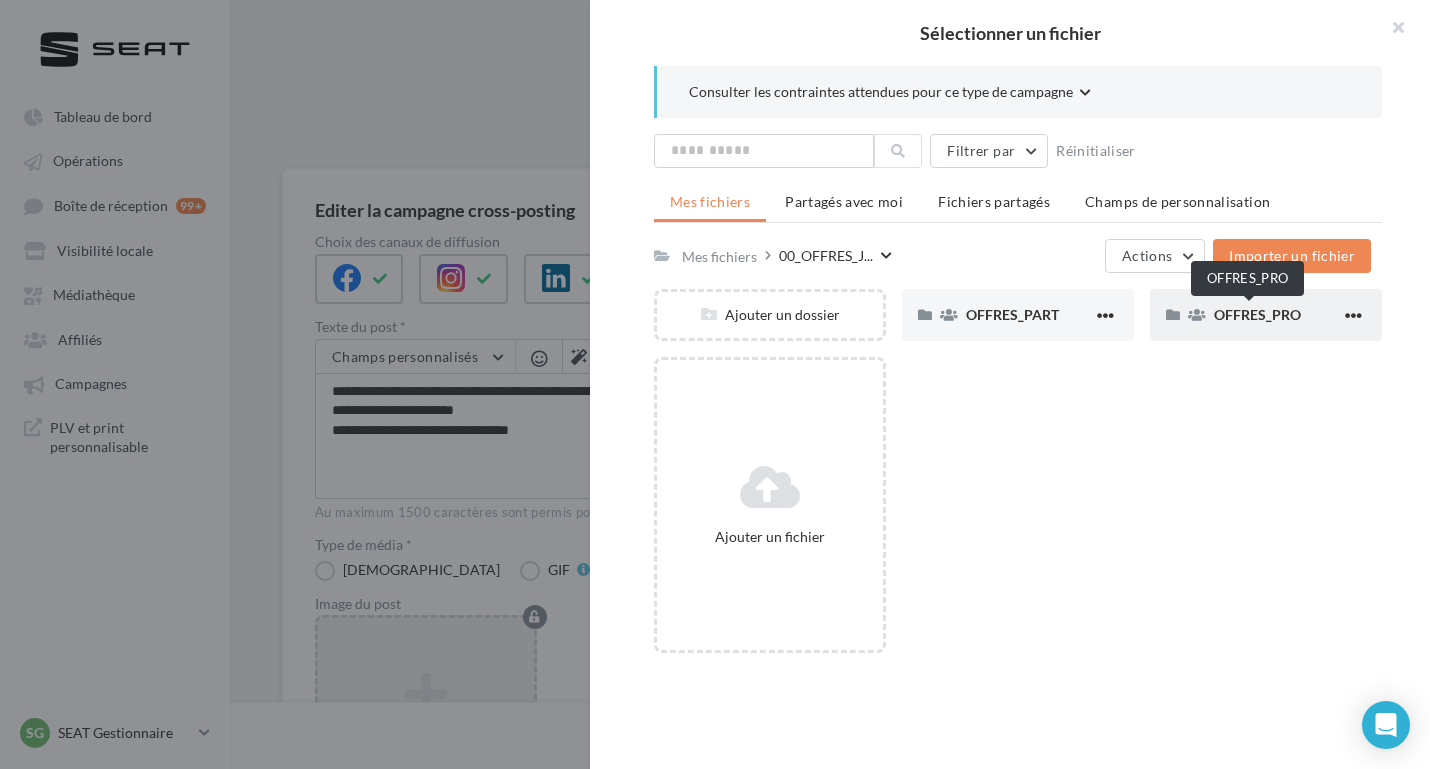 click on "OFFRES_PRO" at bounding box center [1257, 314] 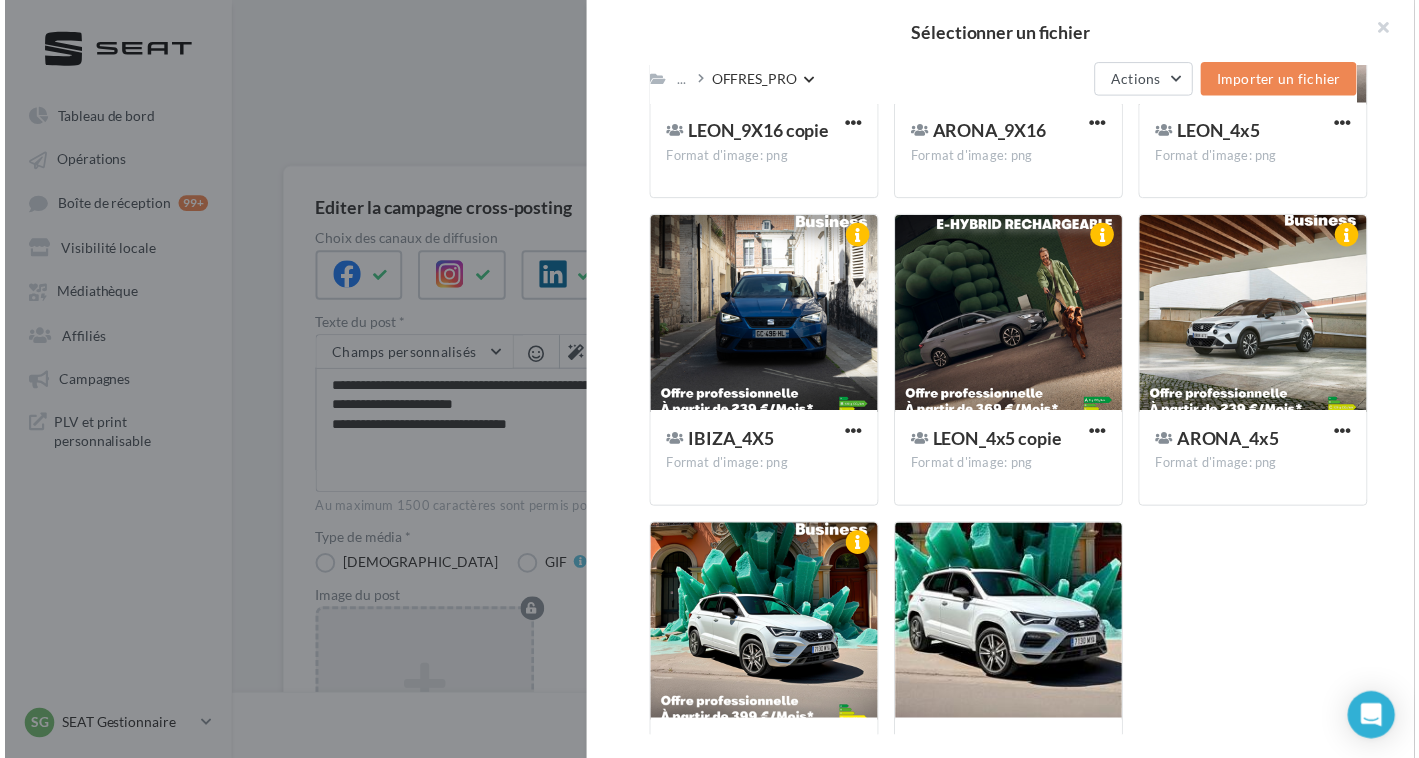 scroll, scrollTop: 766, scrollLeft: 0, axis: vertical 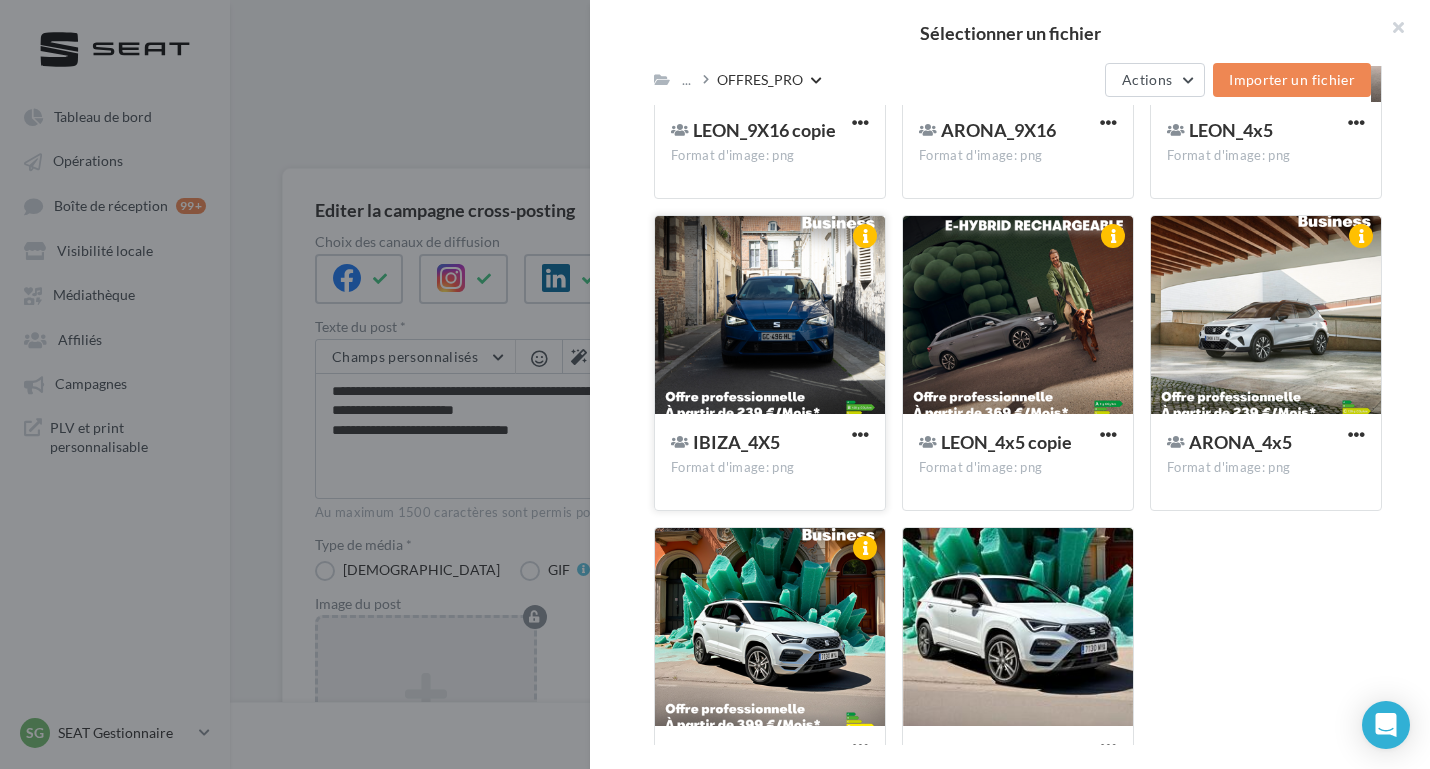 click at bounding box center (770, 316) 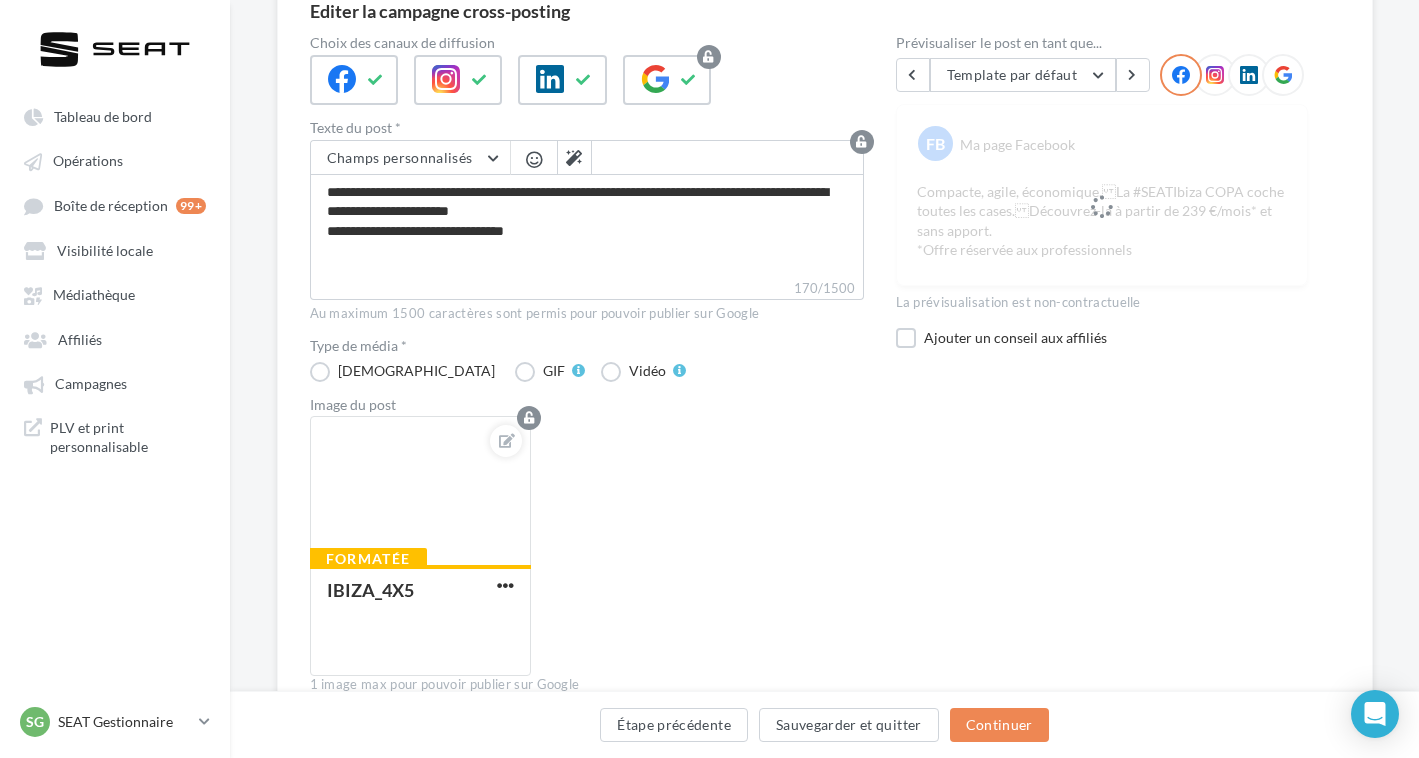 scroll, scrollTop: 200, scrollLeft: 0, axis: vertical 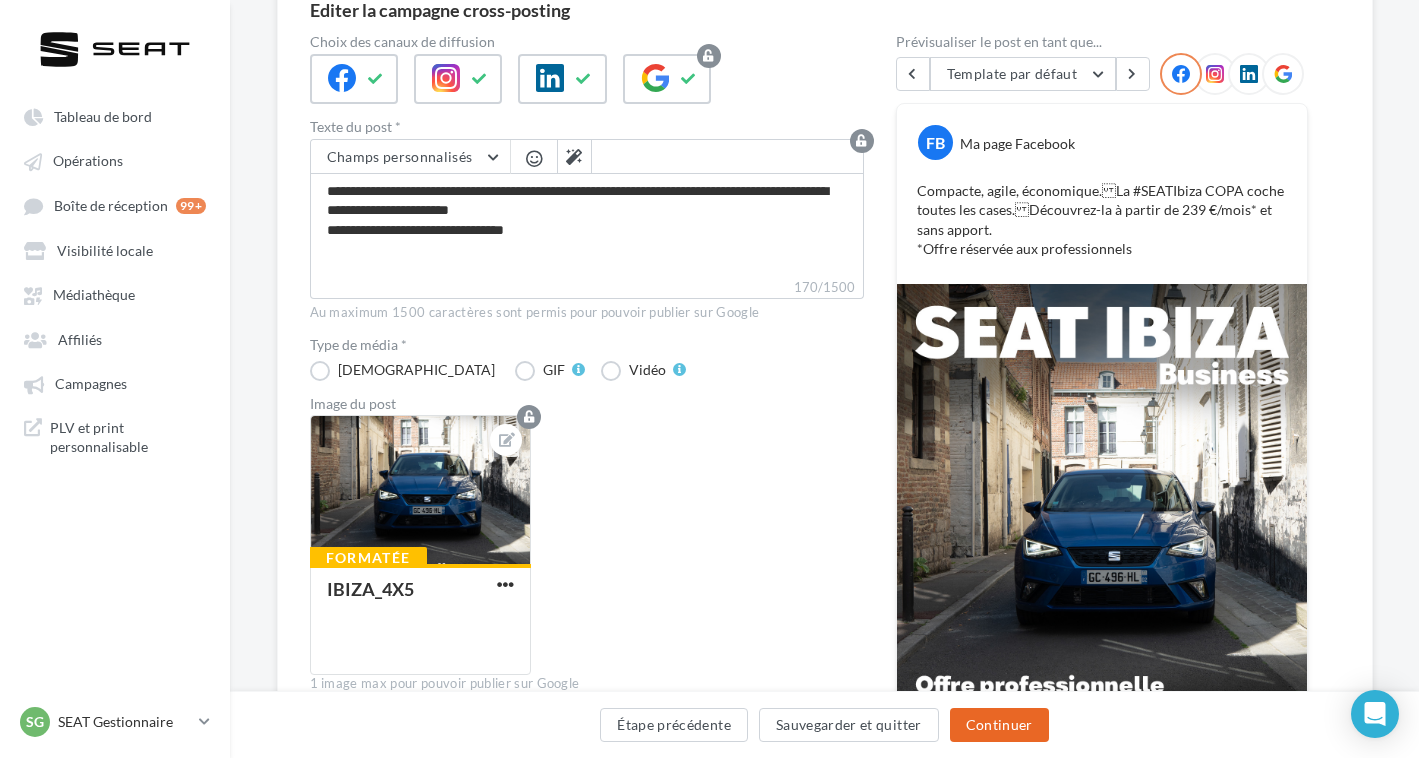 click on "Continuer" at bounding box center (999, 725) 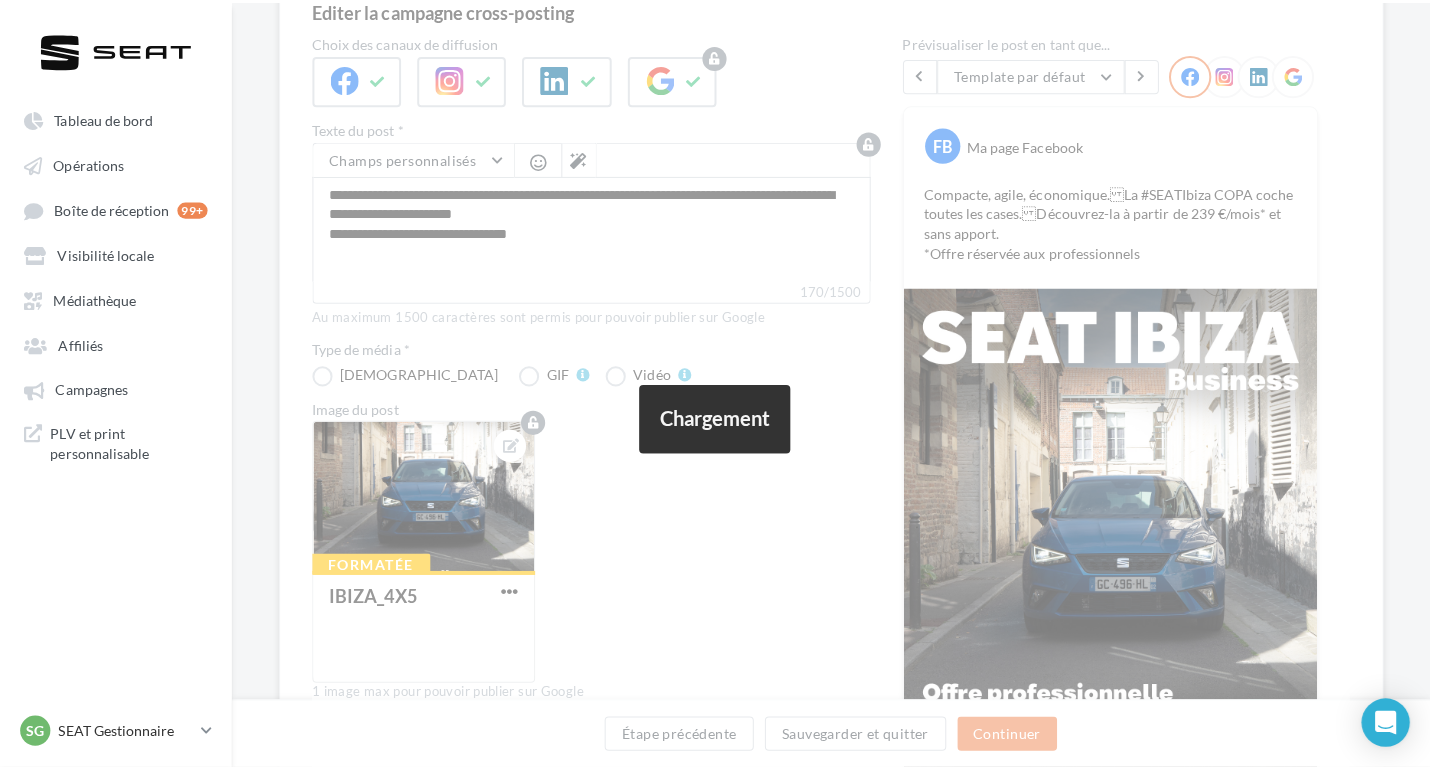 scroll, scrollTop: 89, scrollLeft: 0, axis: vertical 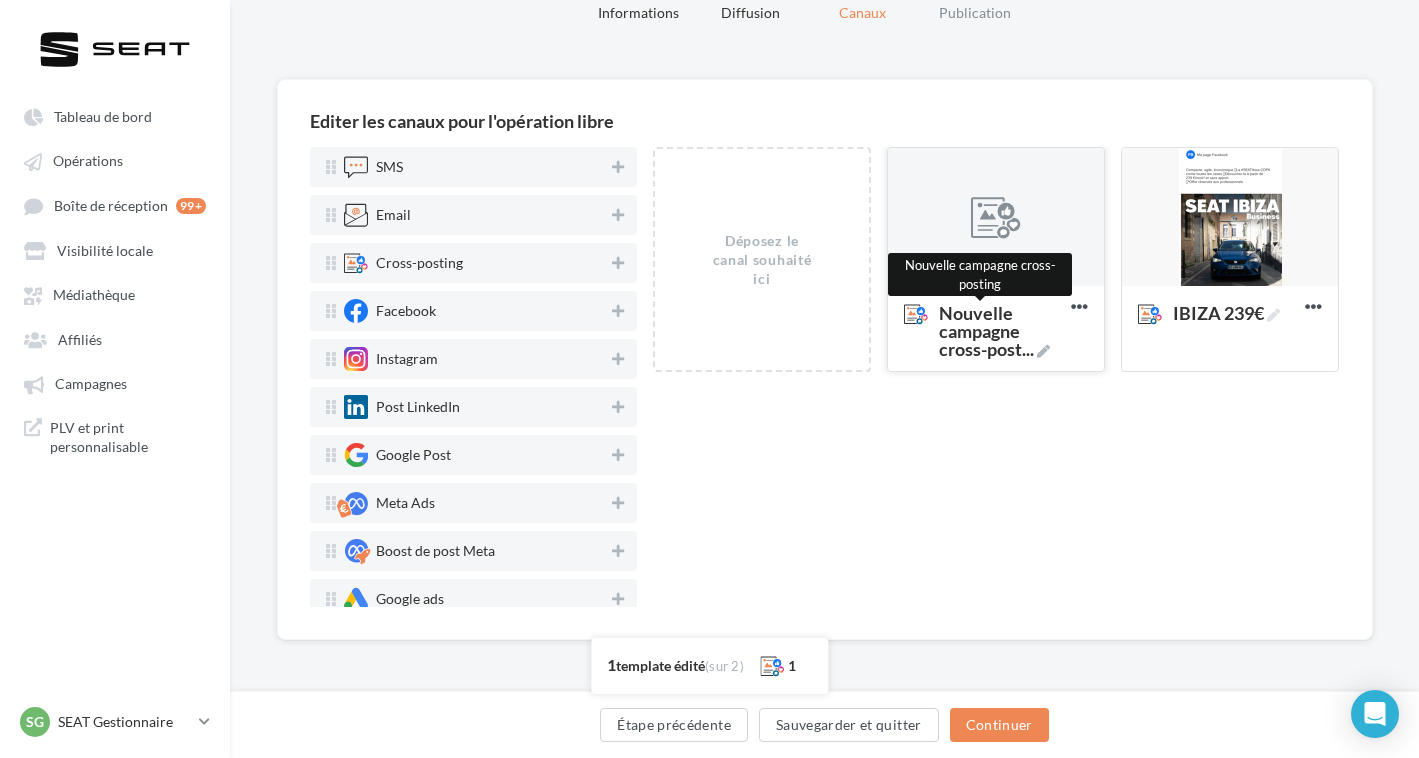 click on "Nouvelle campagne cross-post ..." at bounding box center (1001, 331) 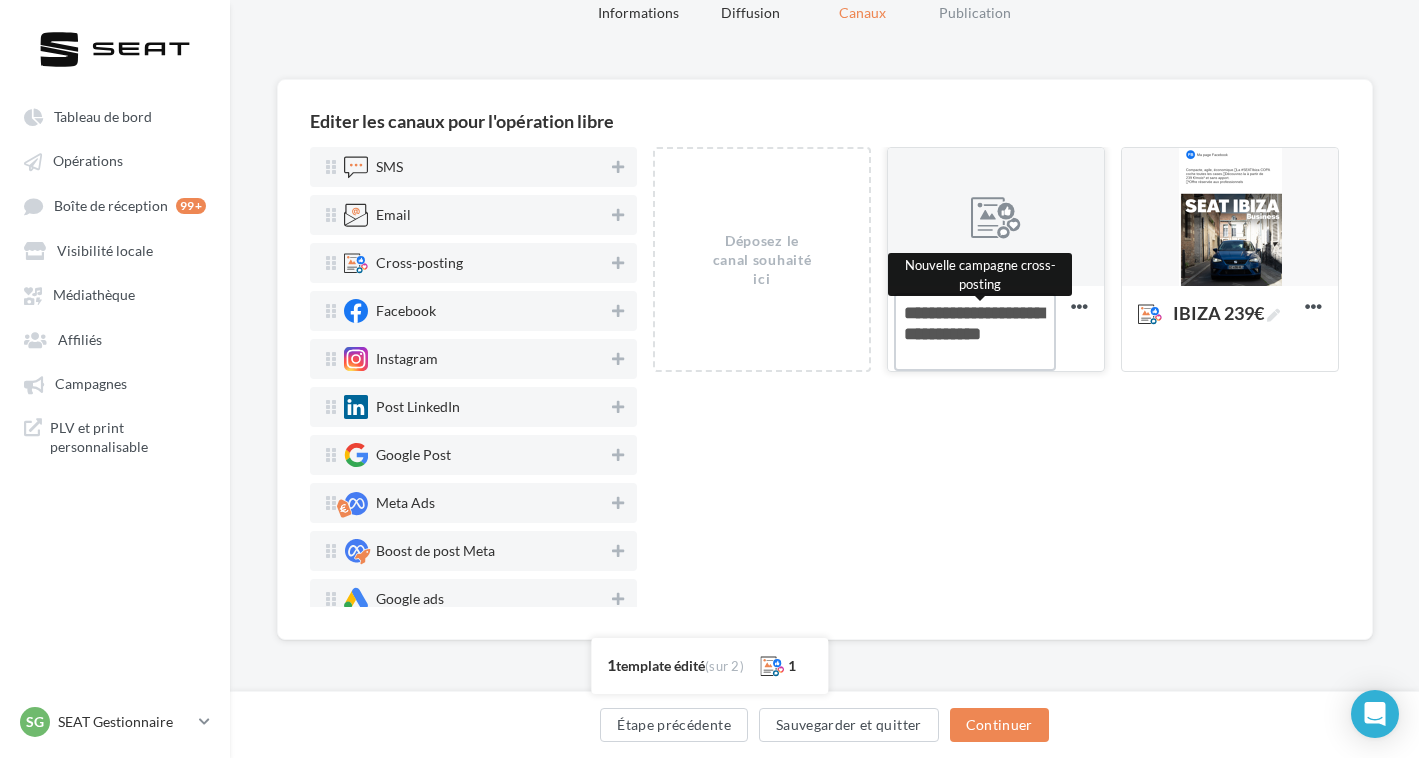click on "Nouvelle campagne cross-post ...
Nouvelle campagne cross-posting" at bounding box center [975, 332] 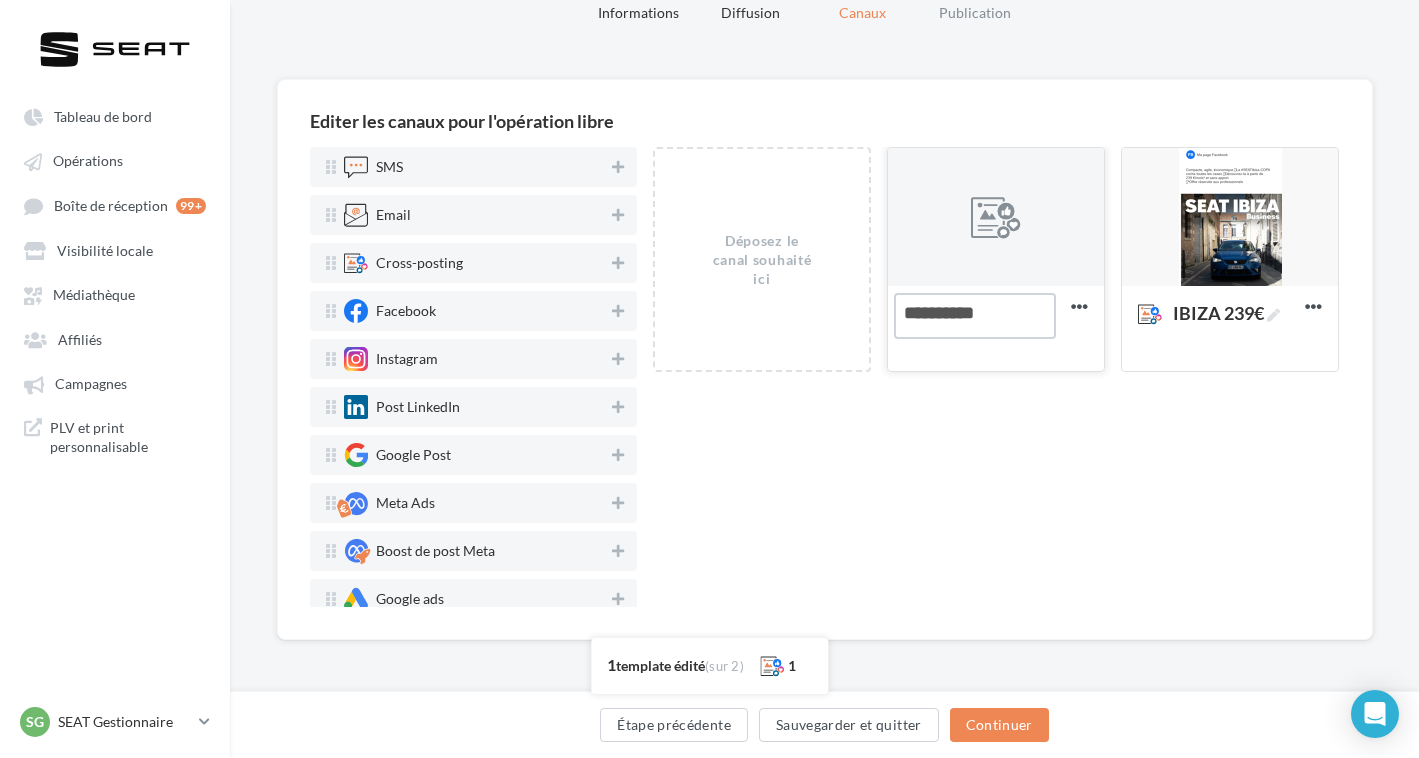type on "**********" 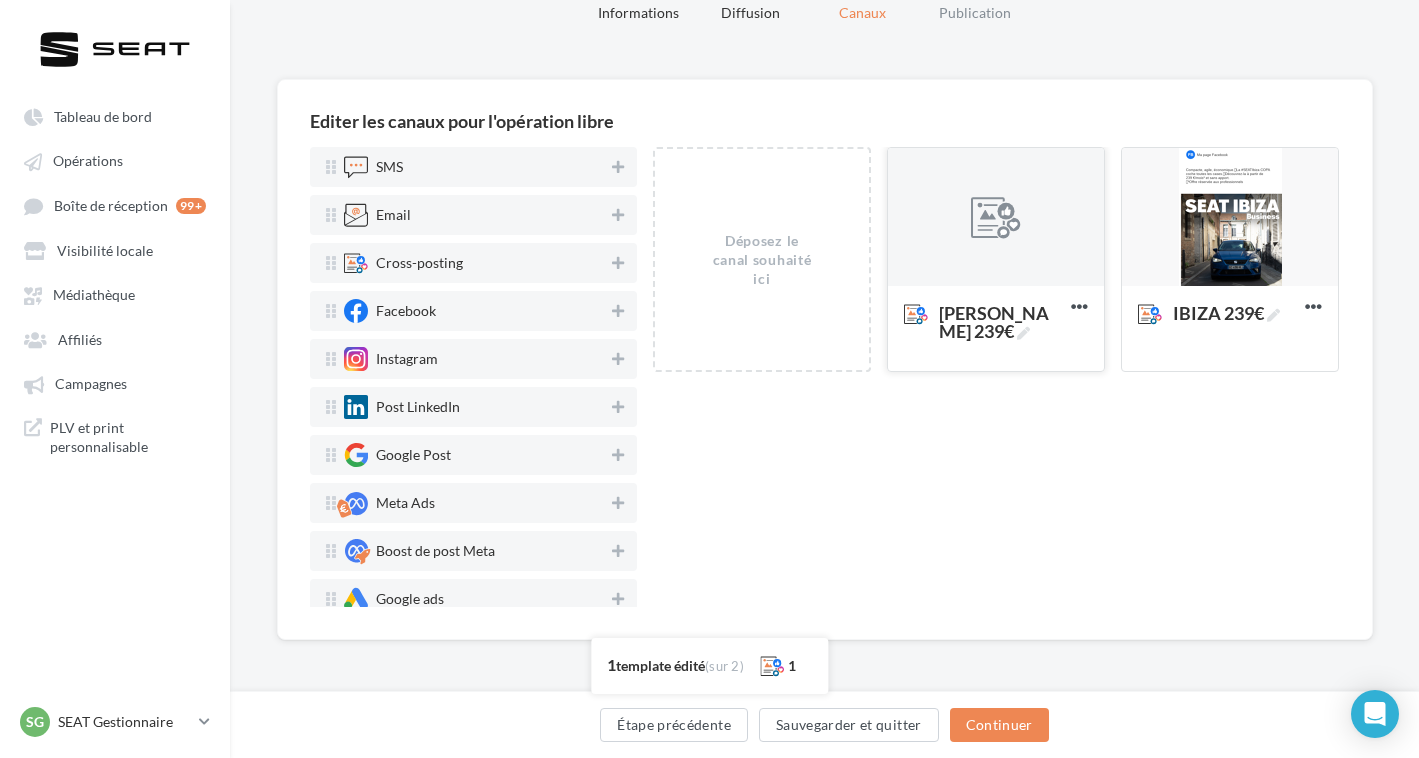 click at bounding box center [996, 218] 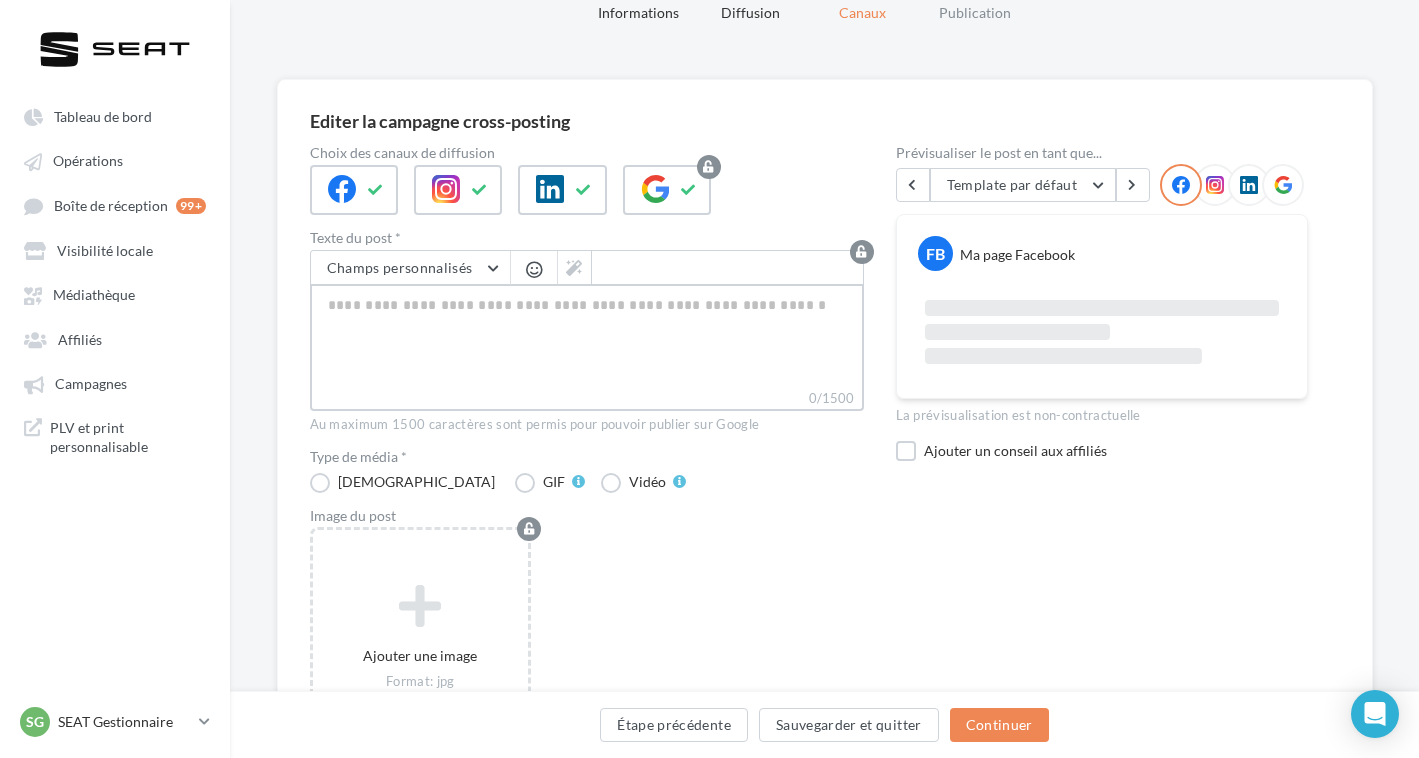 click on "0/1500" at bounding box center [587, 336] 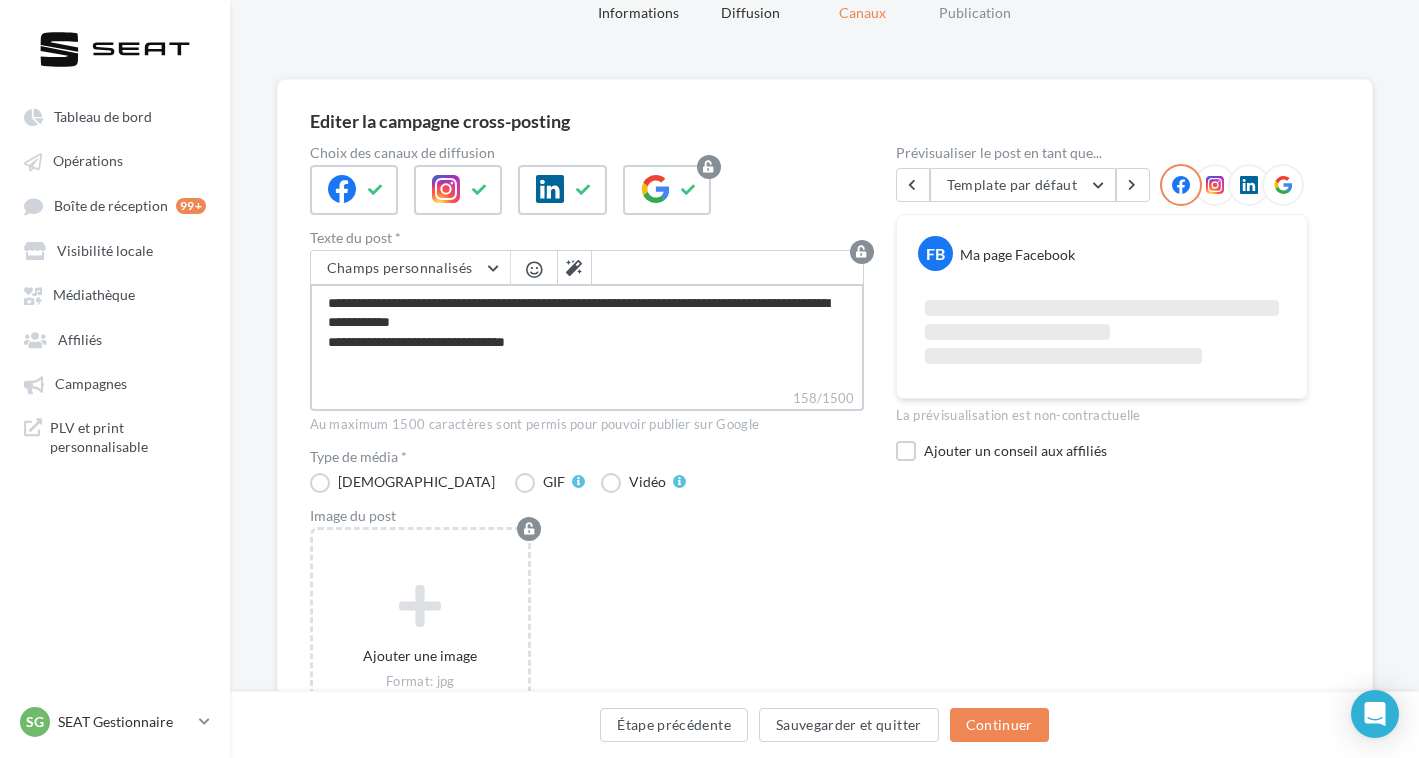 type on "**********" 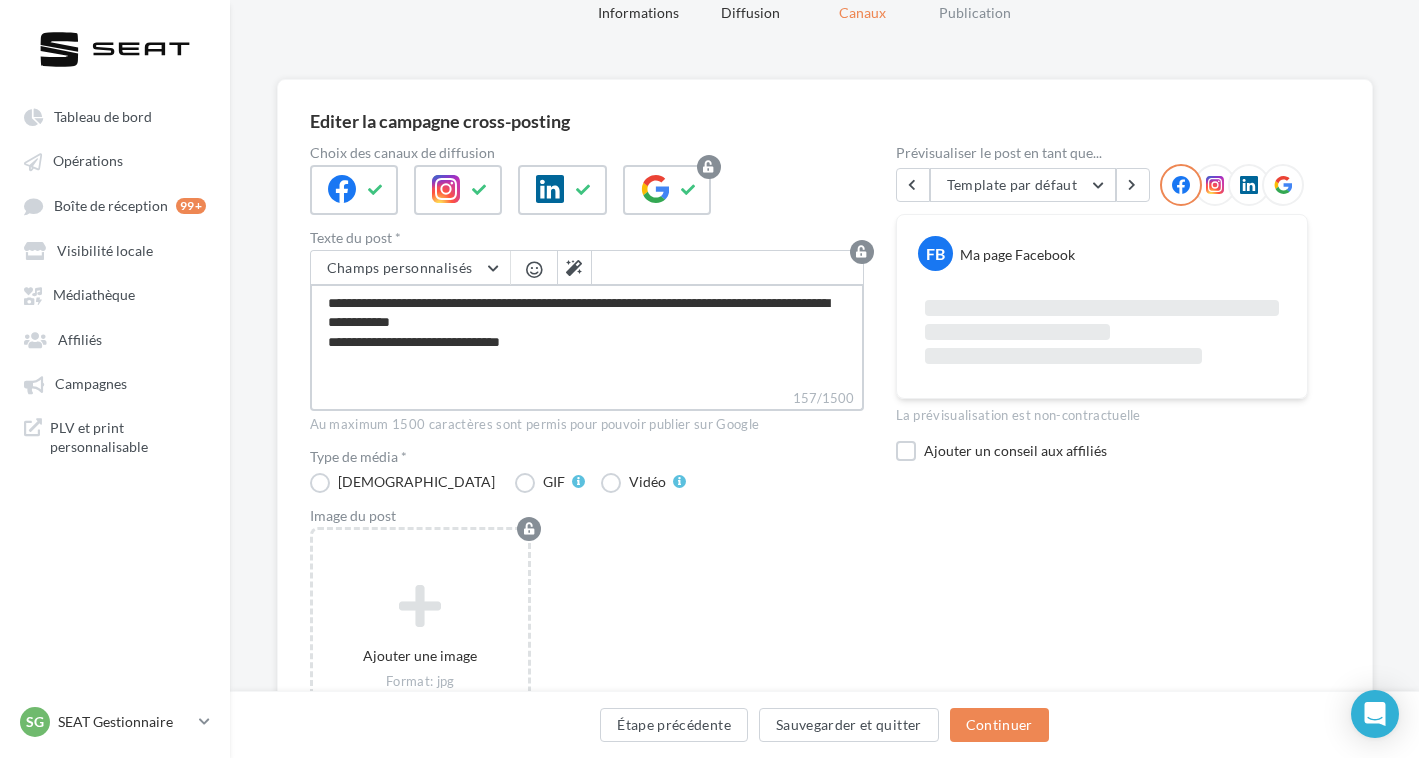 click on "**********" at bounding box center (587, 336) 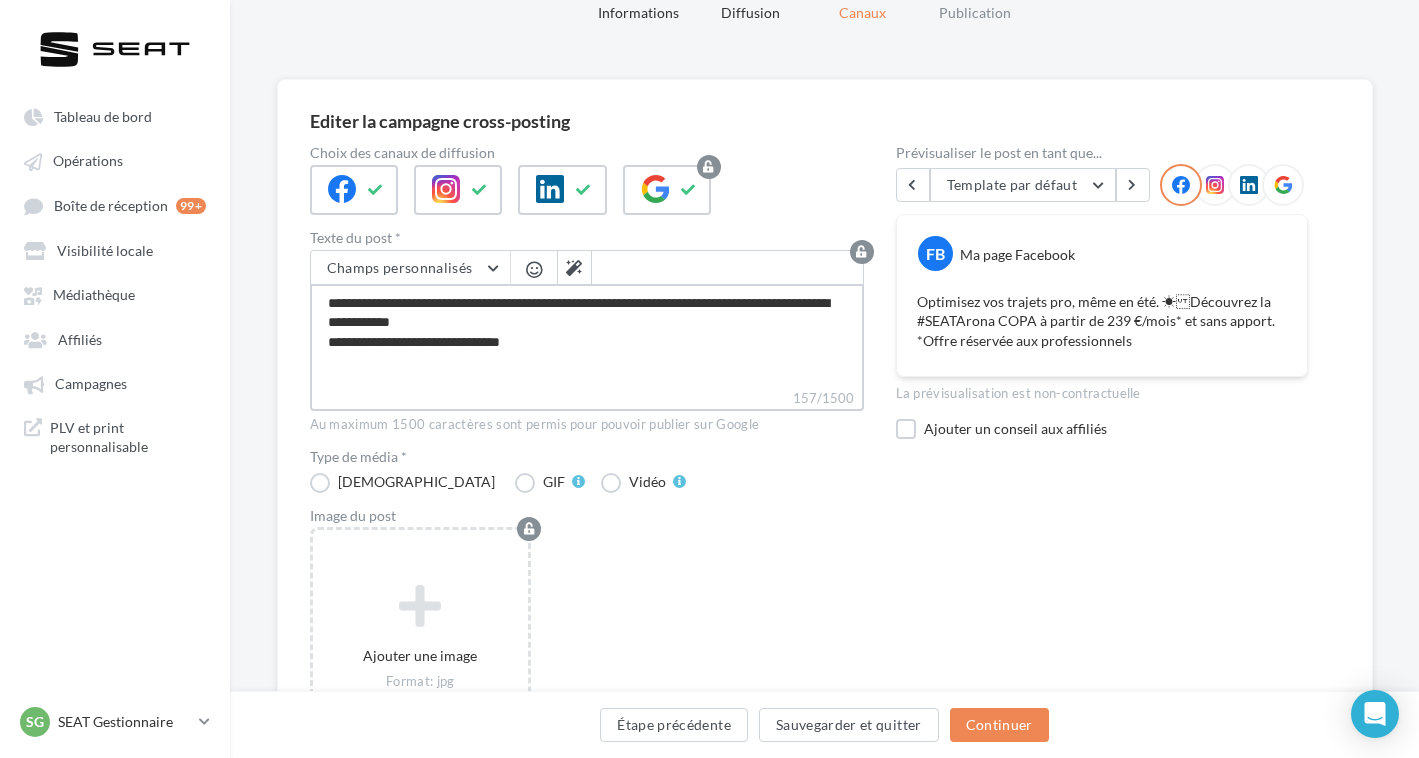 type on "**********" 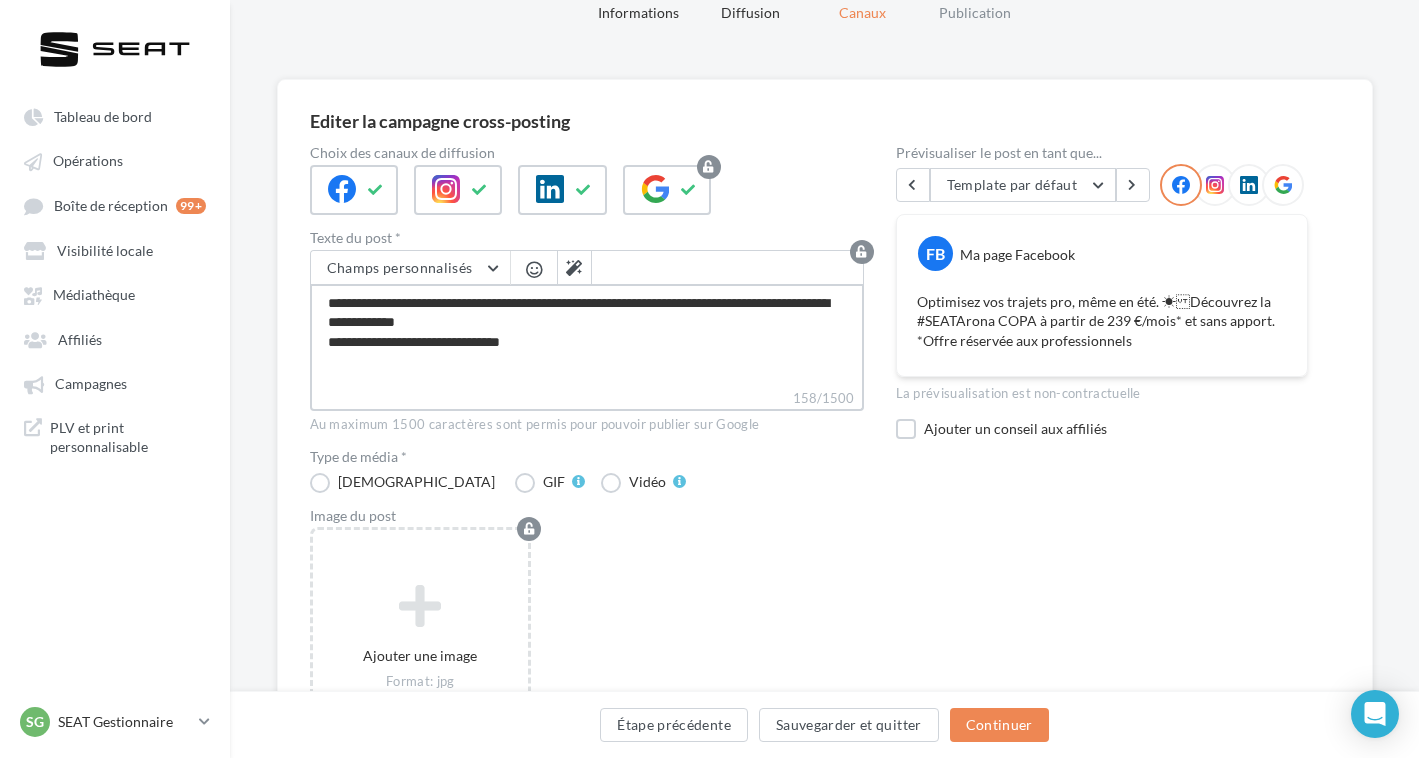 click on "**********" at bounding box center [587, 336] 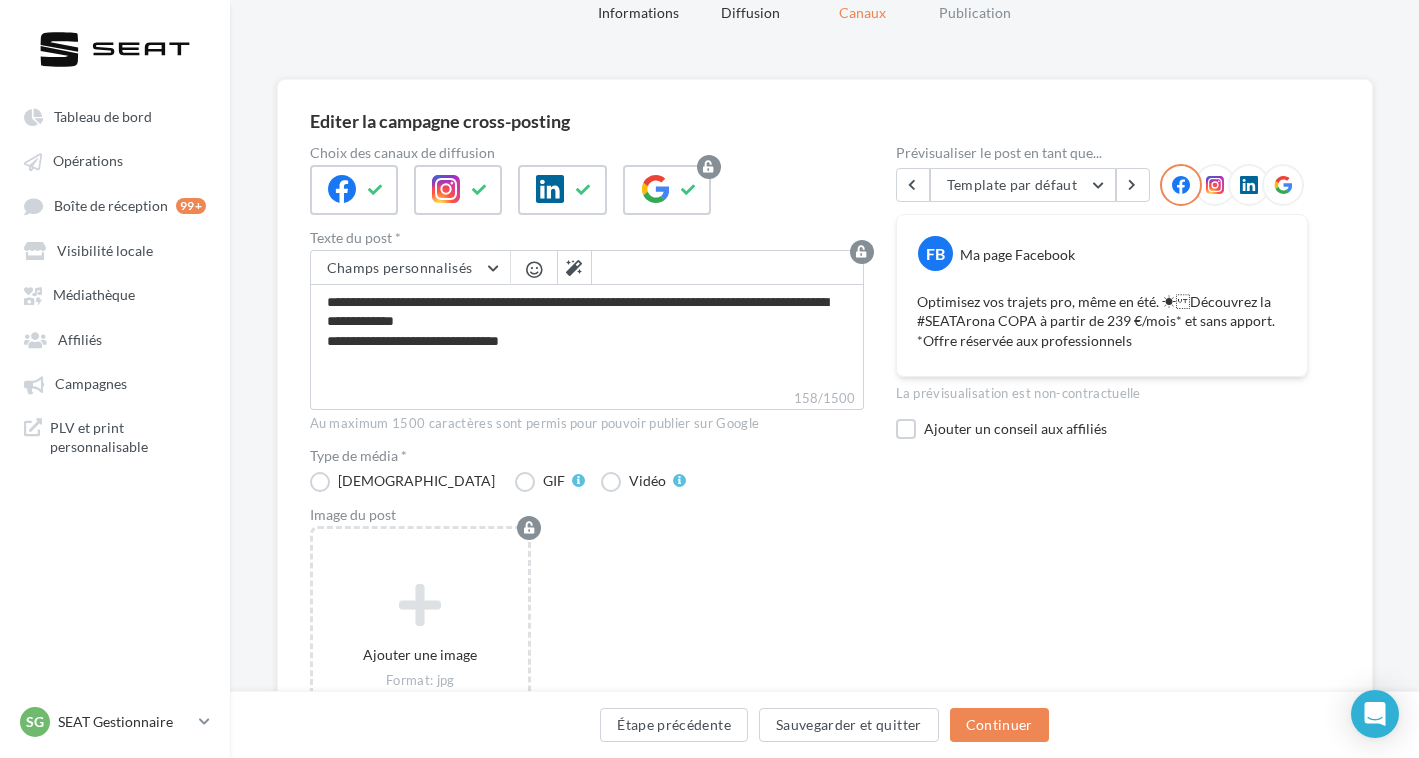 click on "Ajouter une image     Format: jpg   Taille min: 400x300 (LxH)   Taille max: 1920x1350 (LxH)" at bounding box center [595, 666] 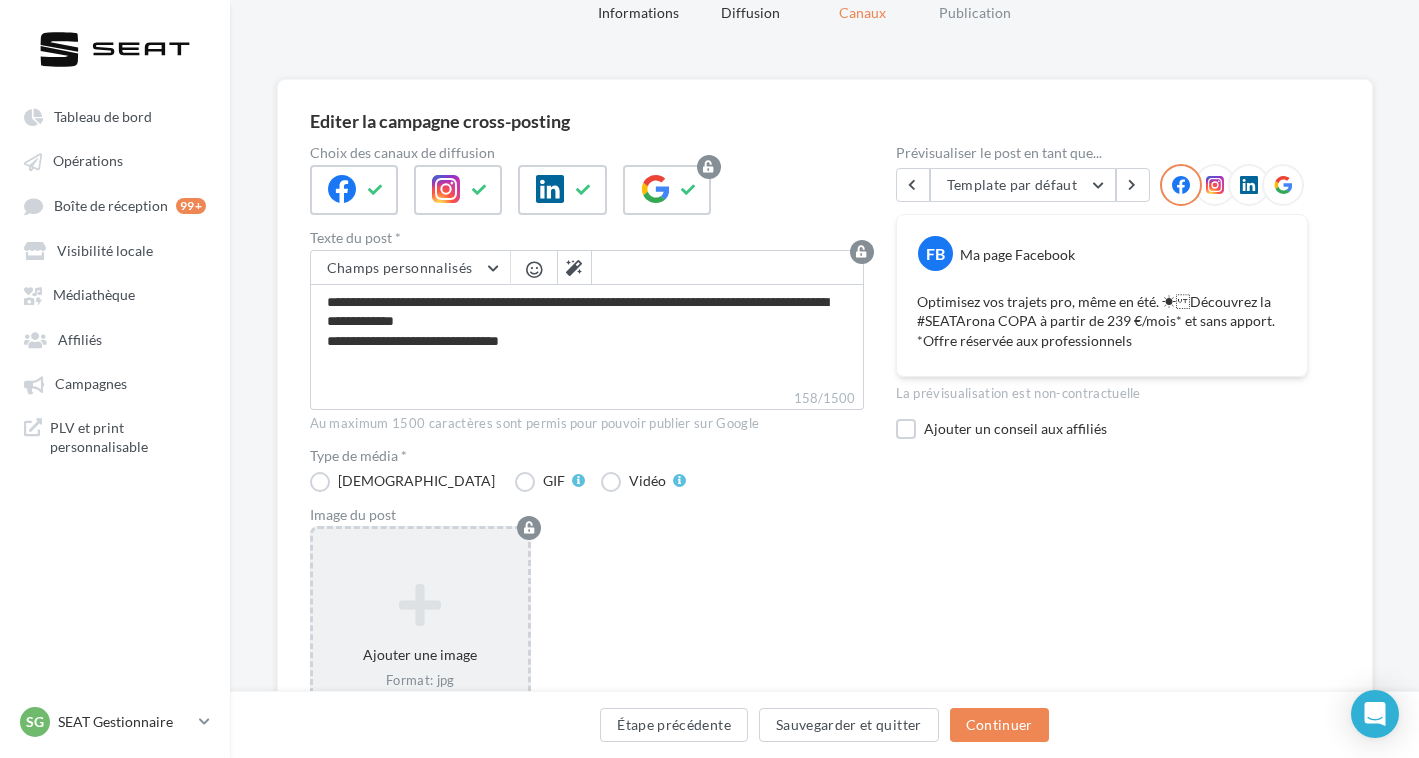 click at bounding box center (421, 604) 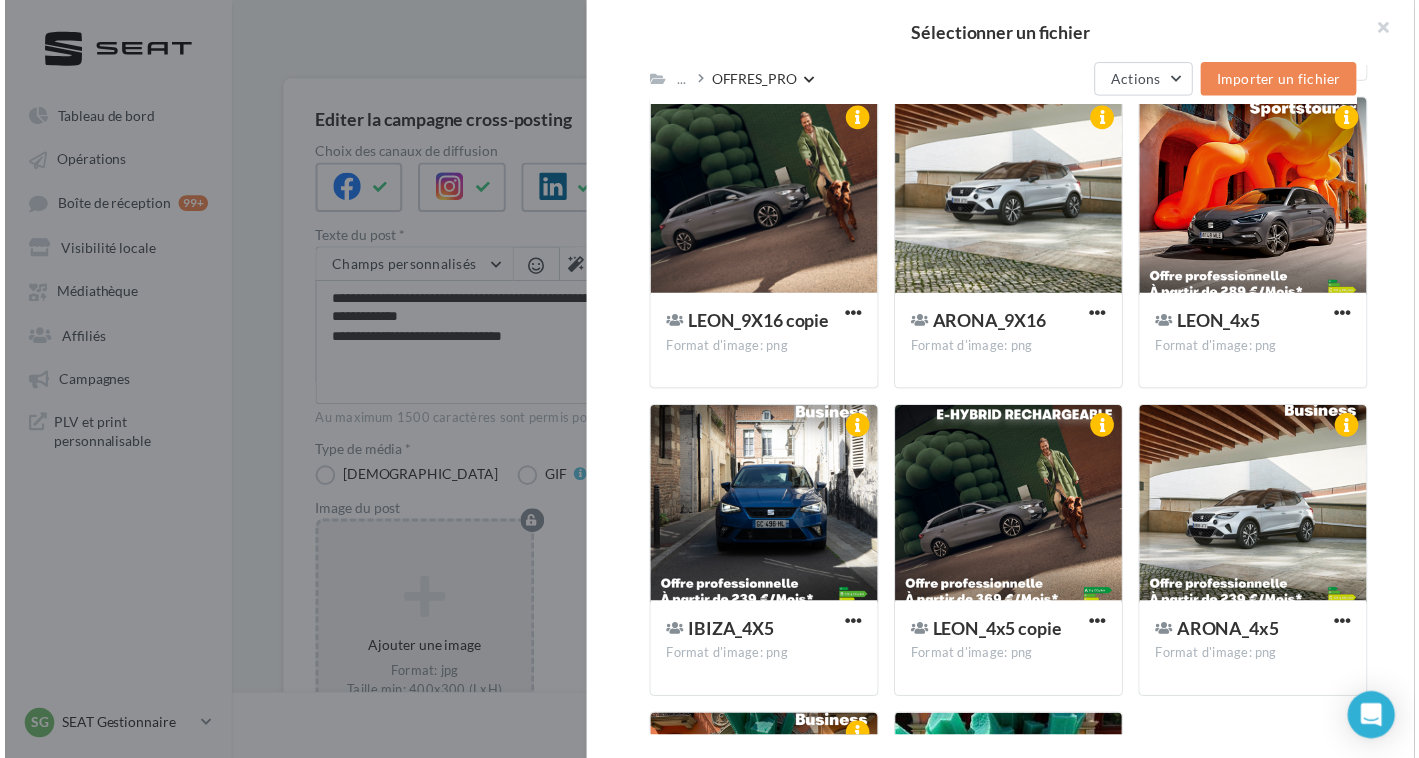 scroll, scrollTop: 590, scrollLeft: 0, axis: vertical 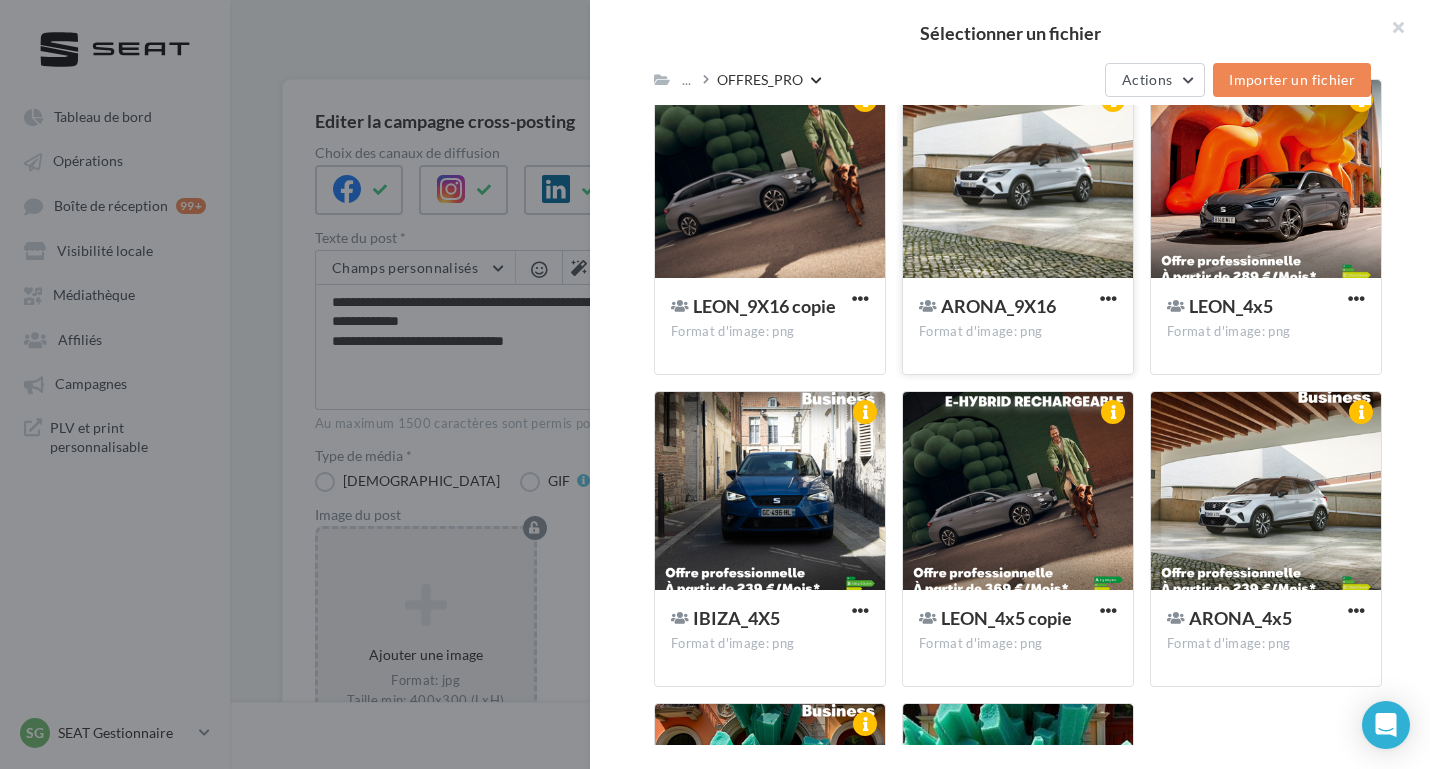 click on "ARONA_9X16  Format d'image: png" at bounding box center (1018, 325) 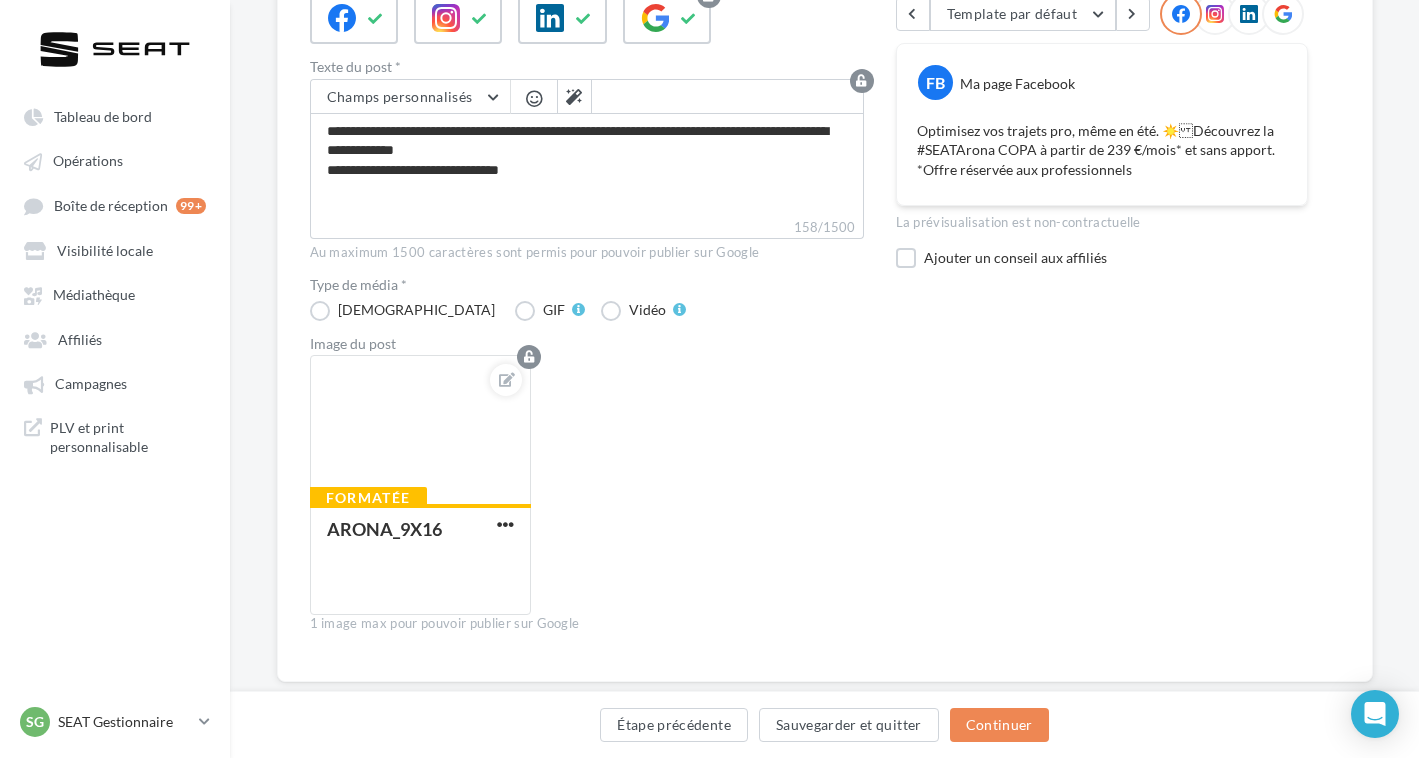 scroll, scrollTop: 301, scrollLeft: 0, axis: vertical 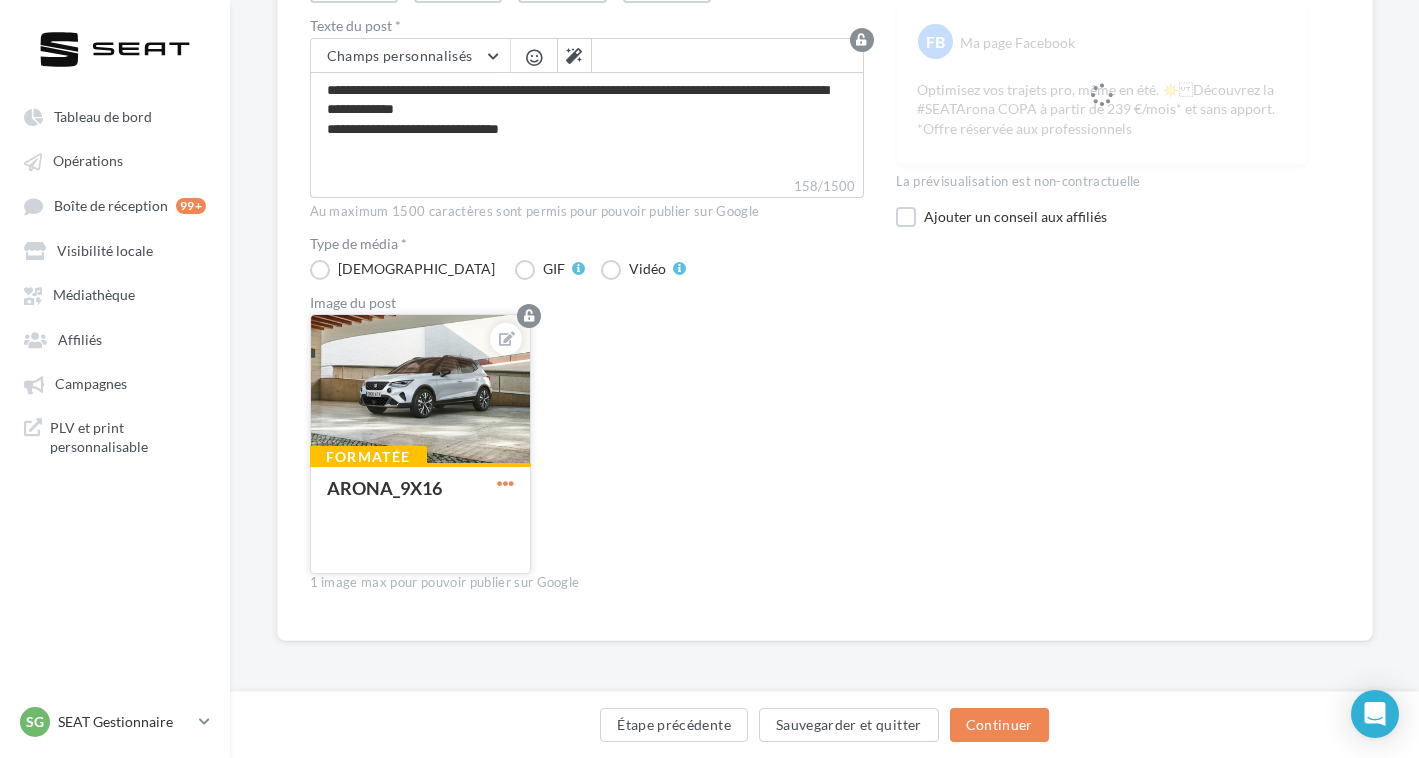 click at bounding box center [505, 483] 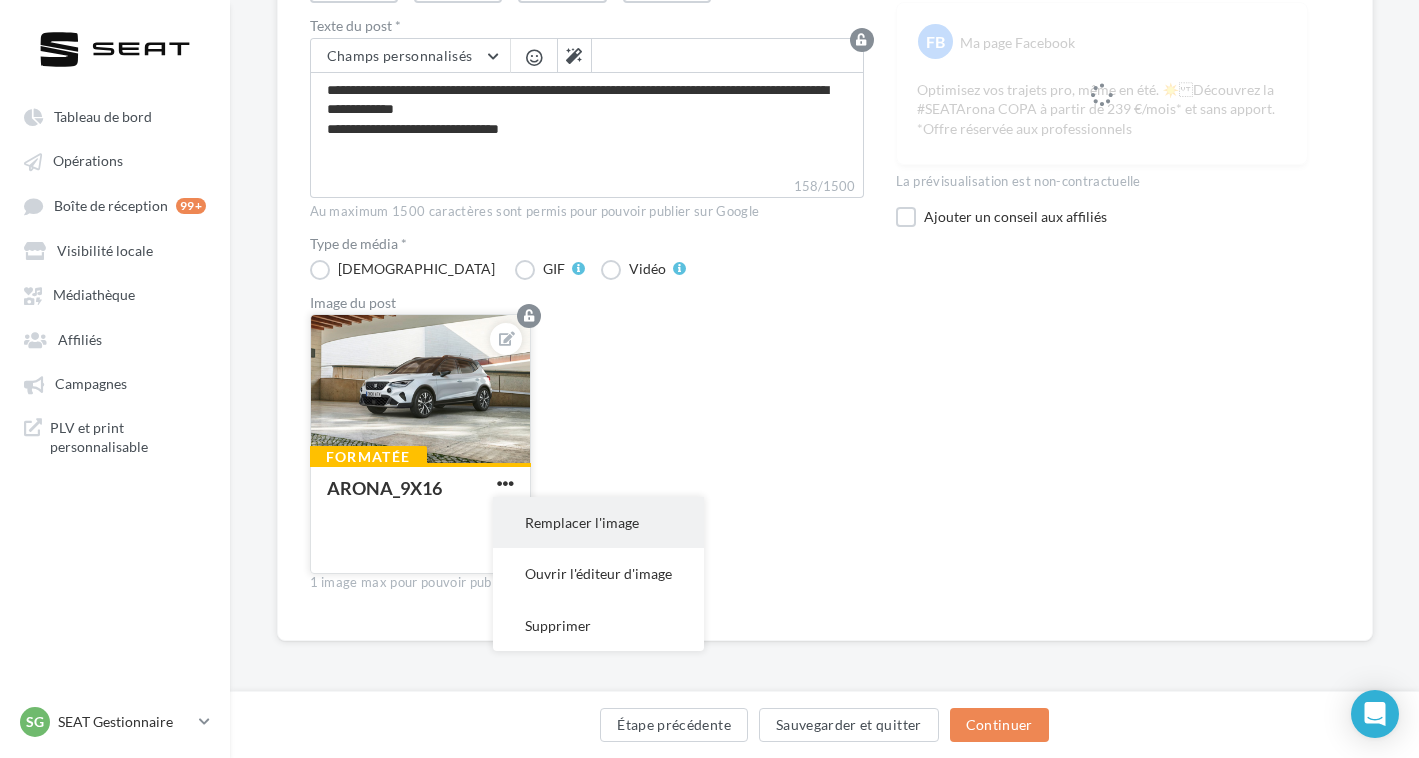 click on "Remplacer l'image" at bounding box center [598, 522] 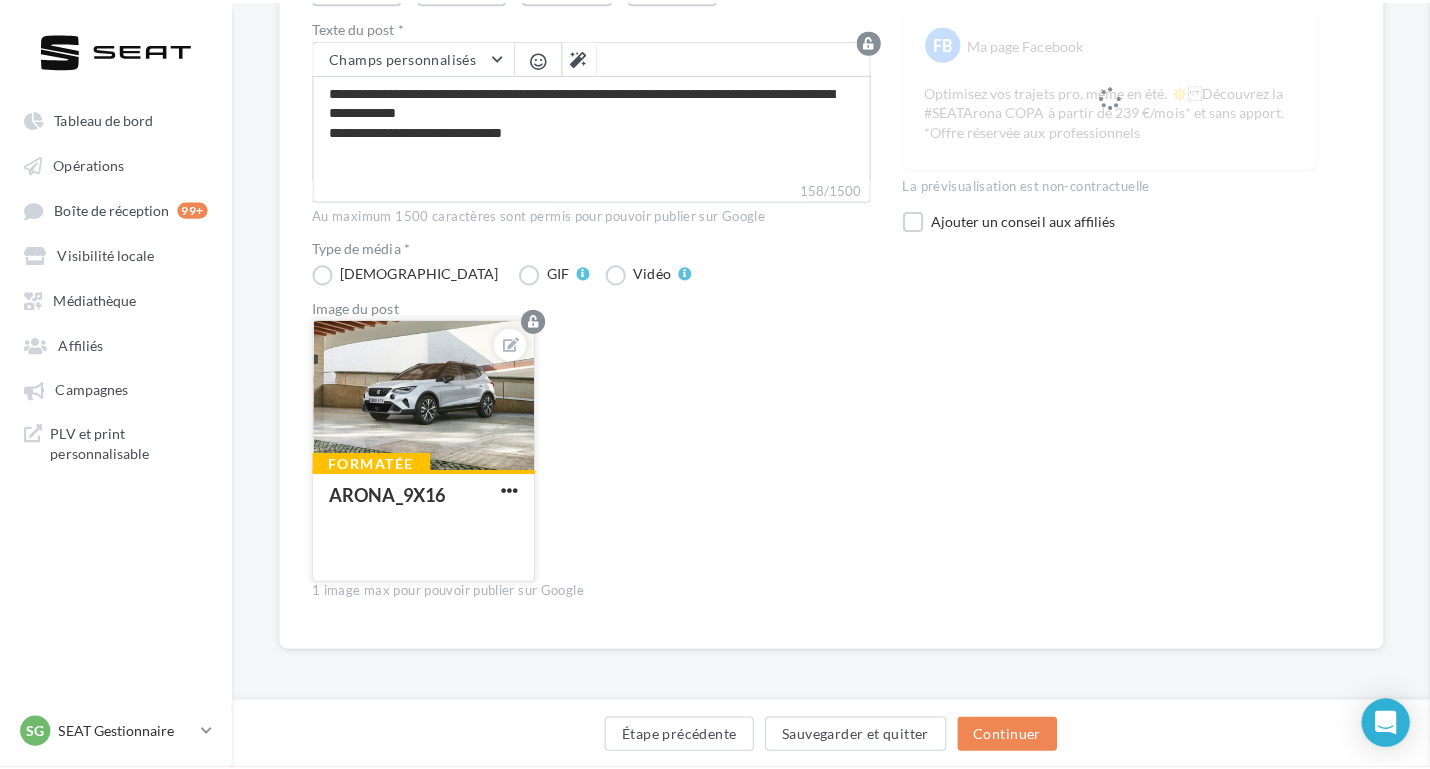 scroll, scrollTop: 290, scrollLeft: 0, axis: vertical 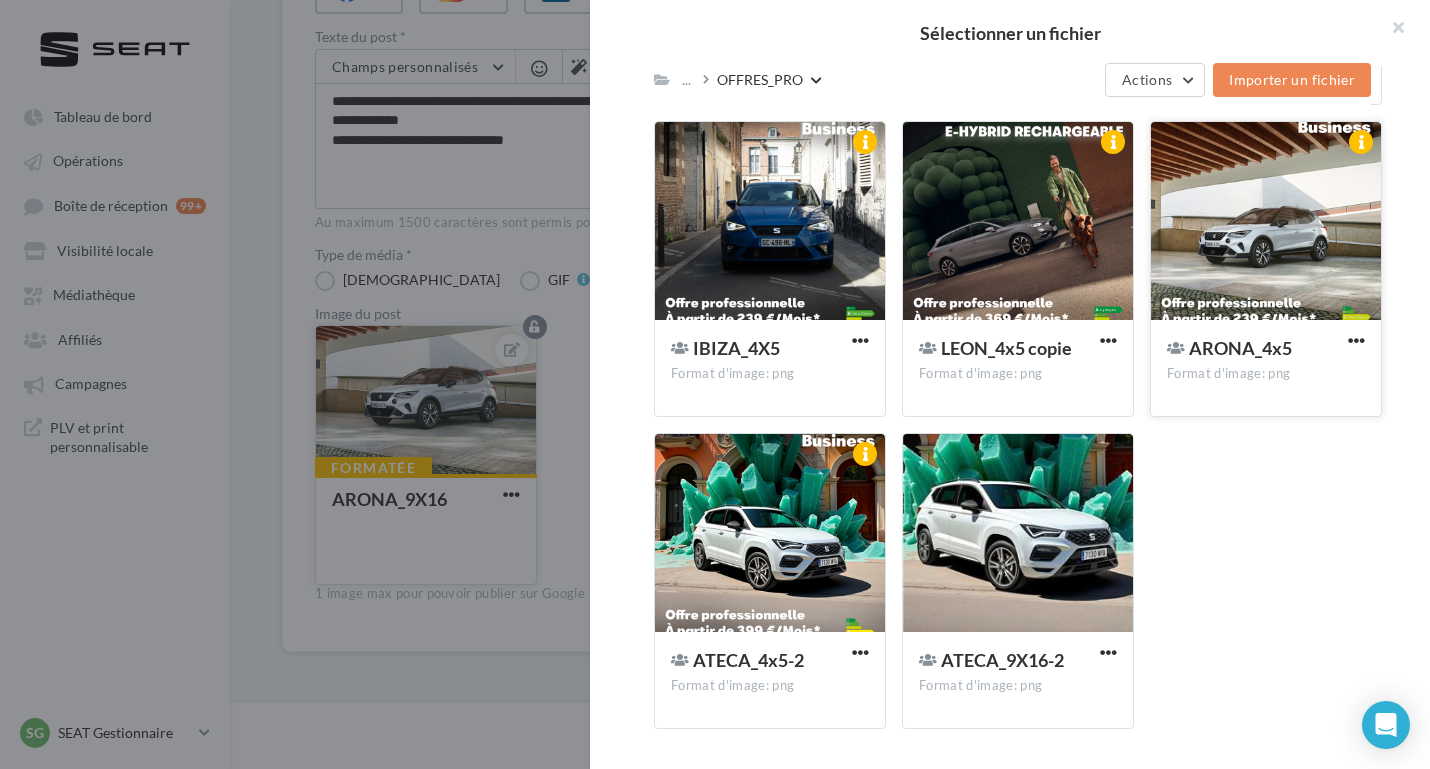 click at bounding box center [1266, 222] 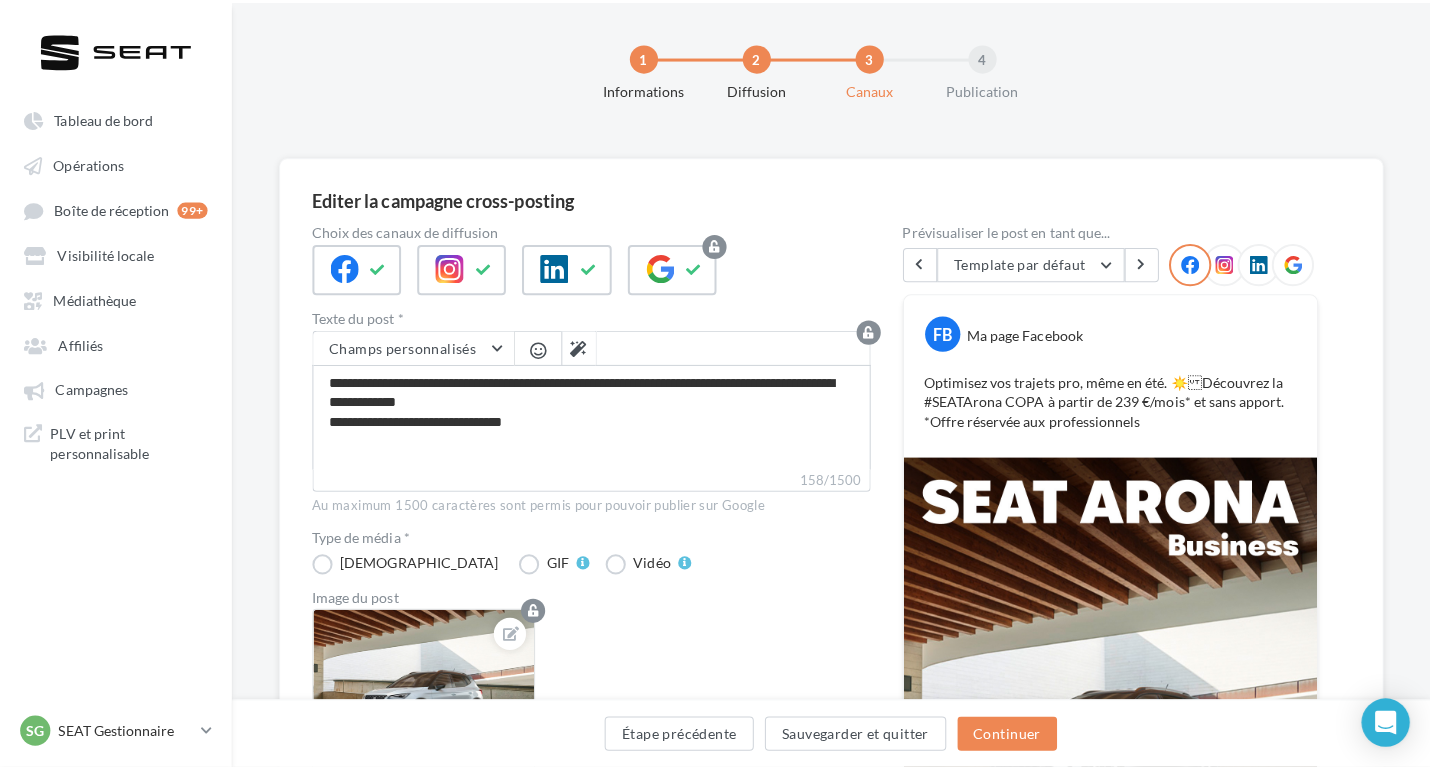 scroll, scrollTop: 8, scrollLeft: 0, axis: vertical 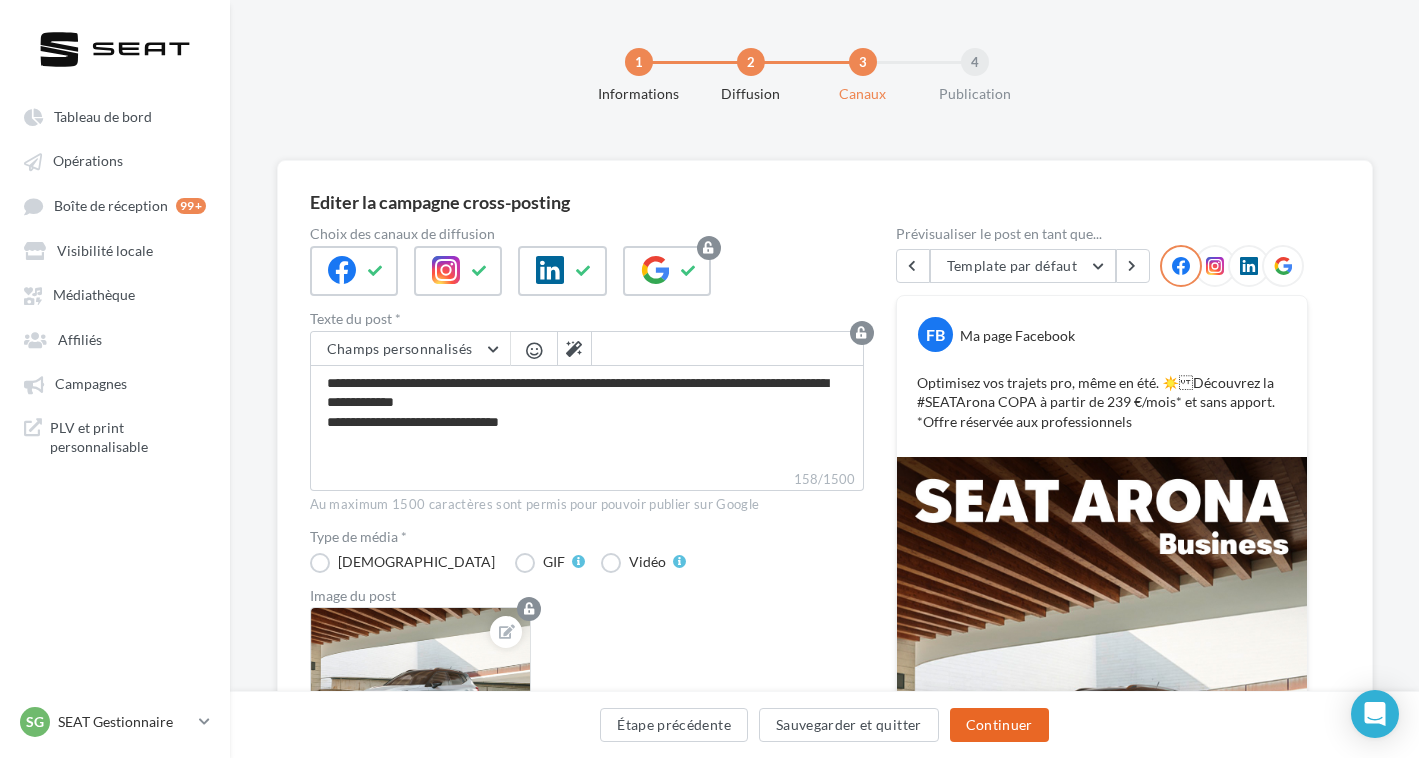 click on "Continuer" at bounding box center (999, 725) 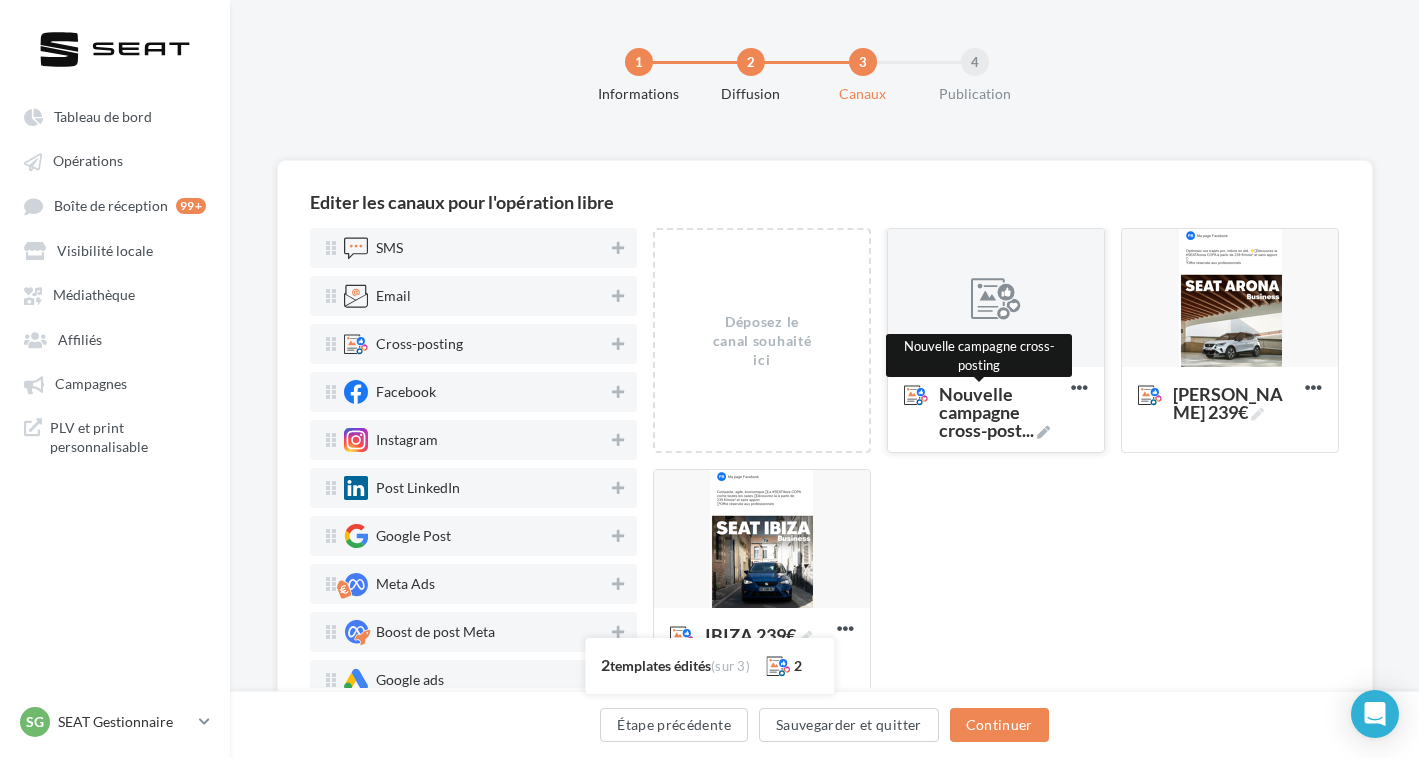 click on "Nouvelle campagne cross-post ..." at bounding box center [1001, 412] 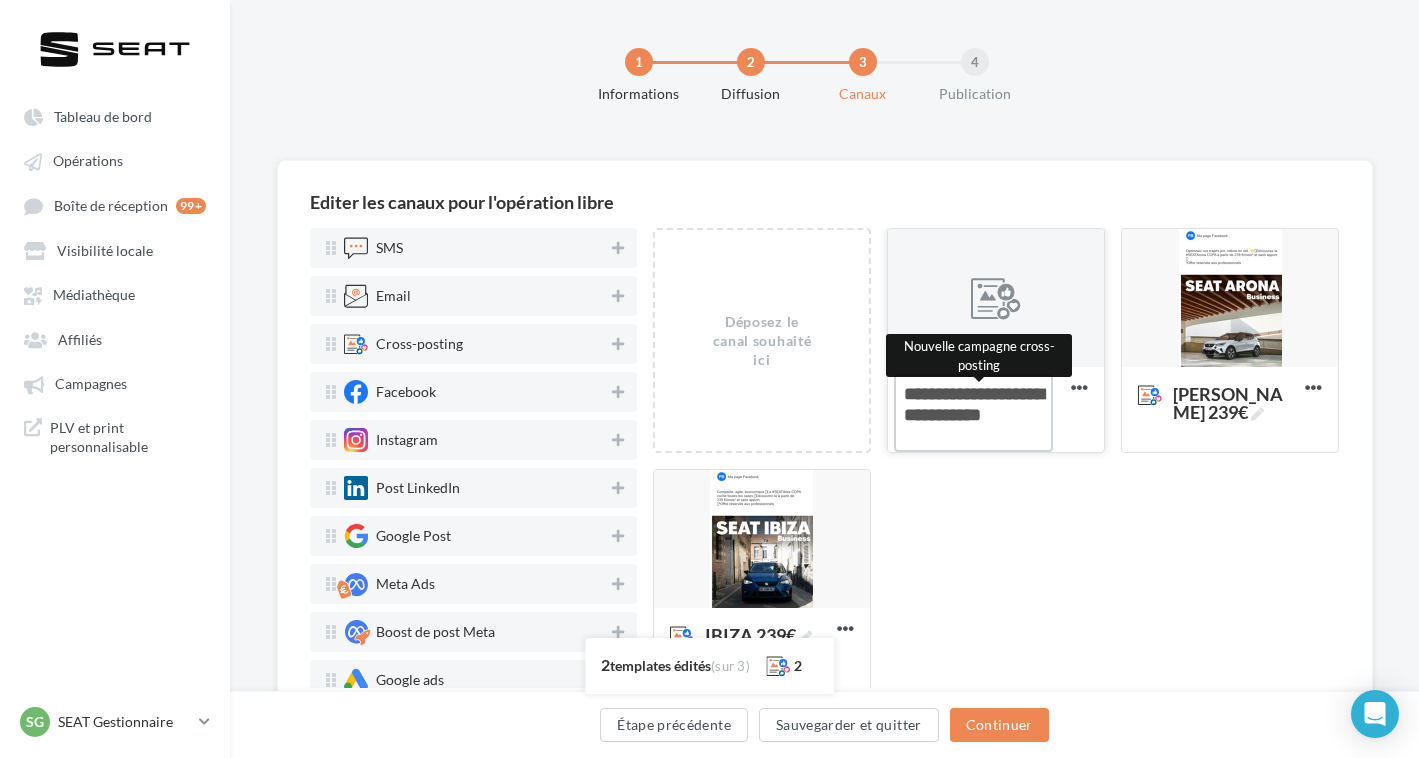 click on "Nouvelle campagne cross-post ...
Nouvelle campagne cross-posting" at bounding box center (973, 413) 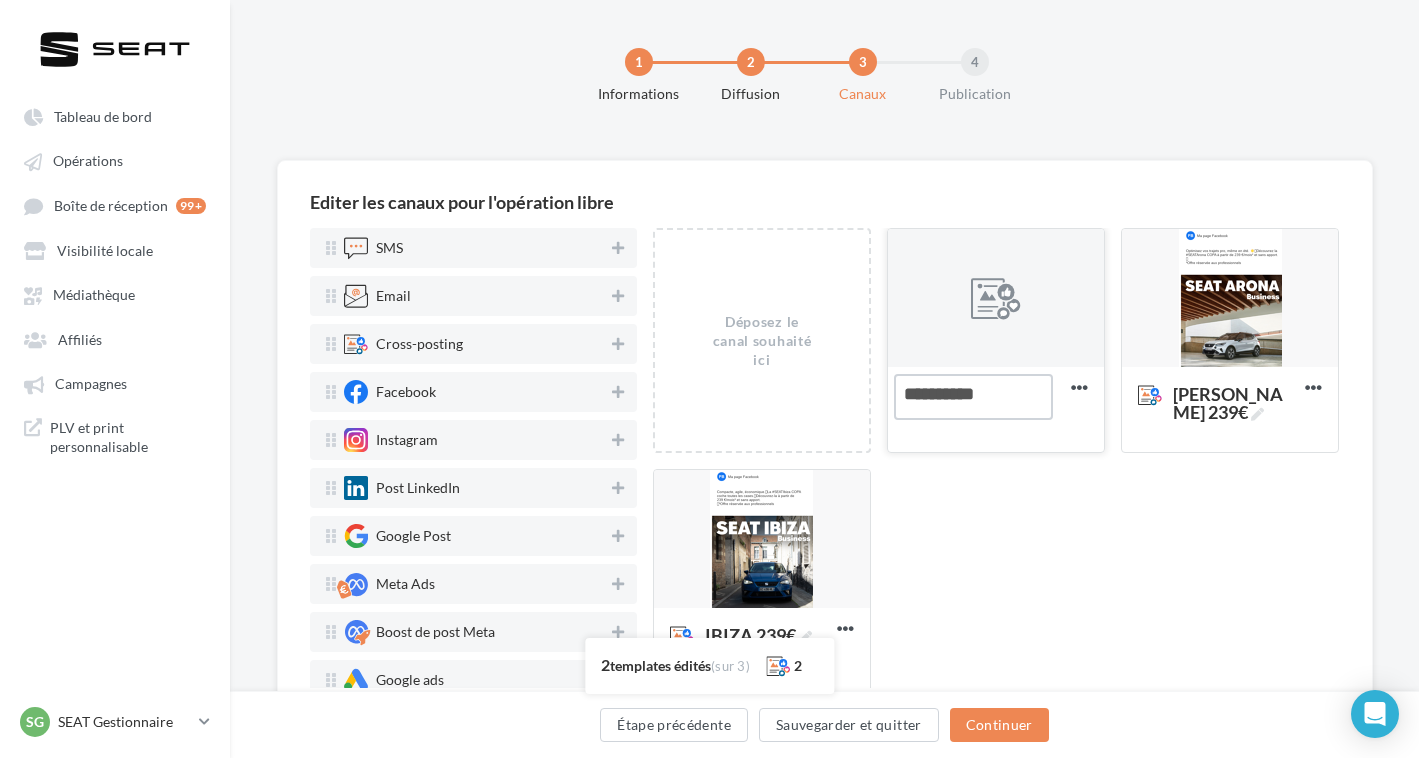 type on "**********" 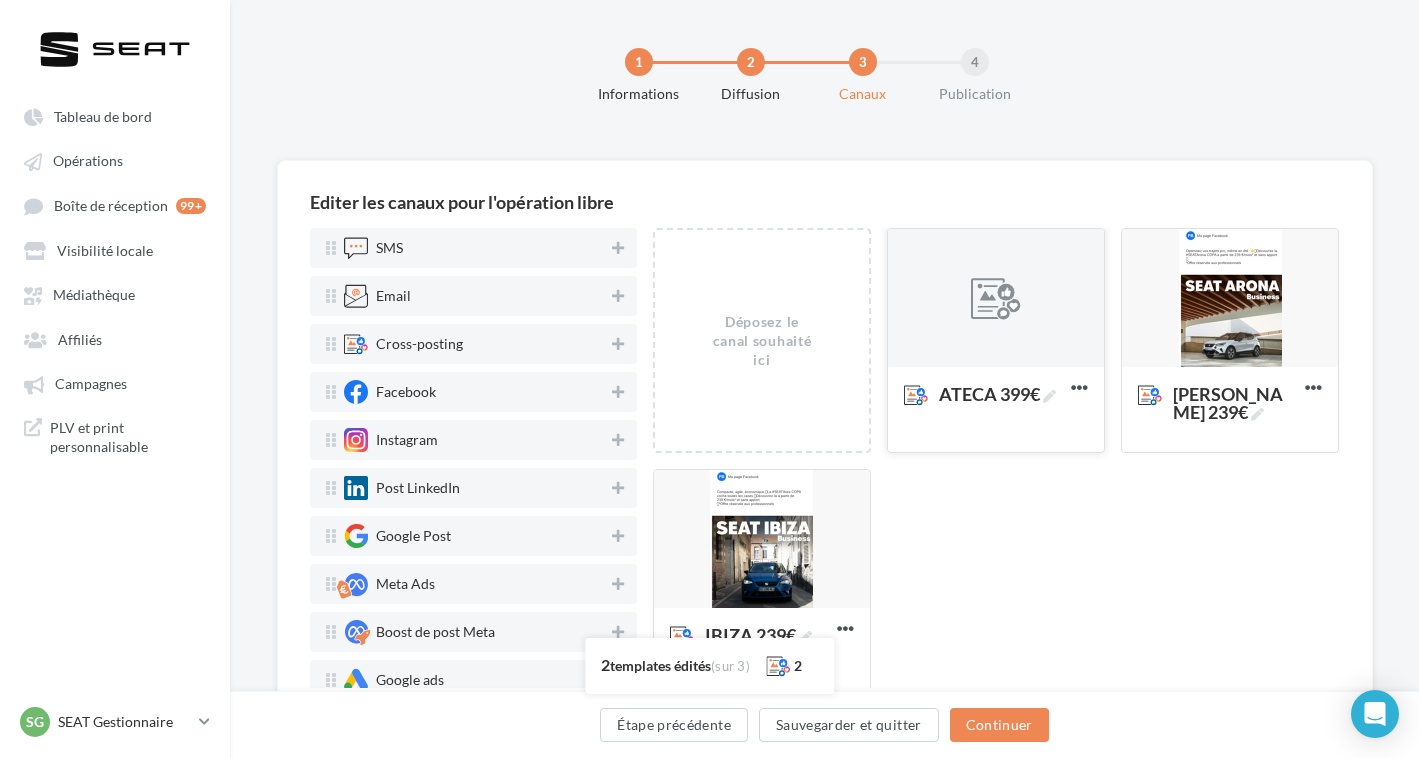 click at bounding box center (996, 299) 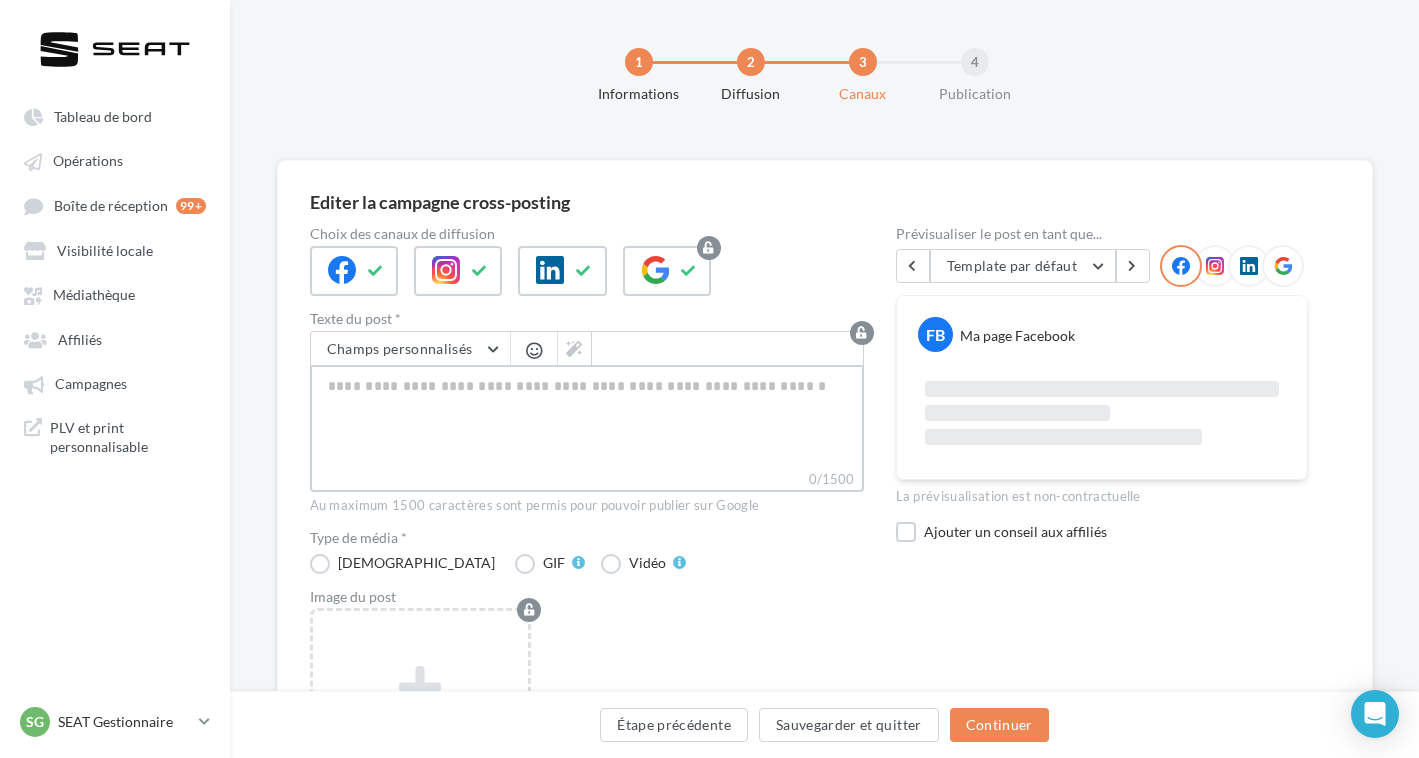 click on "0/1500" at bounding box center [587, 417] 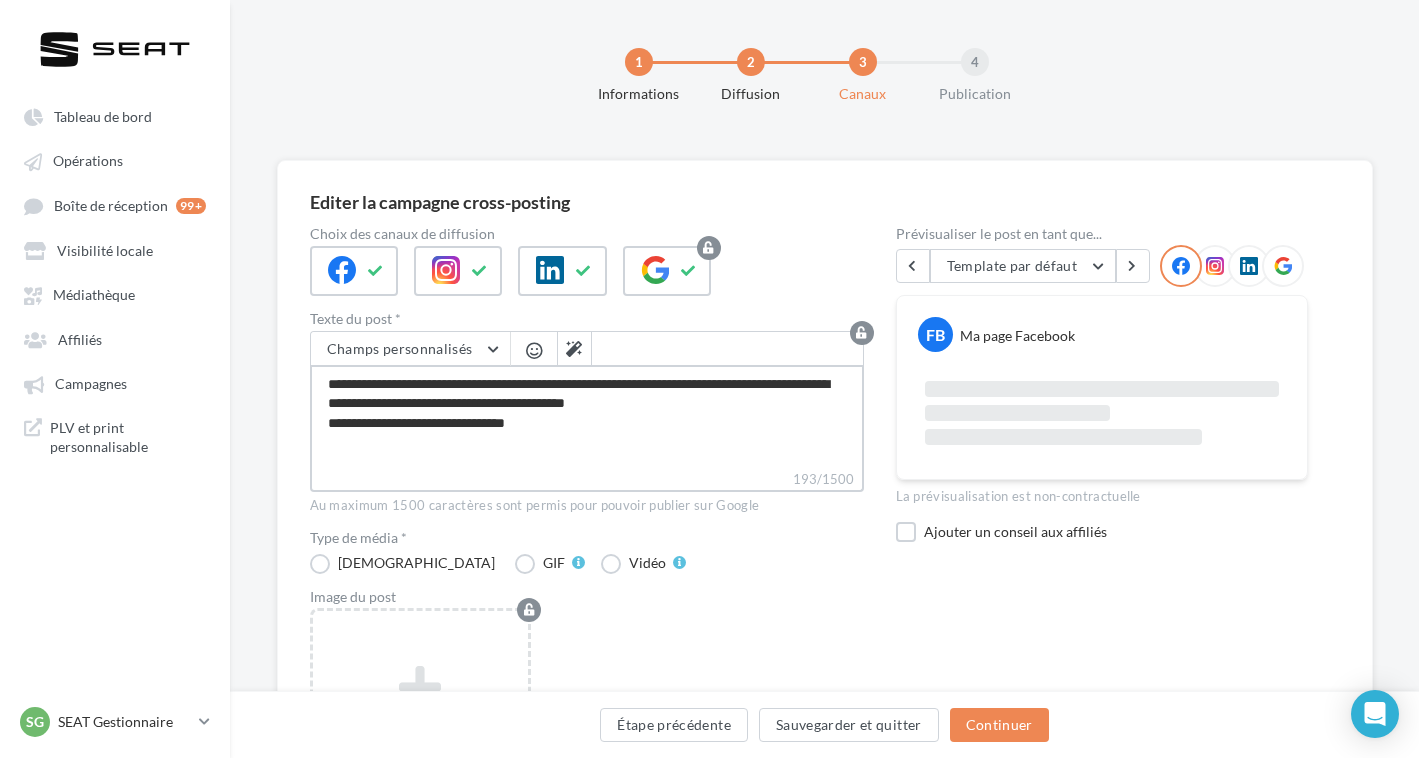 type on "**********" 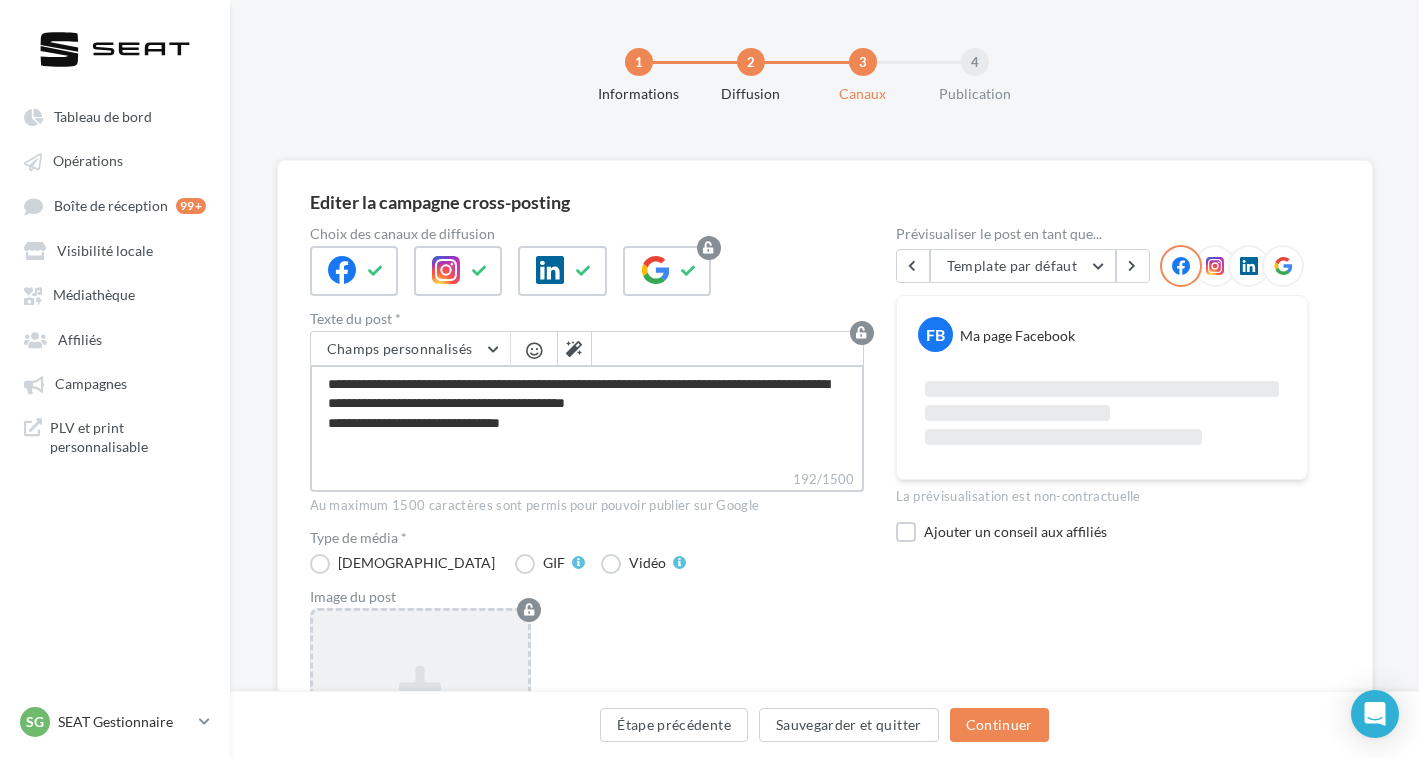 type on "**********" 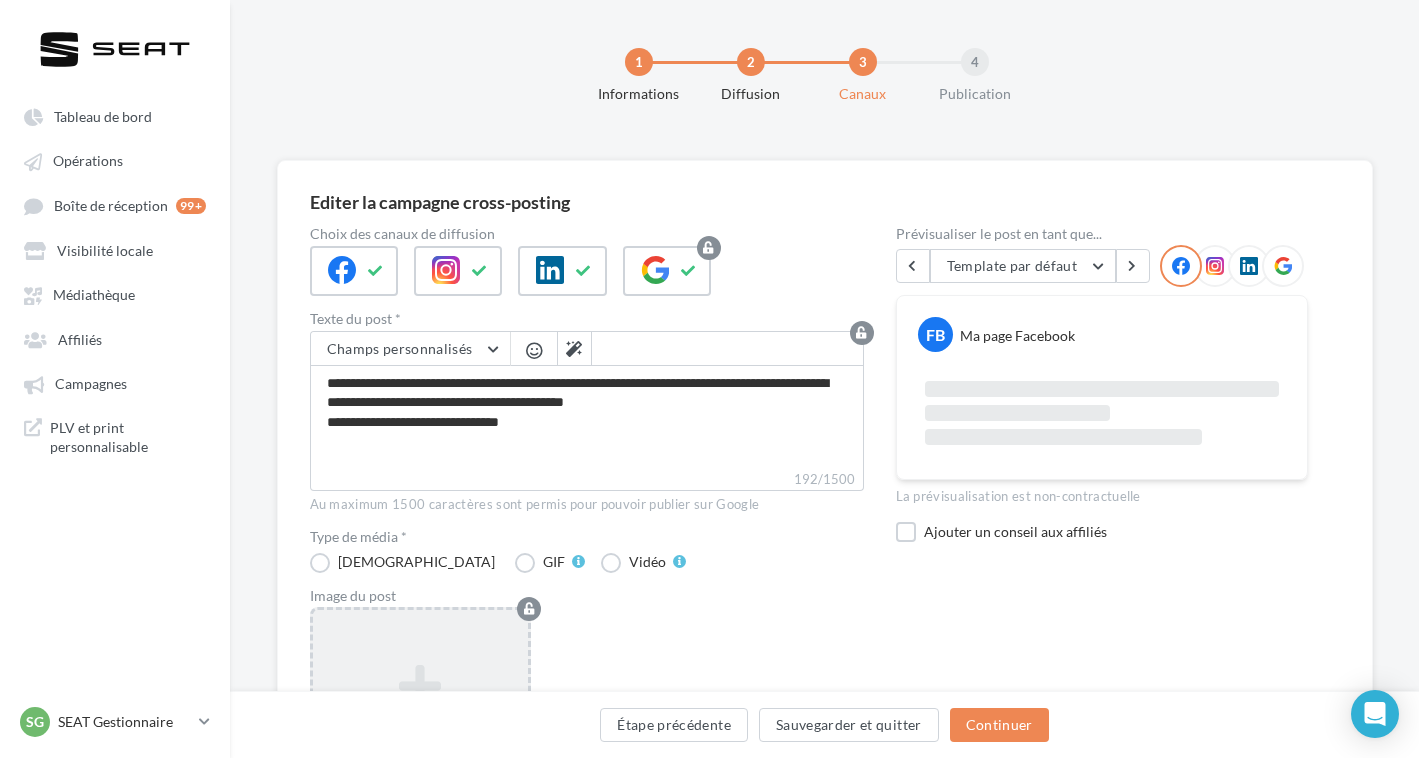 click on "Ajouter une image     Format: jpg   Taille min: 400x300 (LxH)   Taille max: 1920x1350 (LxH)" at bounding box center [421, 737] 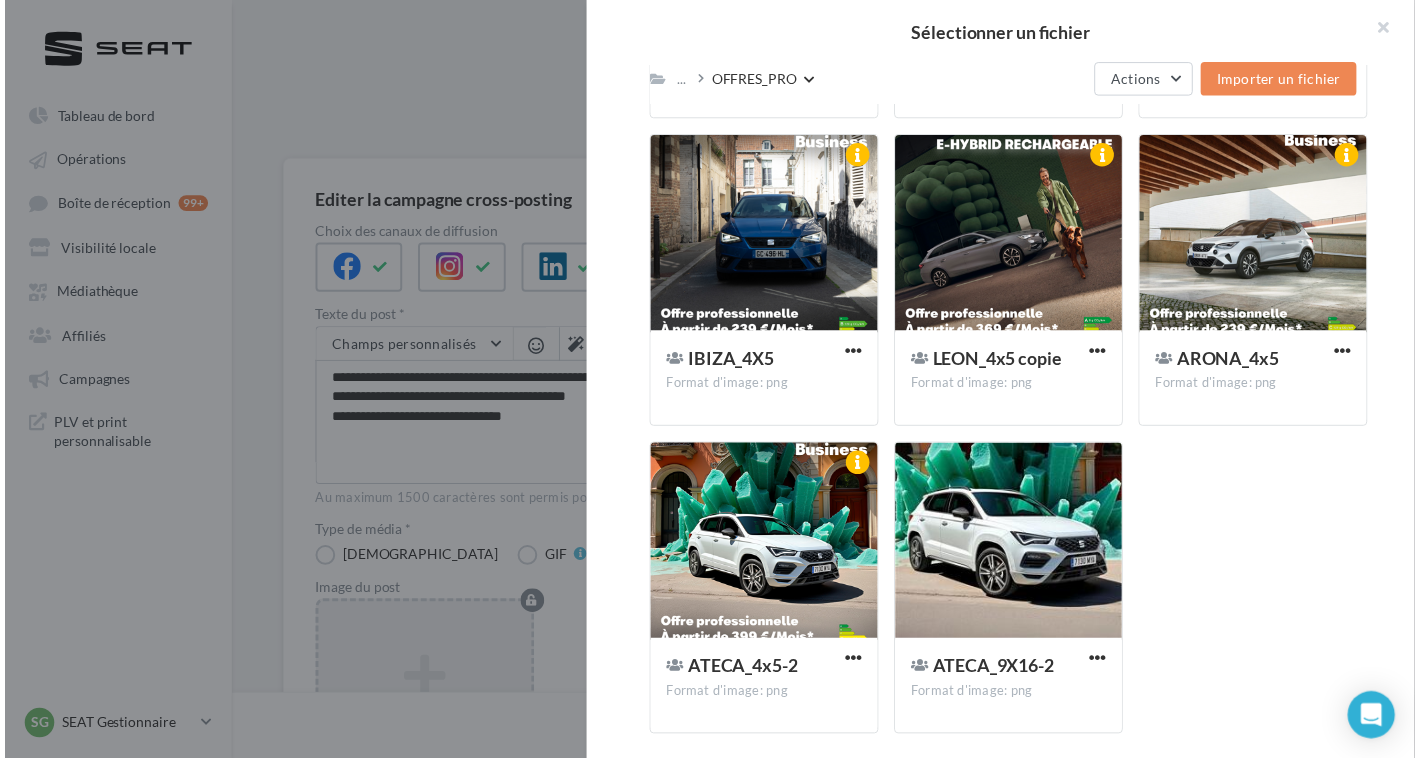 scroll, scrollTop: 860, scrollLeft: 0, axis: vertical 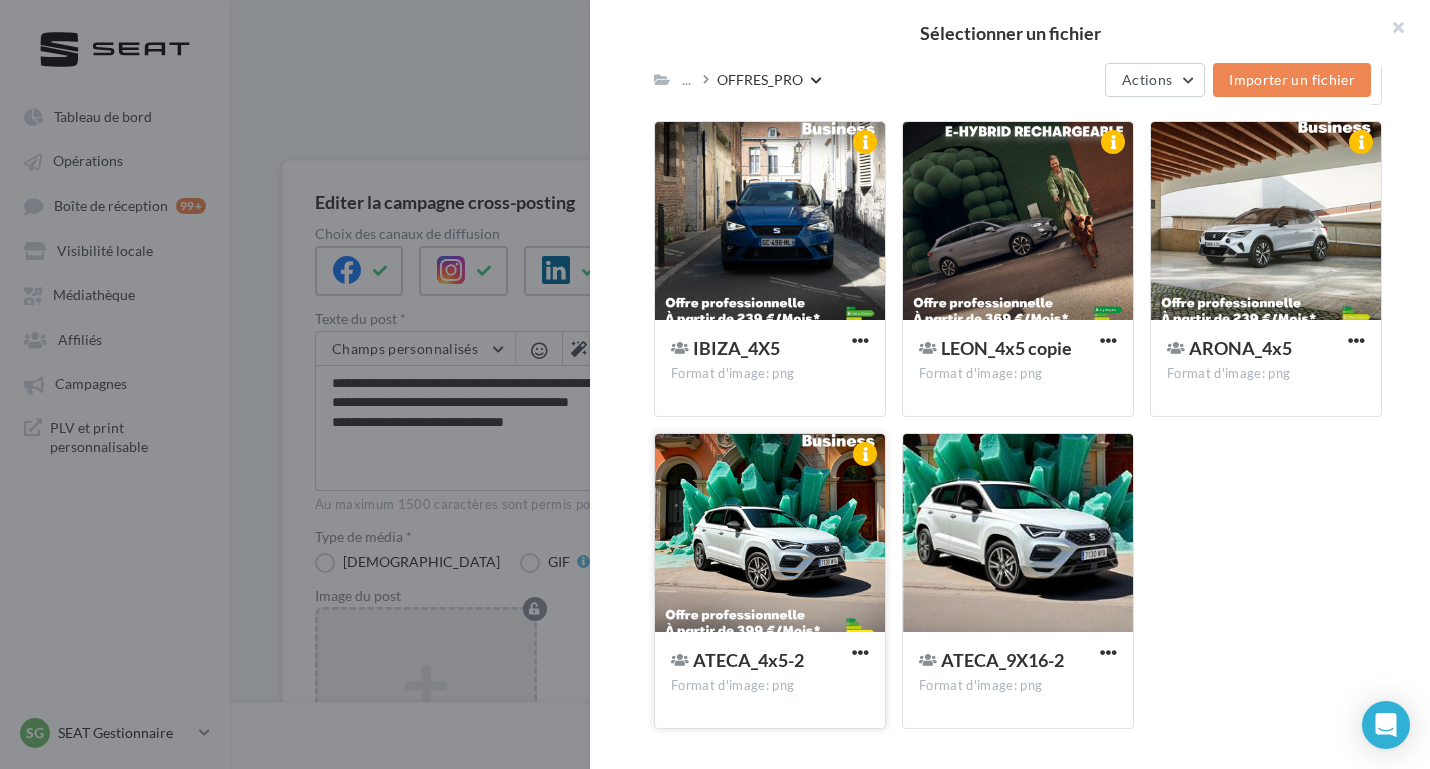click at bounding box center (770, 534) 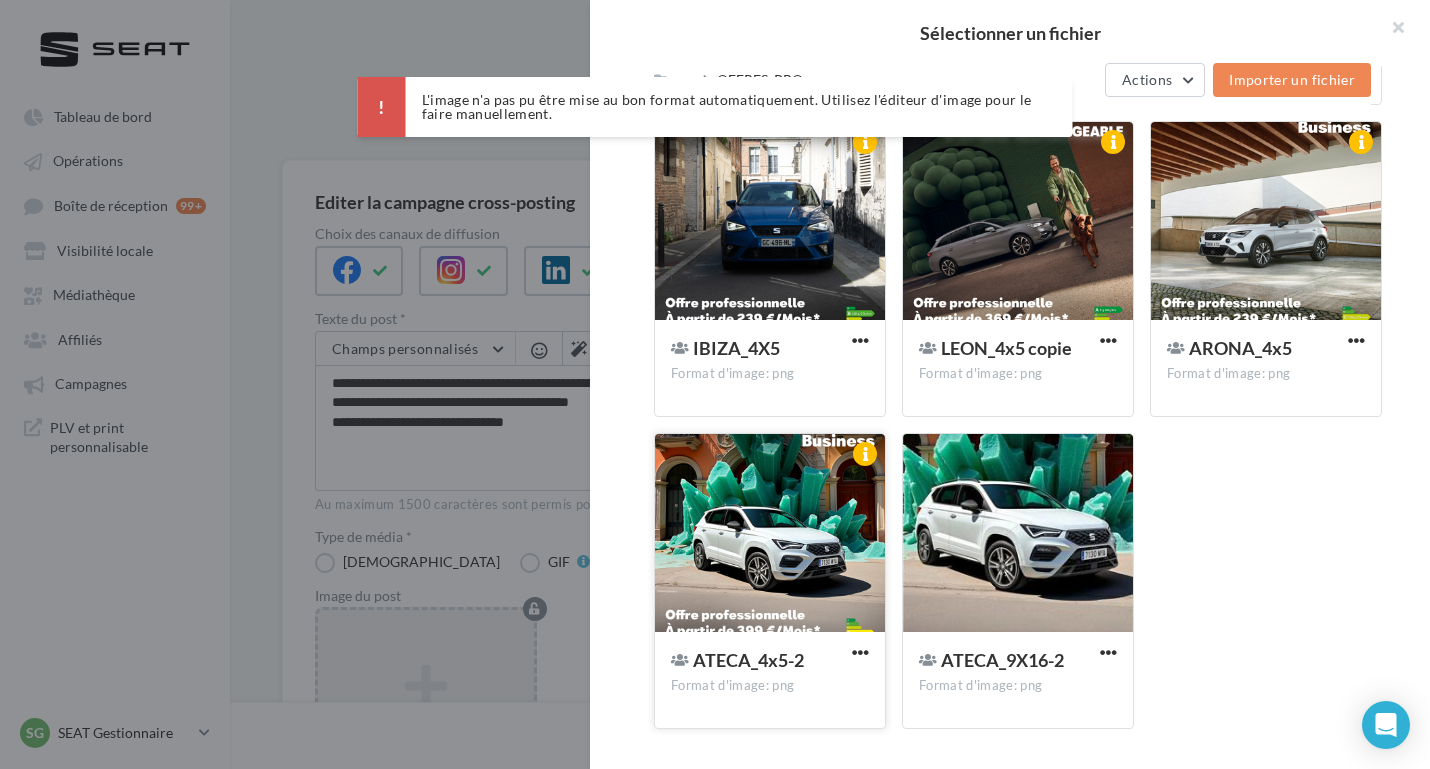 click at bounding box center (770, 534) 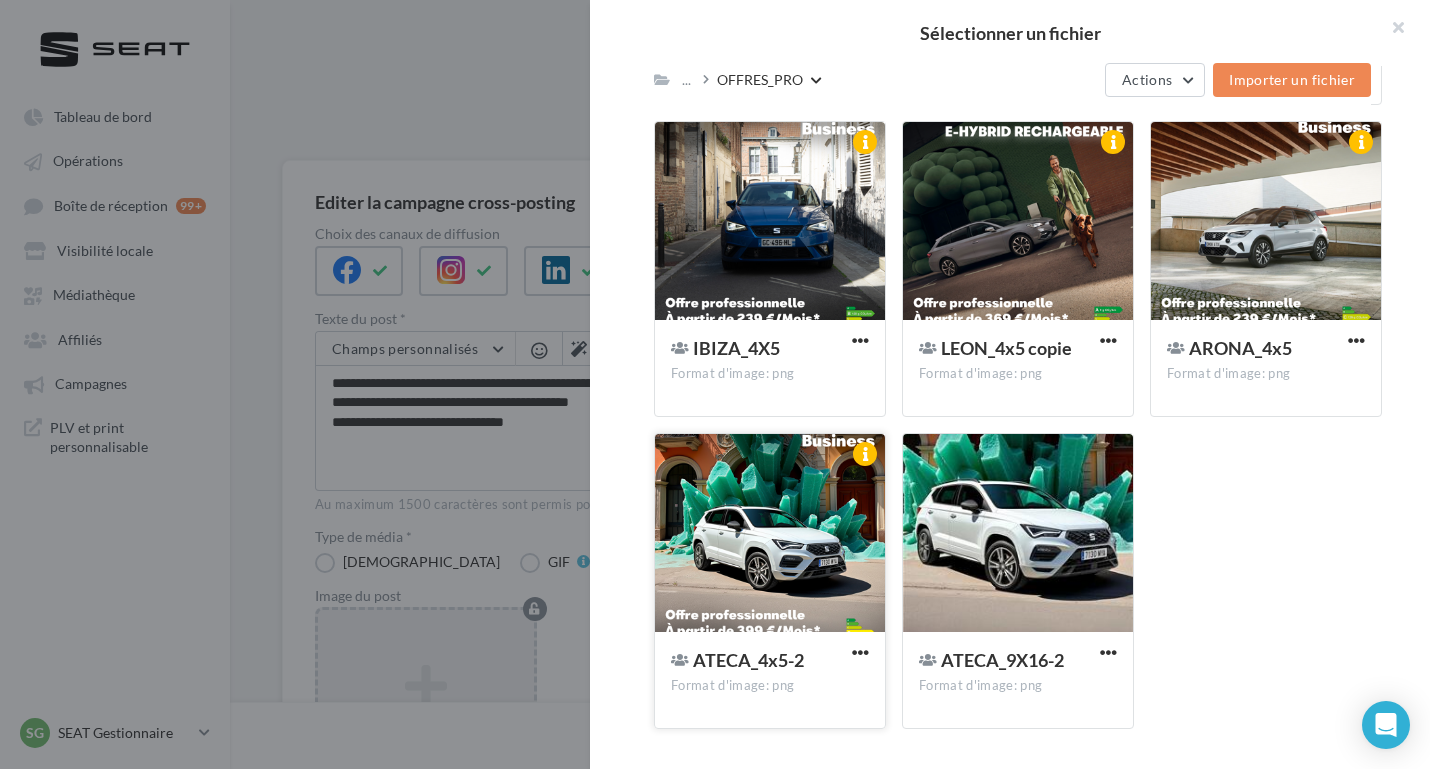 click at bounding box center (770, 534) 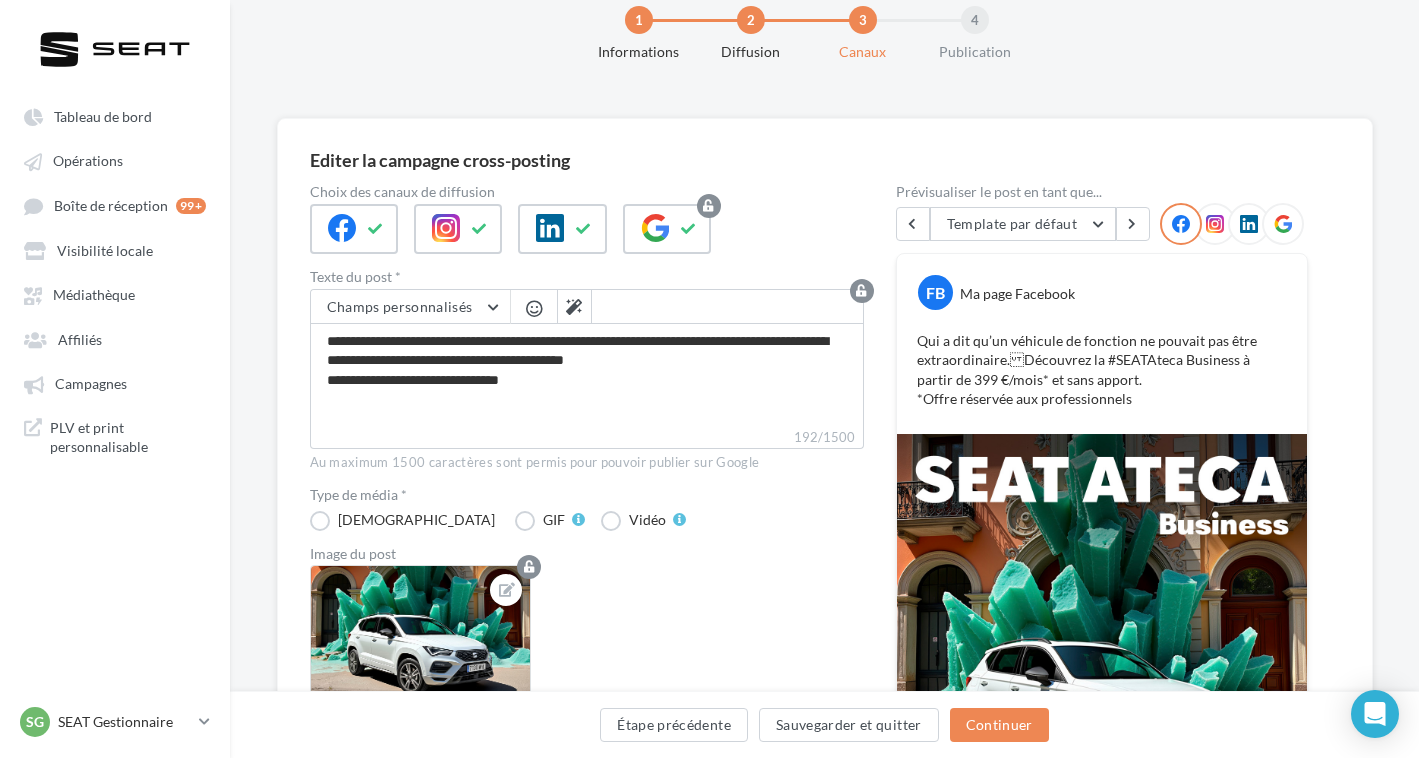 scroll, scrollTop: 0, scrollLeft: 0, axis: both 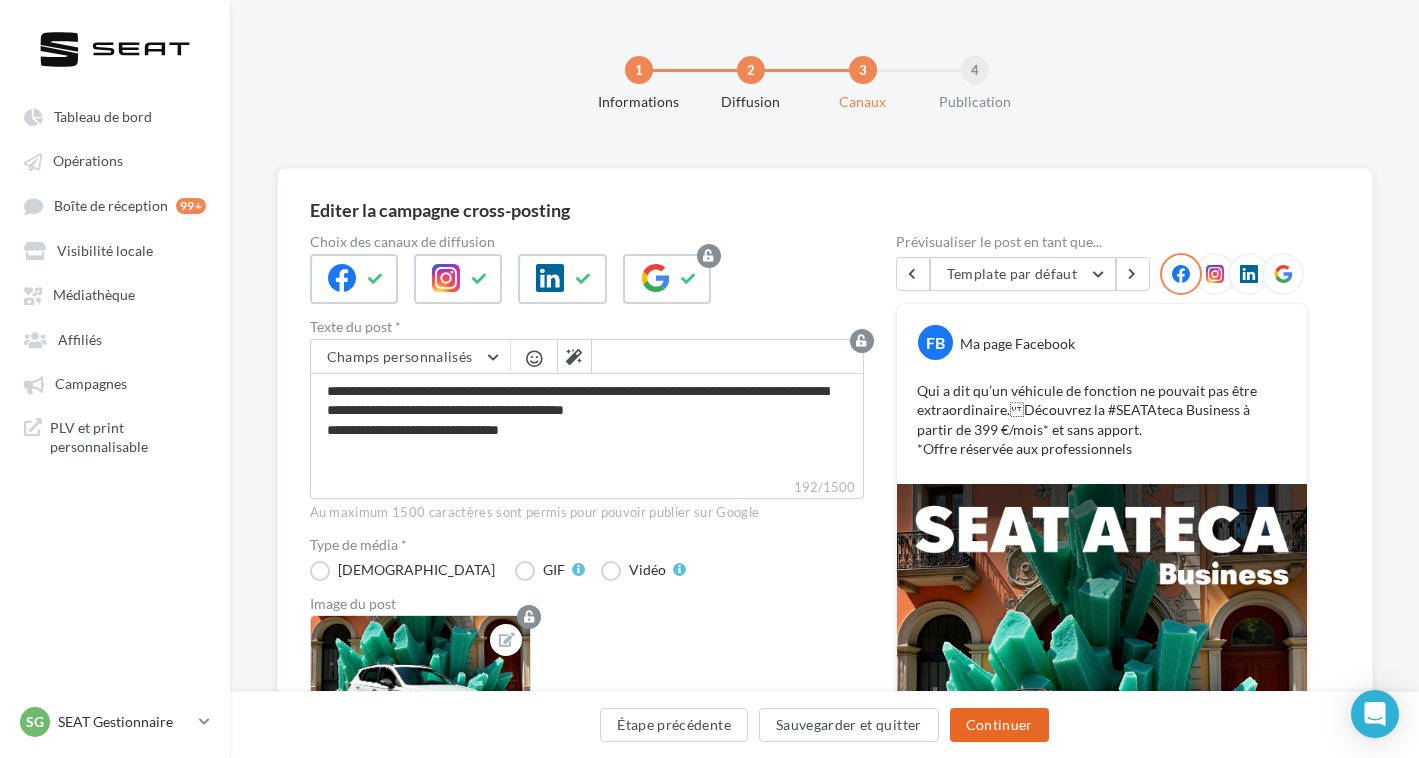 click on "Continuer" at bounding box center [999, 725] 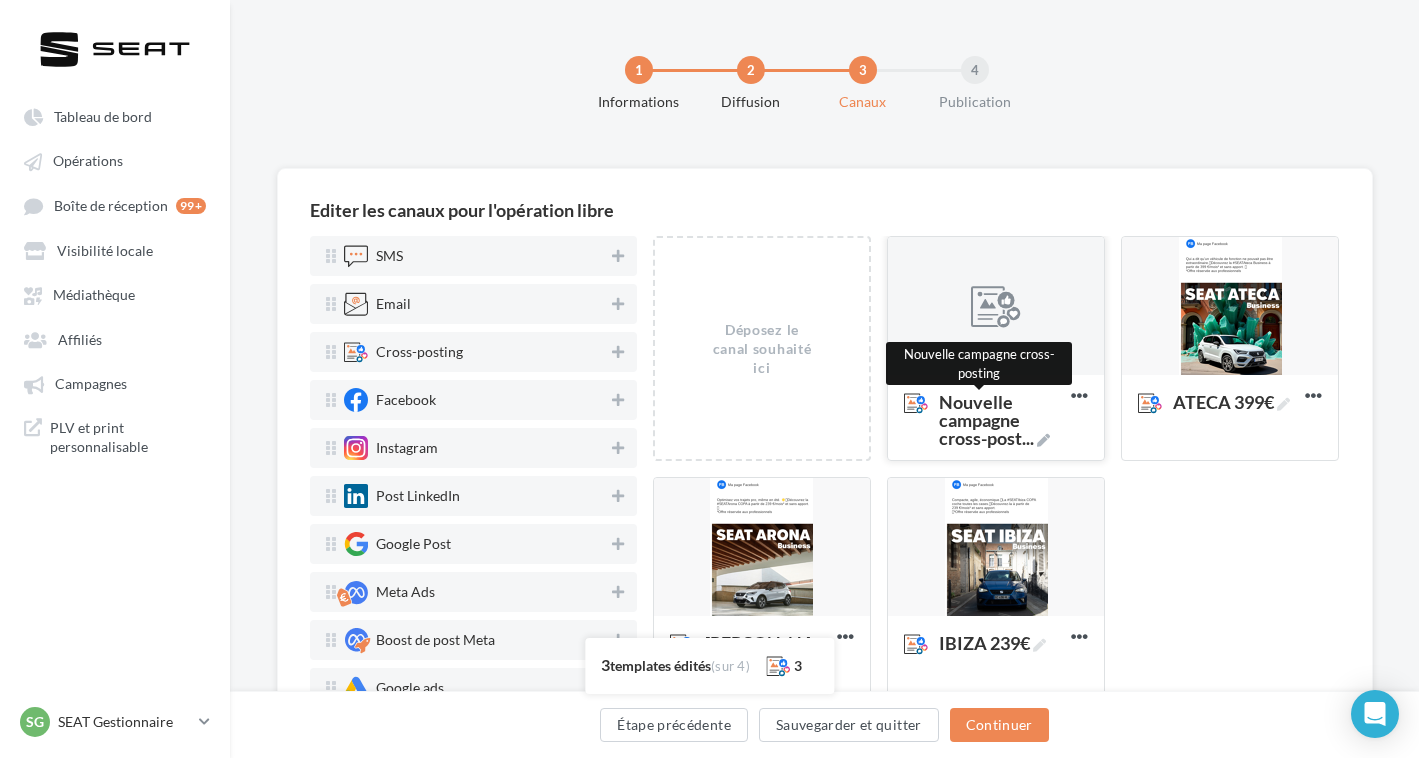 click on "Nouvelle campagne cross-post ..." at bounding box center (1001, 420) 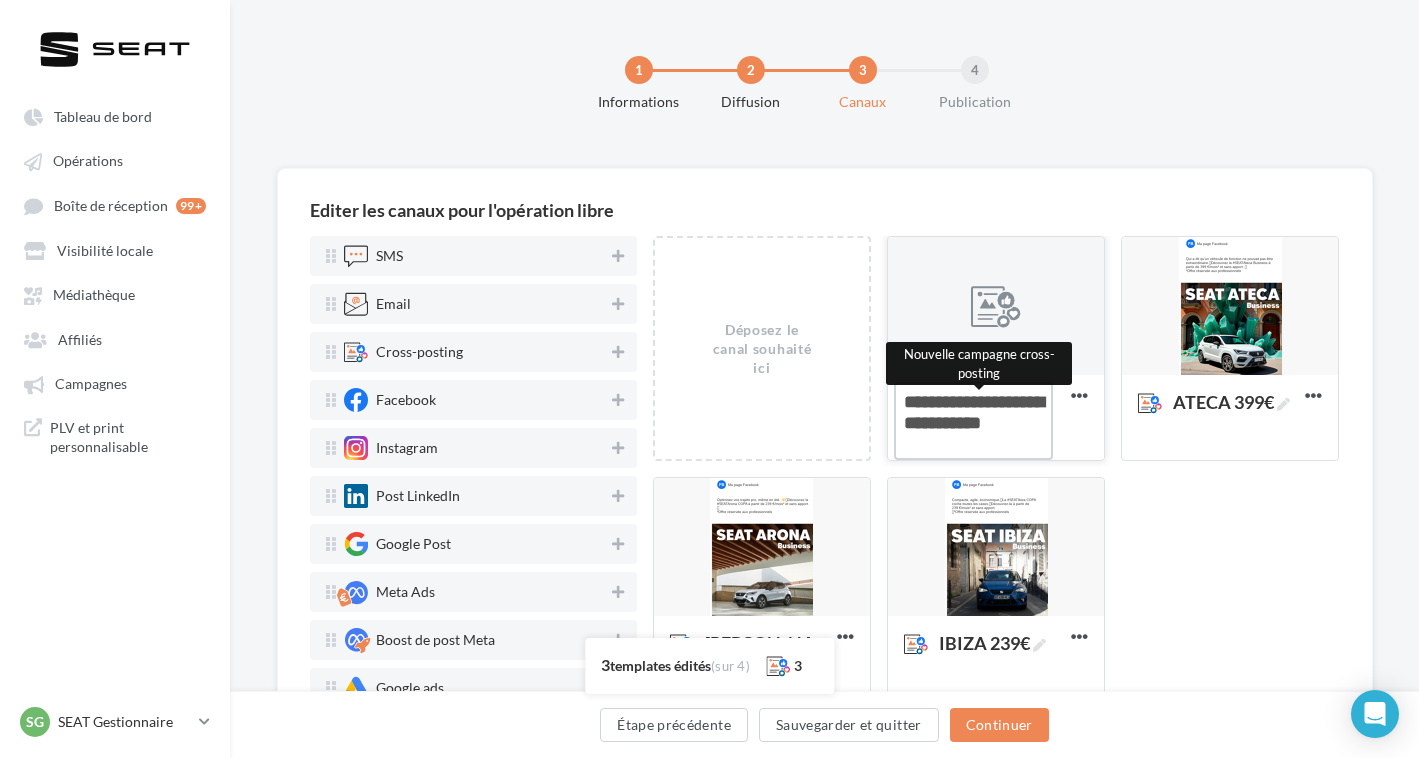 click on "Nouvelle campagne cross-post ...
Nouvelle campagne cross-posting" at bounding box center [973, 421] 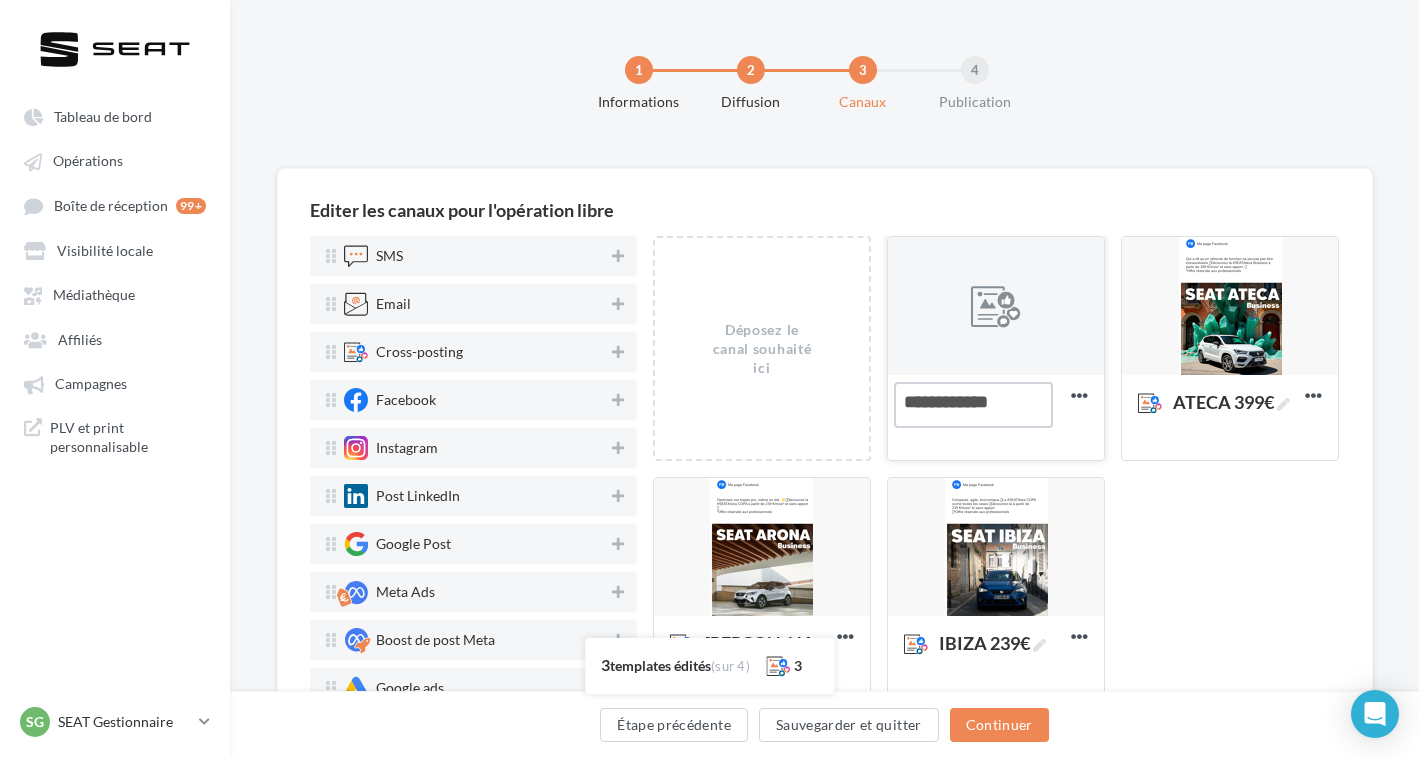 type on "**********" 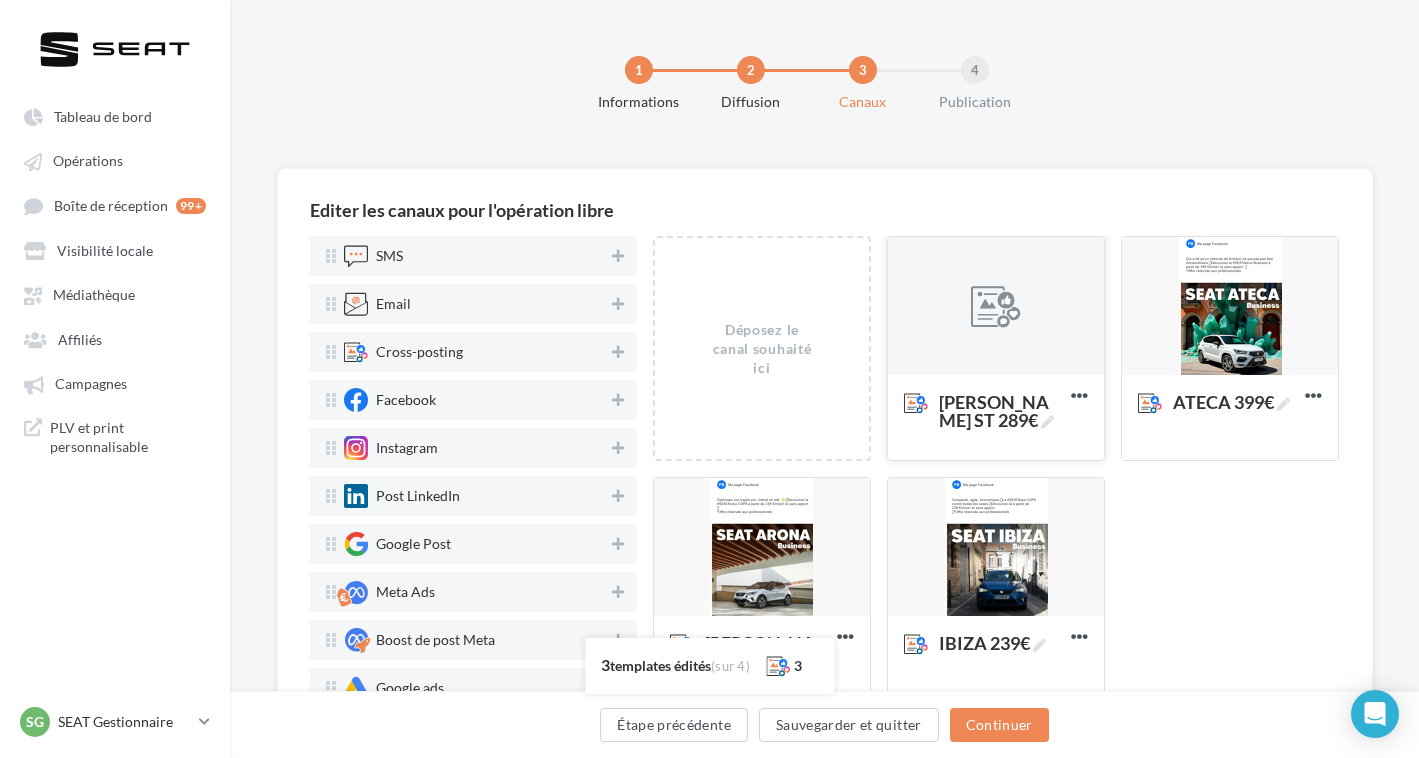 click at bounding box center [996, 307] 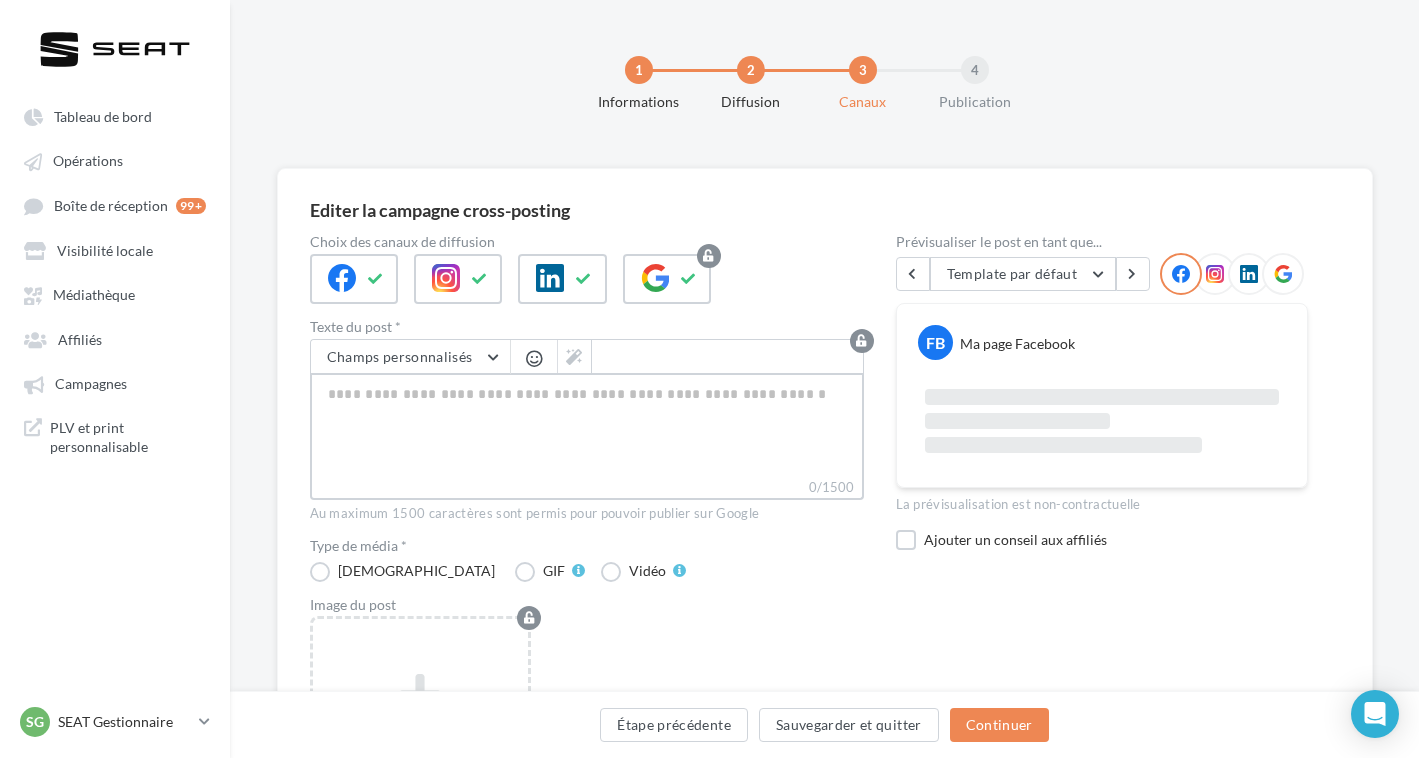 click on "0/1500" at bounding box center [587, 425] 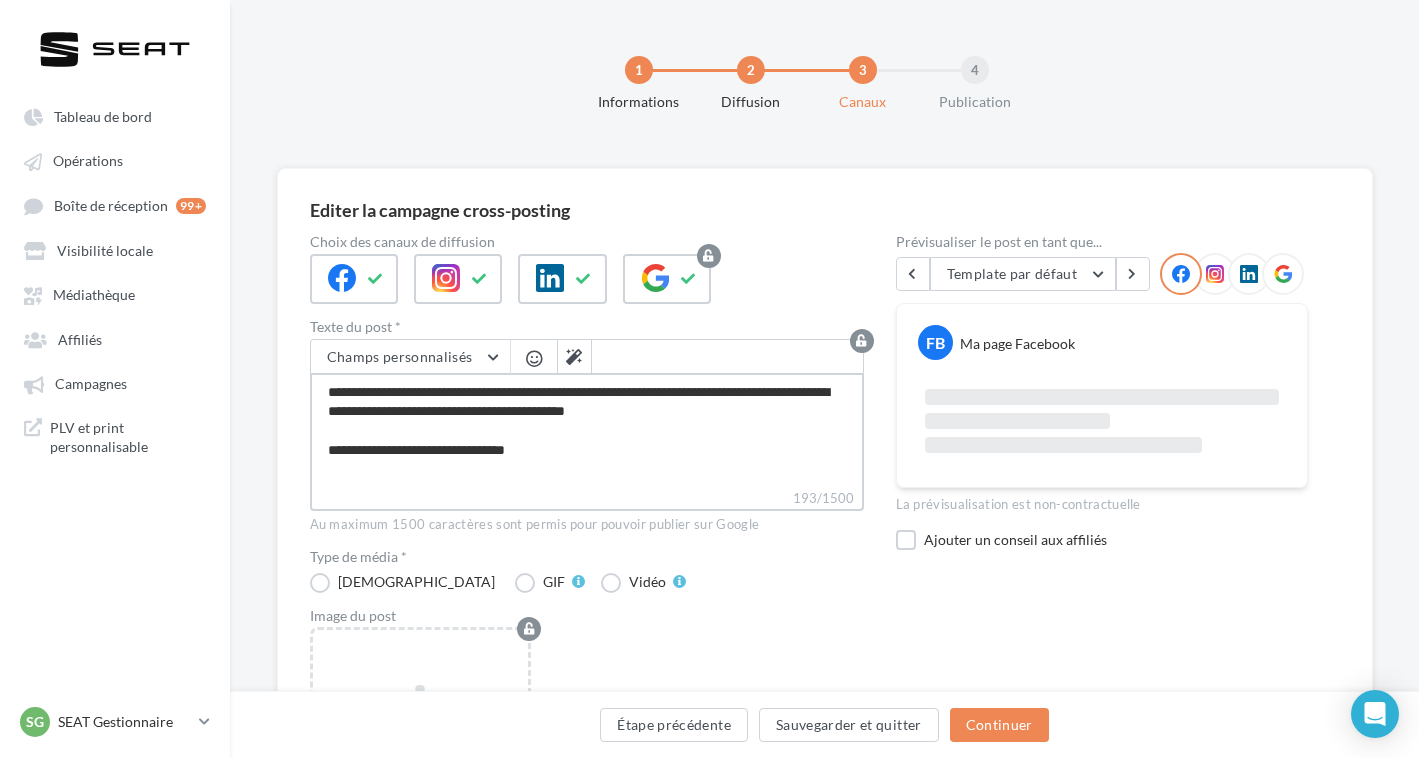 type on "**********" 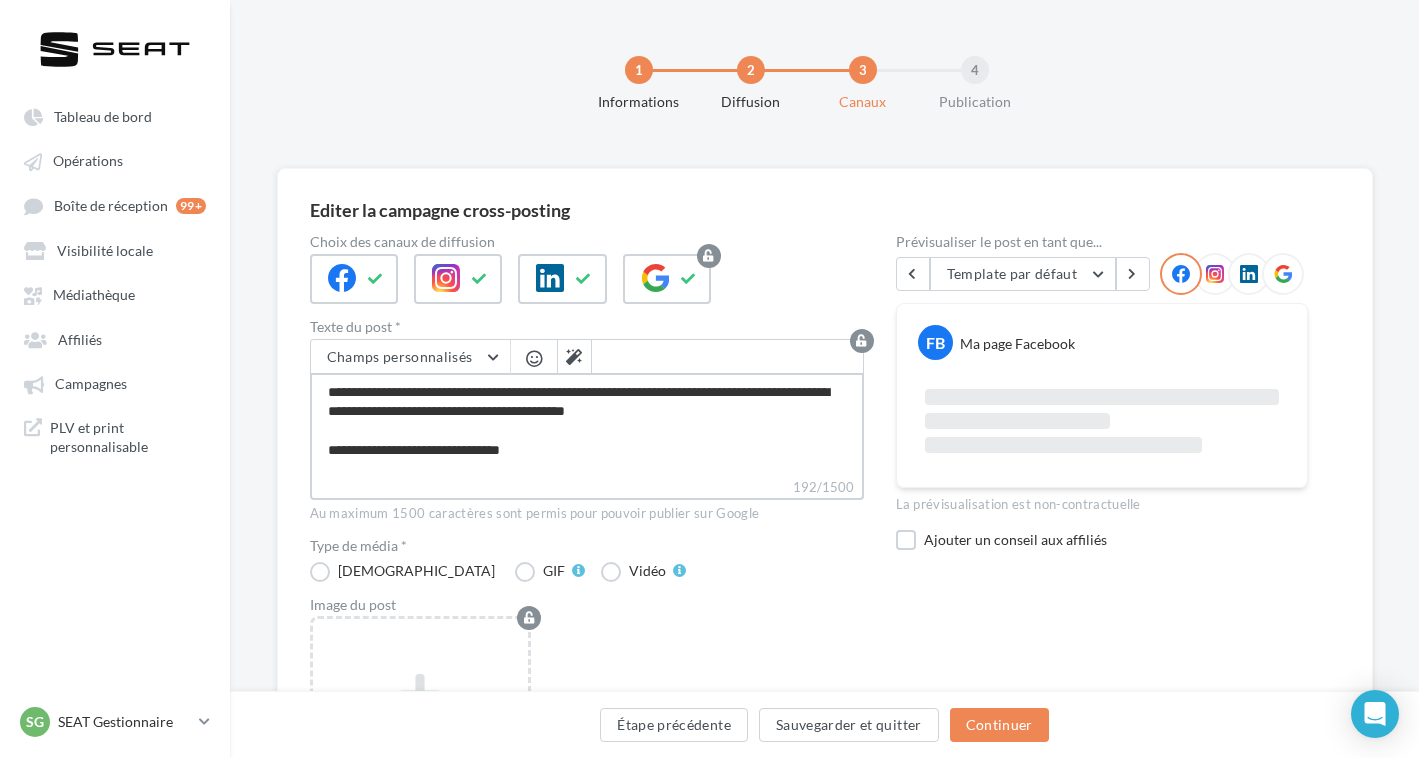 type on "**********" 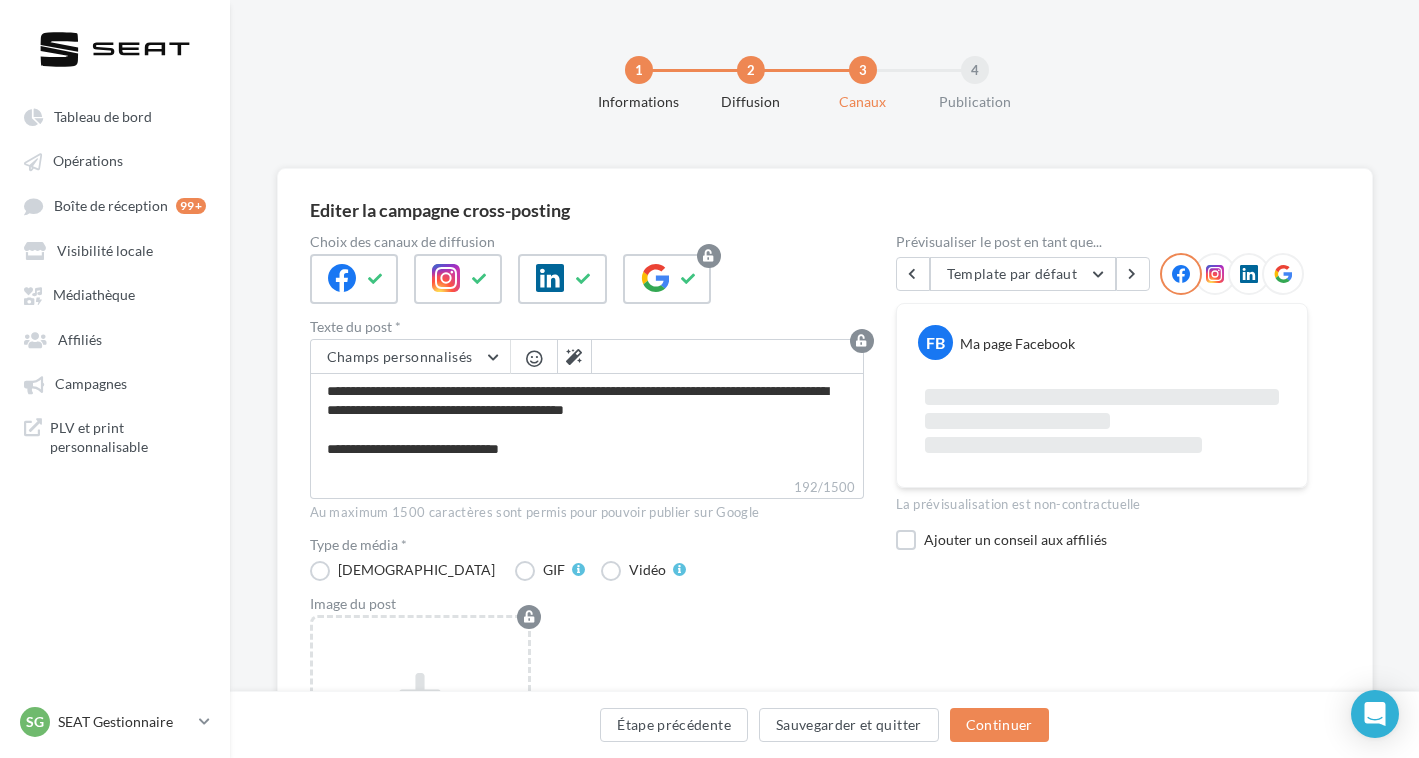 click on "Ajouter une image     Format: jpg   Taille min: 400x300 (LxH)   Taille max: 1920x1350 (LxH)" at bounding box center [595, 755] 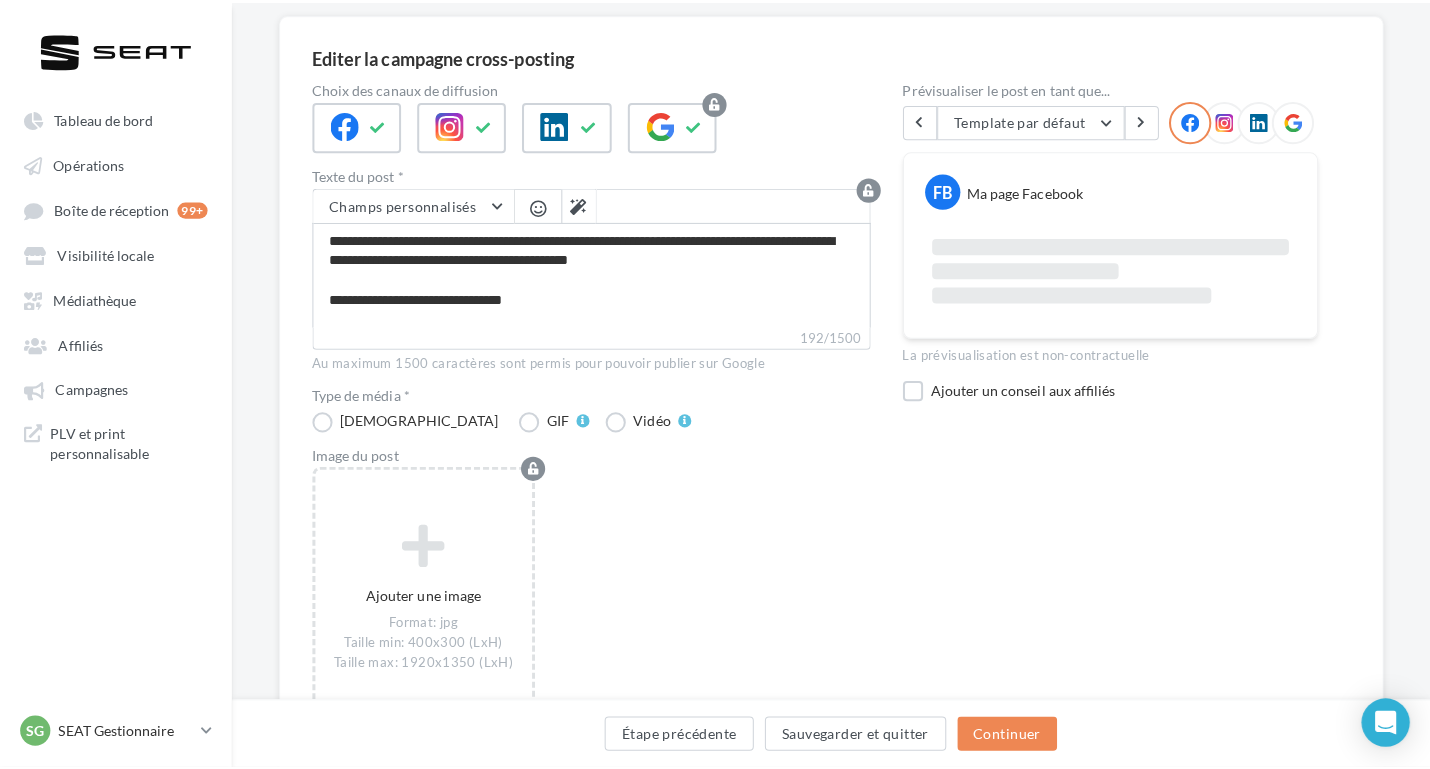 scroll, scrollTop: 165, scrollLeft: 0, axis: vertical 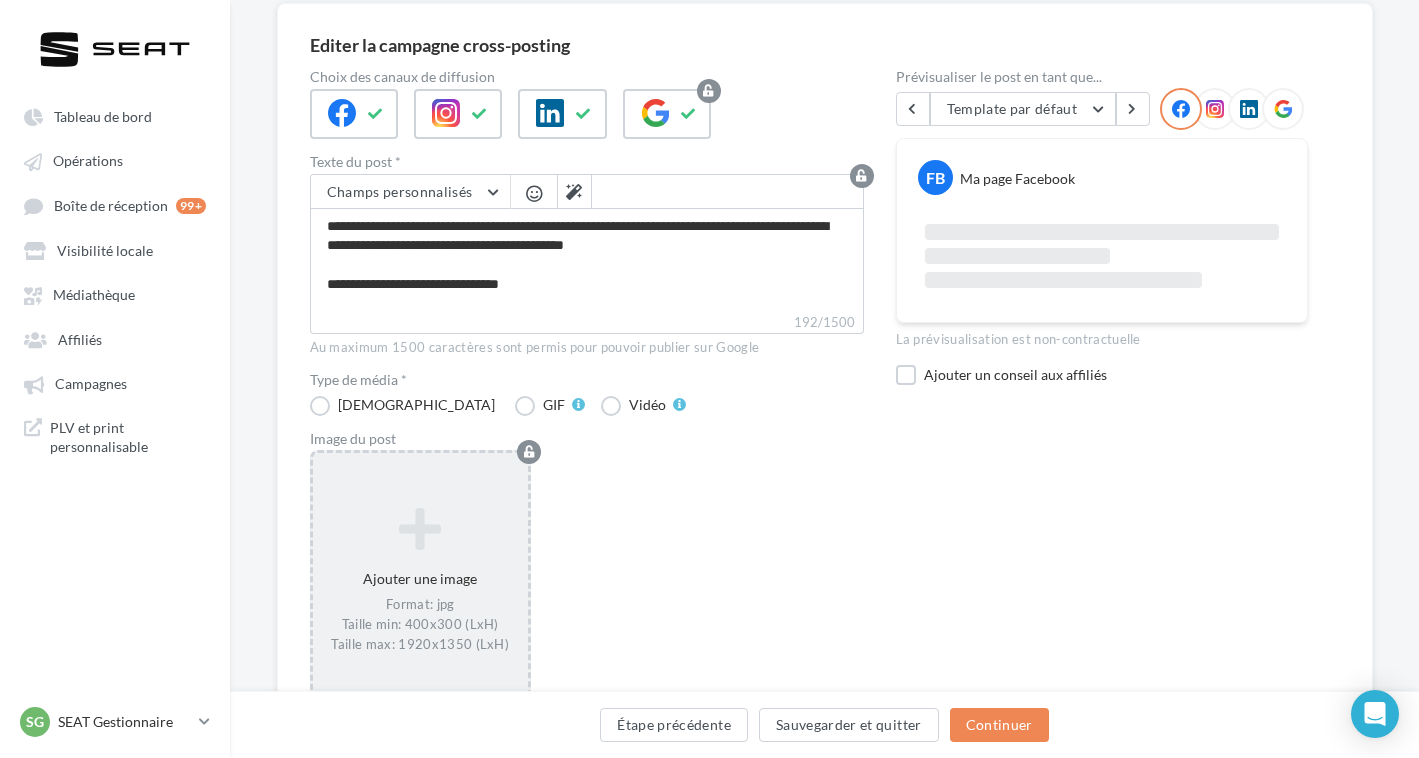 click on "Ajouter une image     Format: jpg   Taille min: 400x300 (LxH)   Taille max: 1920x1350 (LxH)" at bounding box center (421, 579) 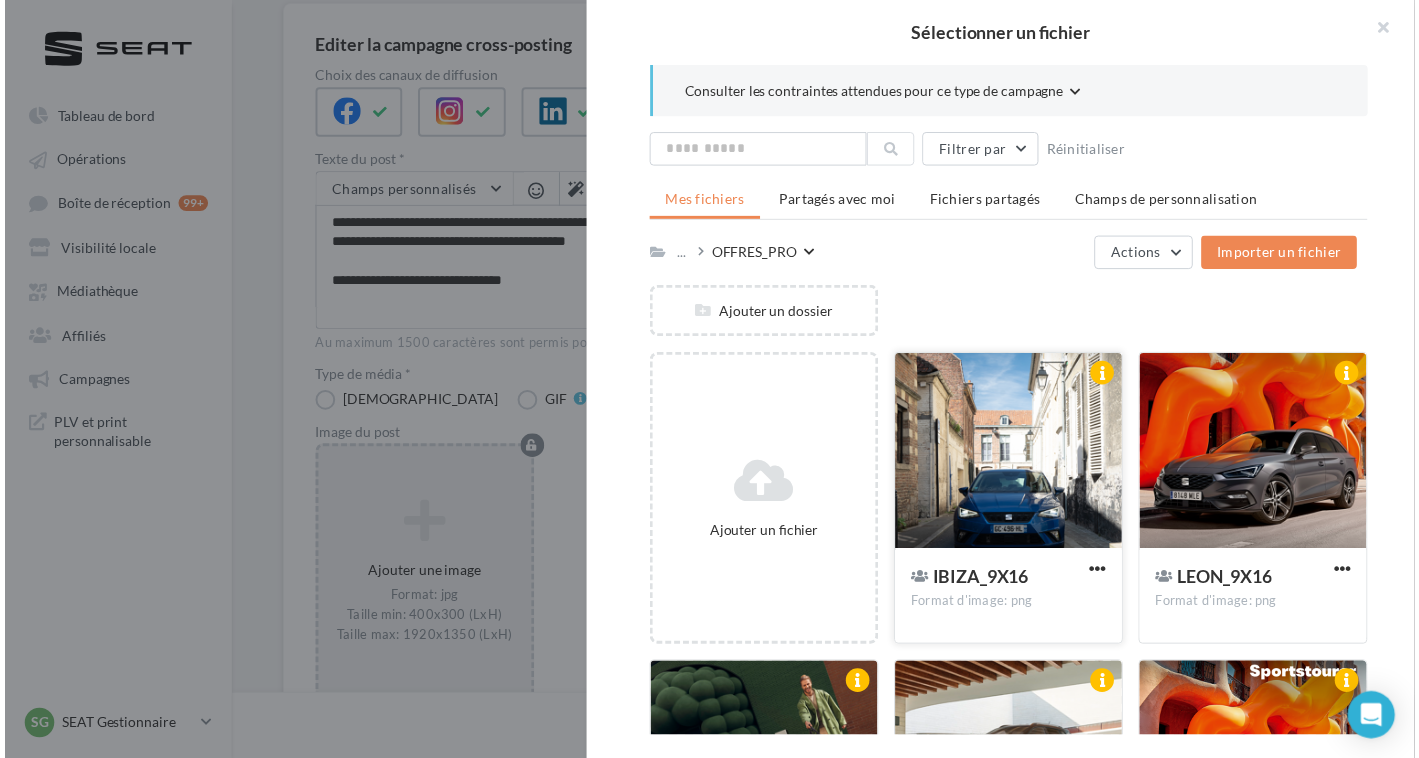 scroll, scrollTop: 252, scrollLeft: 0, axis: vertical 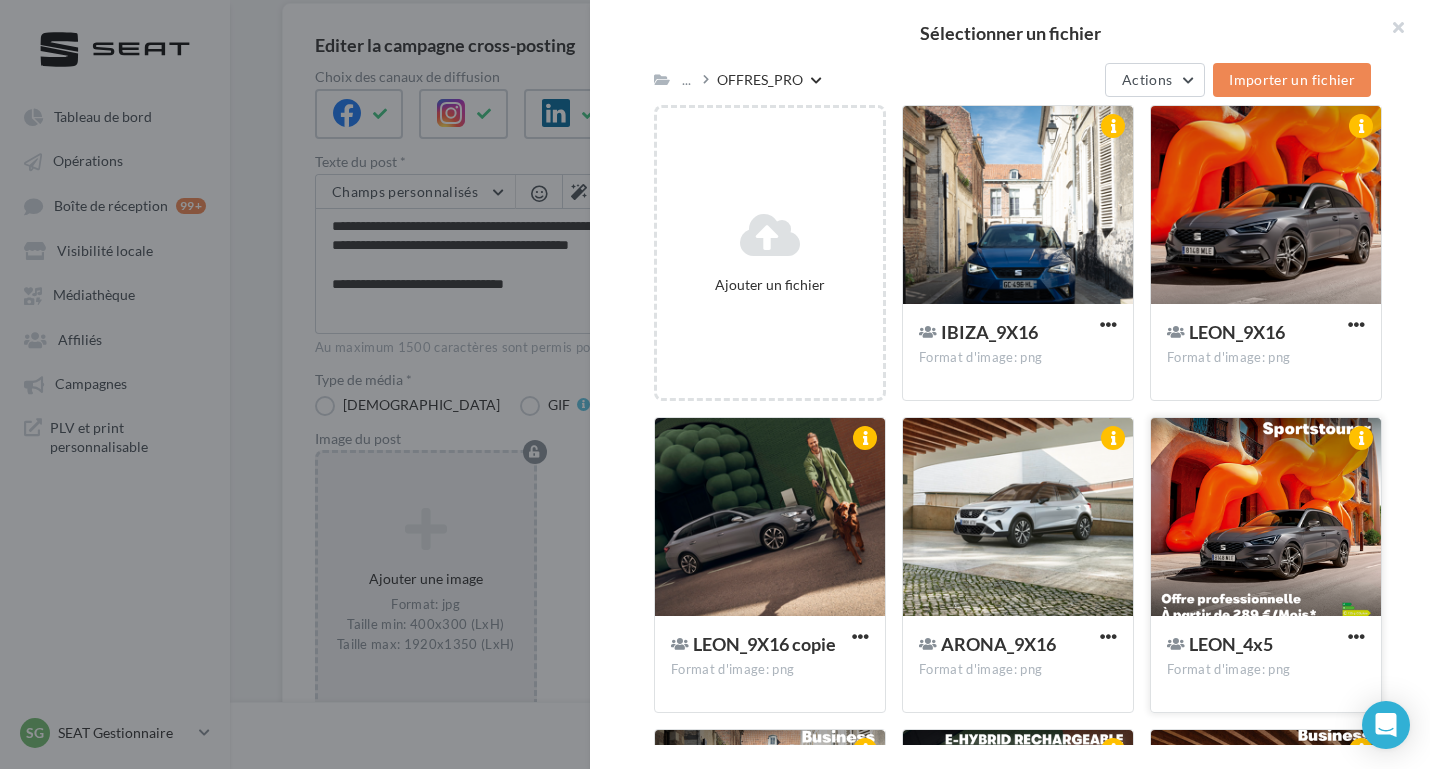 click at bounding box center [1266, 518] 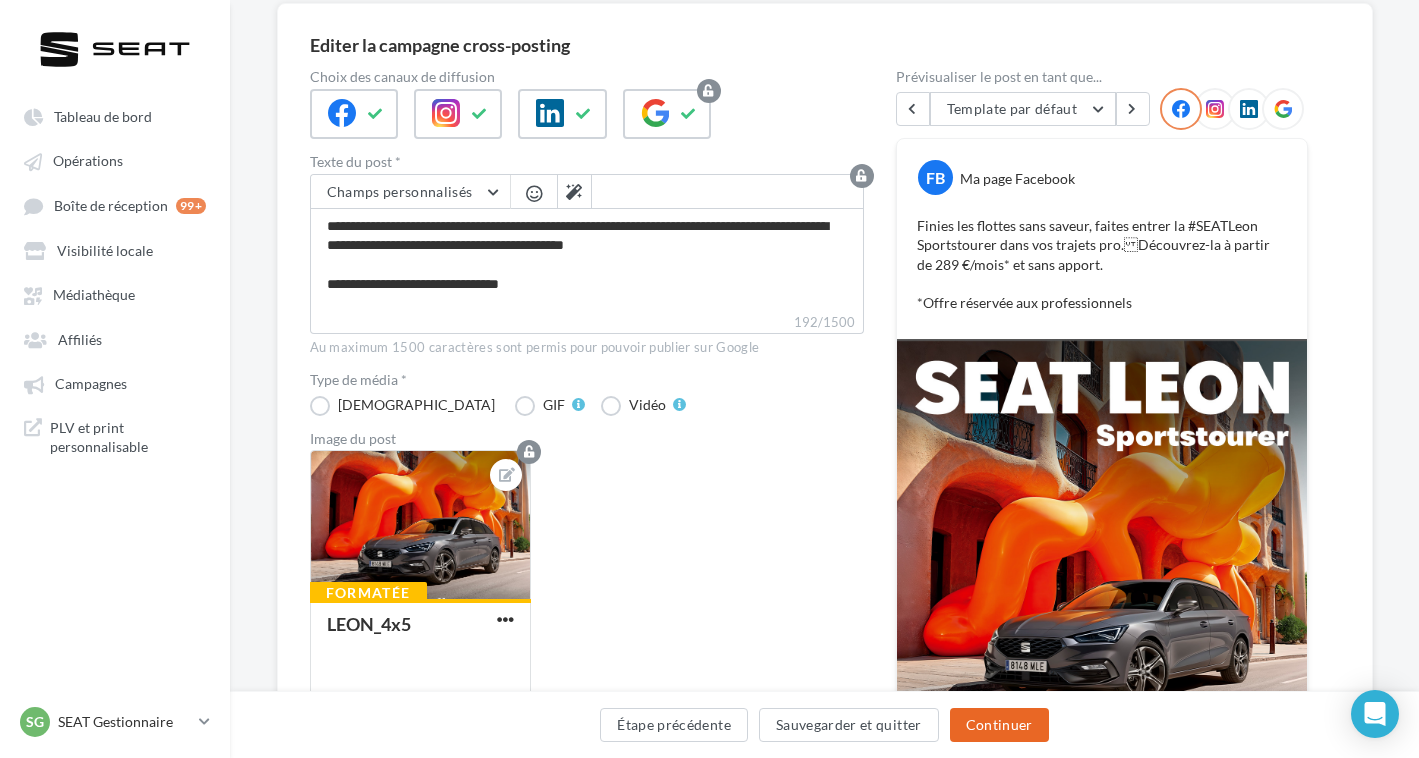 click on "Continuer" at bounding box center (999, 725) 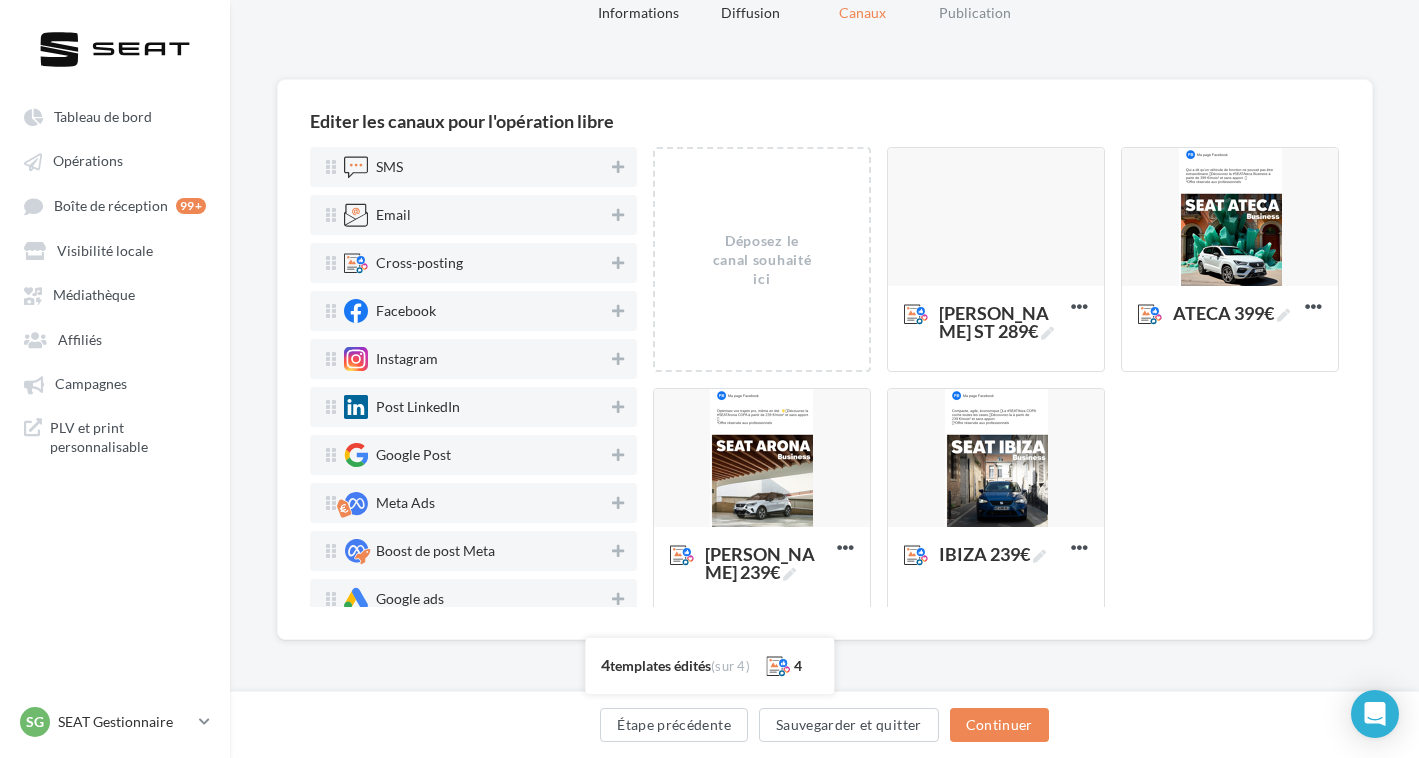 scroll, scrollTop: 89, scrollLeft: 0, axis: vertical 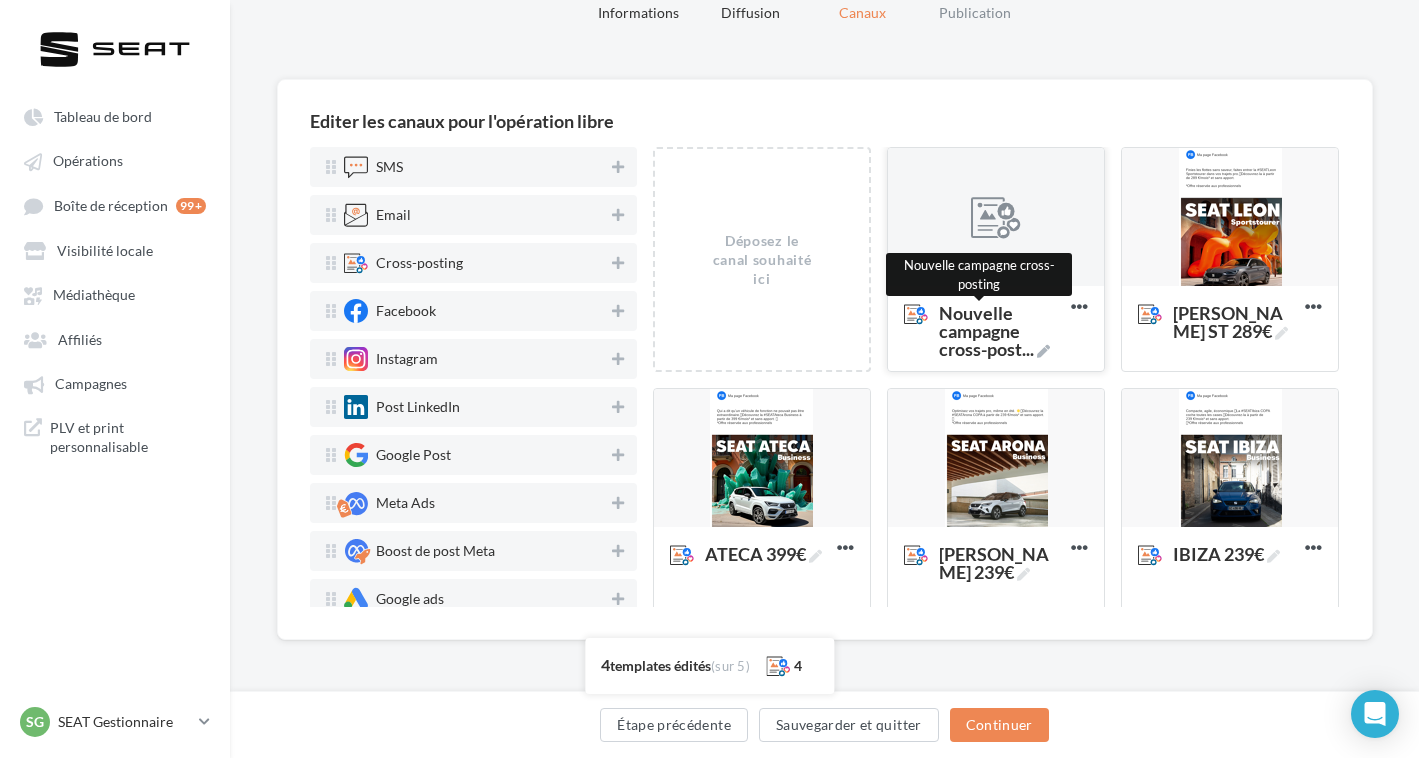 click on "..." at bounding box center [1028, 349] 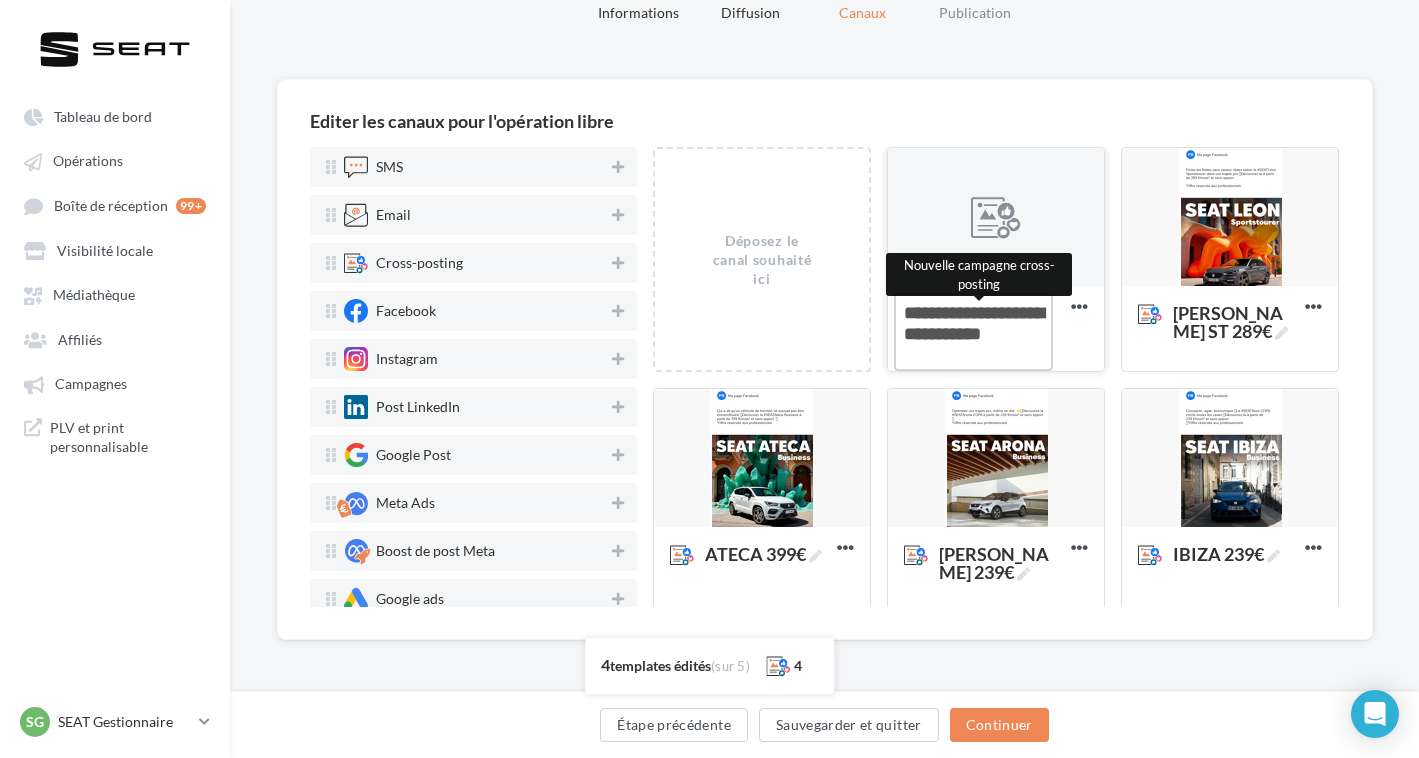 click on "Nouvelle campagne cross-post ...
Nouvelle campagne cross-posting" at bounding box center [973, 332] 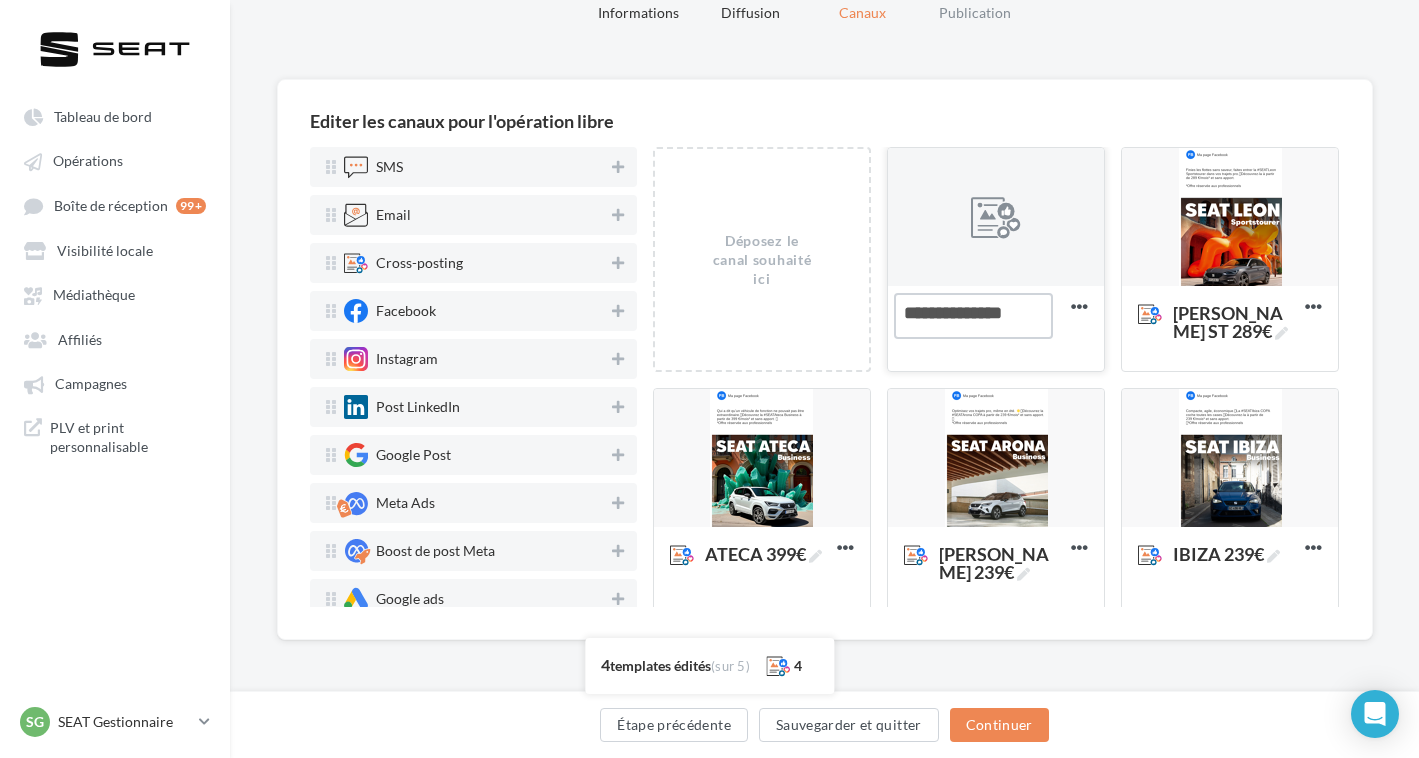 type on "**********" 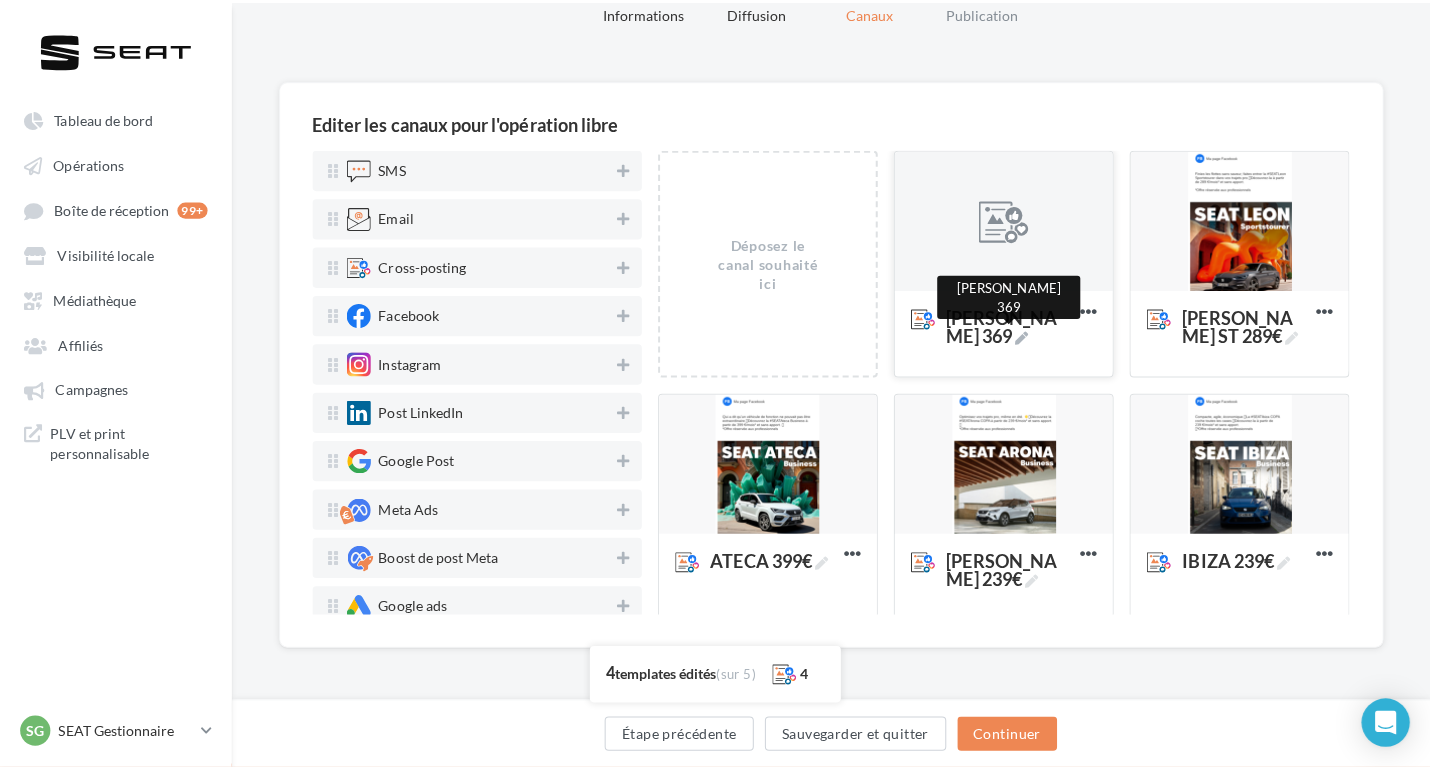 scroll, scrollTop: 6, scrollLeft: 0, axis: vertical 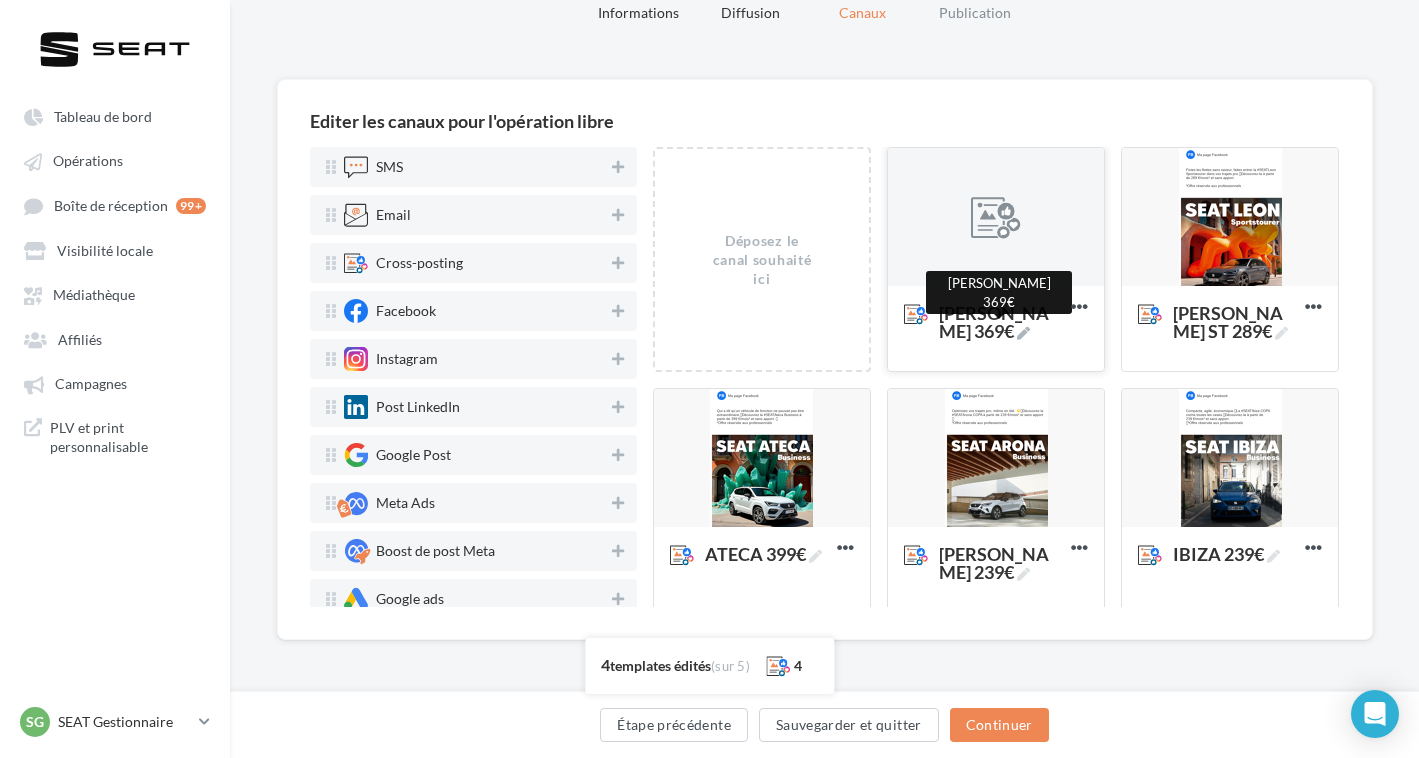 click at bounding box center [996, 218] 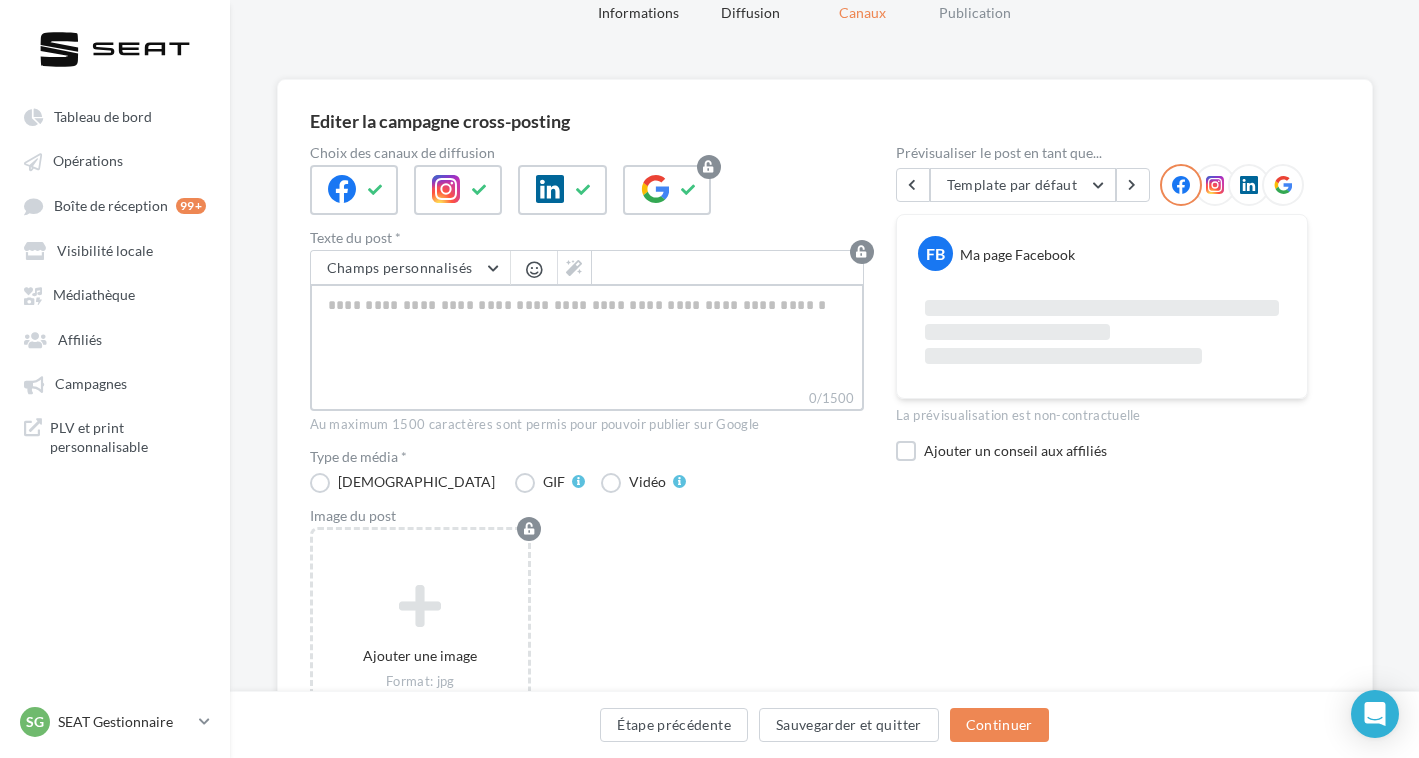 click on "0/1500" at bounding box center [587, 336] 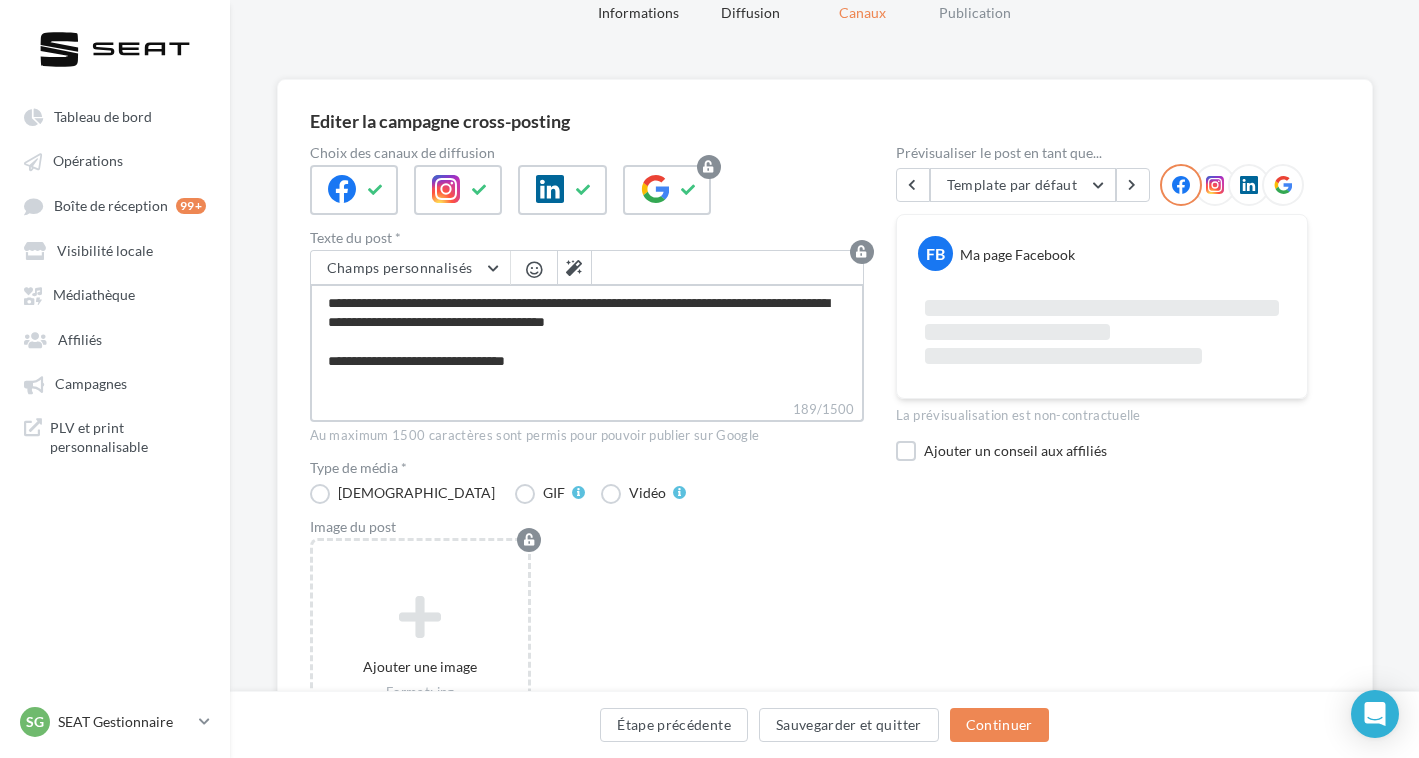 type on "**********" 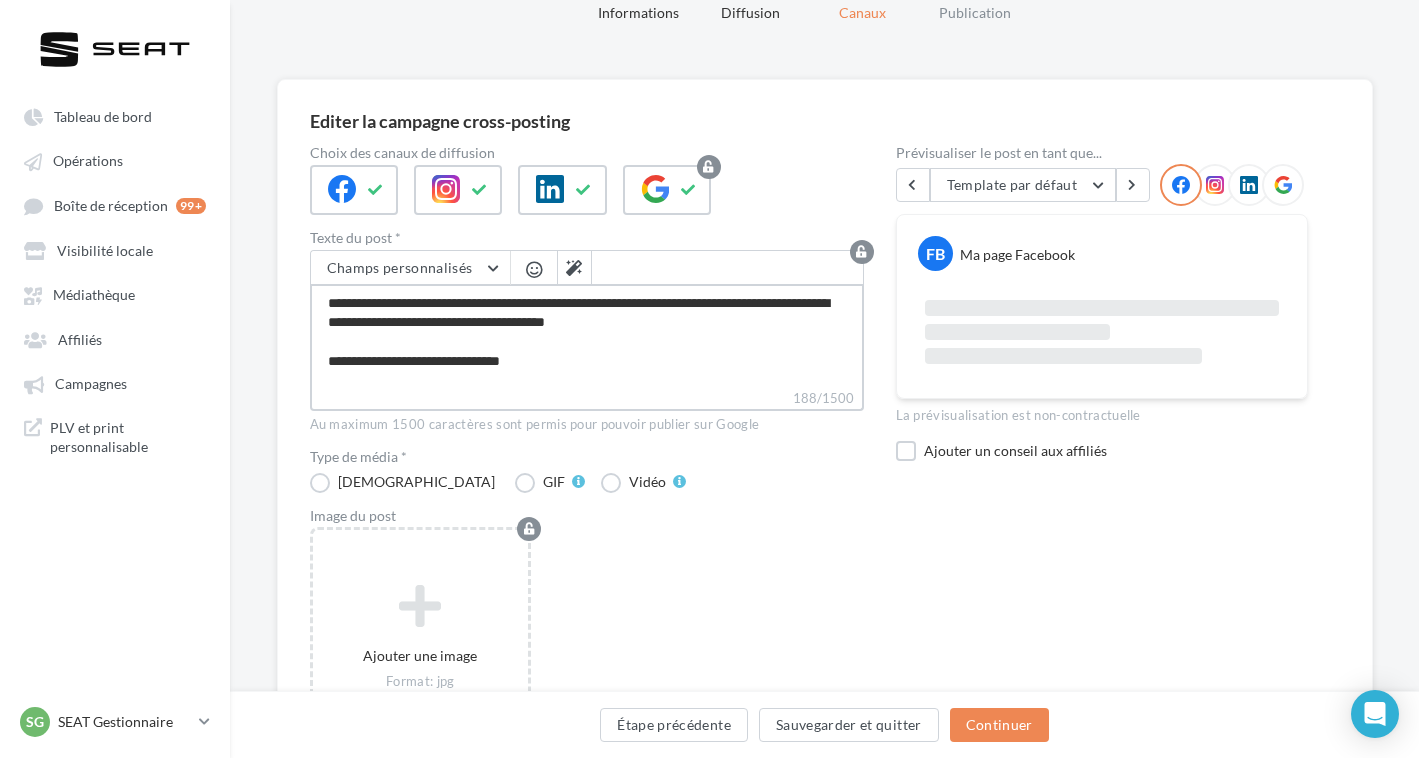 type on "**********" 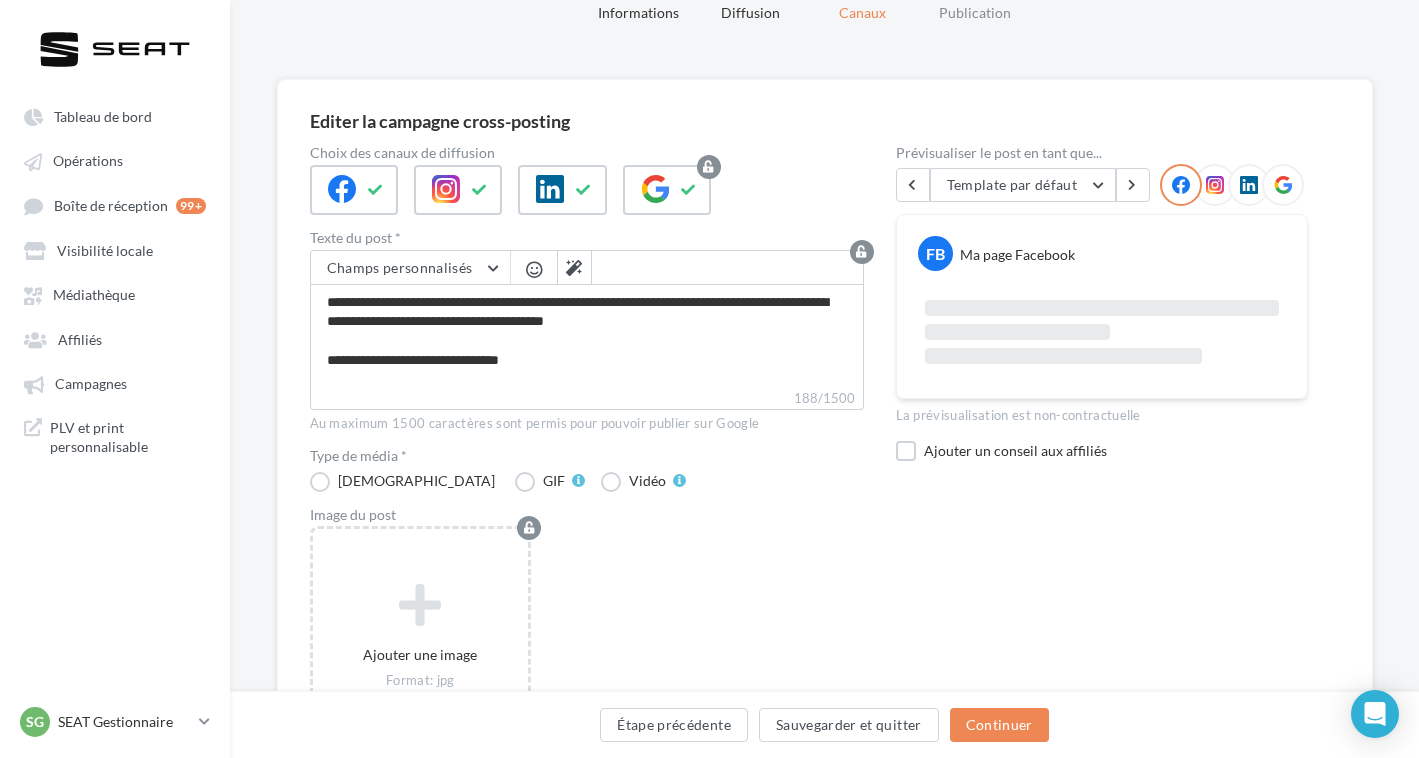 click on "Ajouter une image     Format: jpg   Taille min: 400x300 (LxH)   Taille max: 1920x1350 (LxH)" at bounding box center [595, 666] 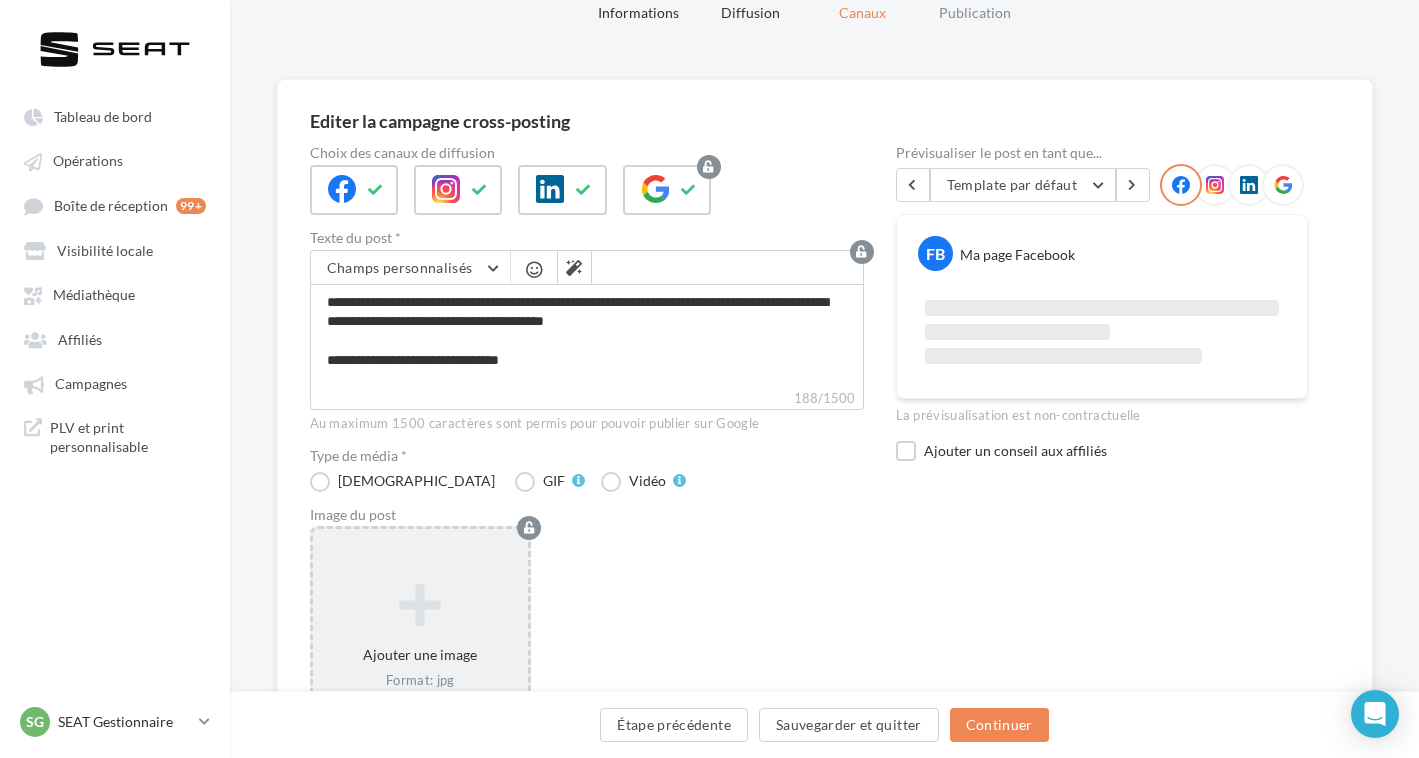 click on "Ajouter une image     Format: jpg   Taille min: 400x300 (LxH)   Taille max: 1920x1350 (LxH)" at bounding box center (421, 656) 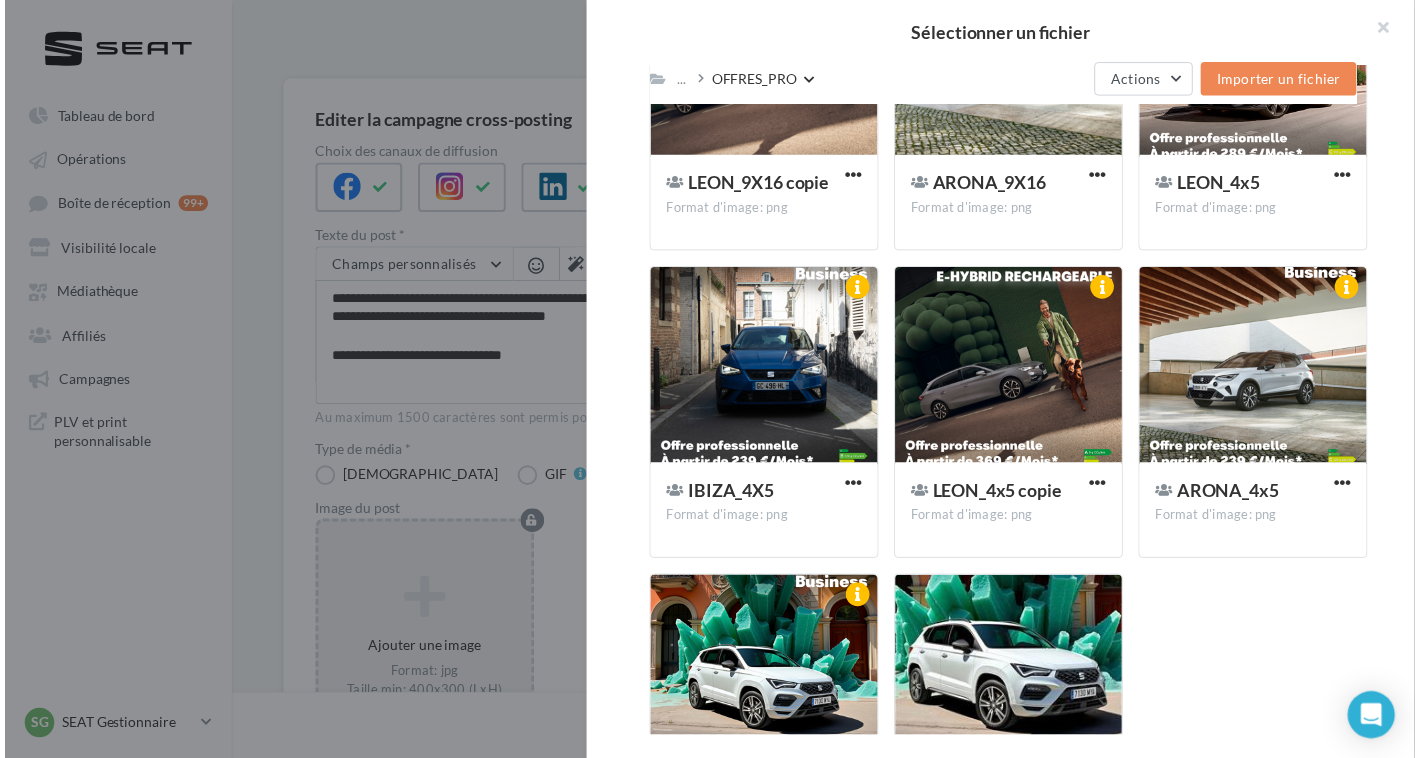 scroll, scrollTop: 734, scrollLeft: 0, axis: vertical 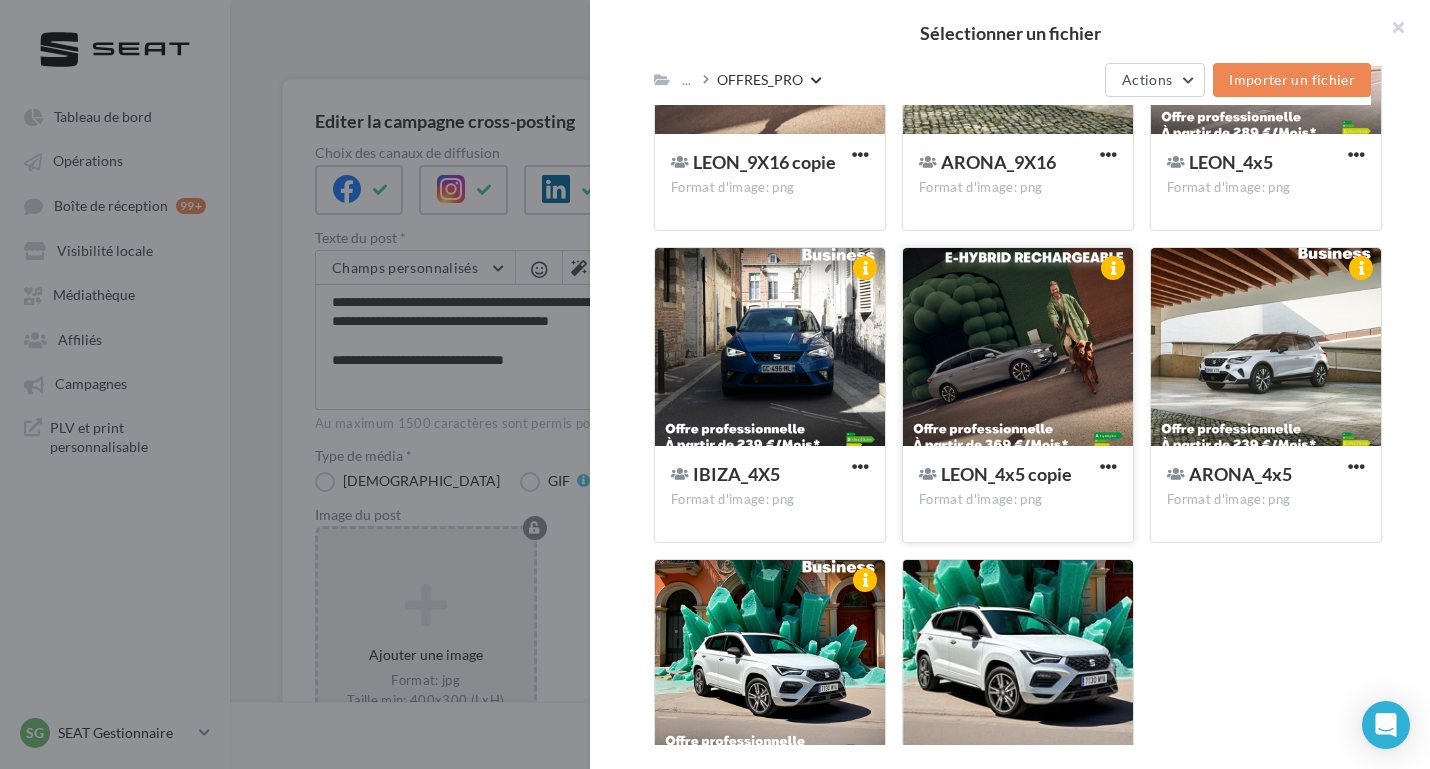 click at bounding box center (1018, 348) 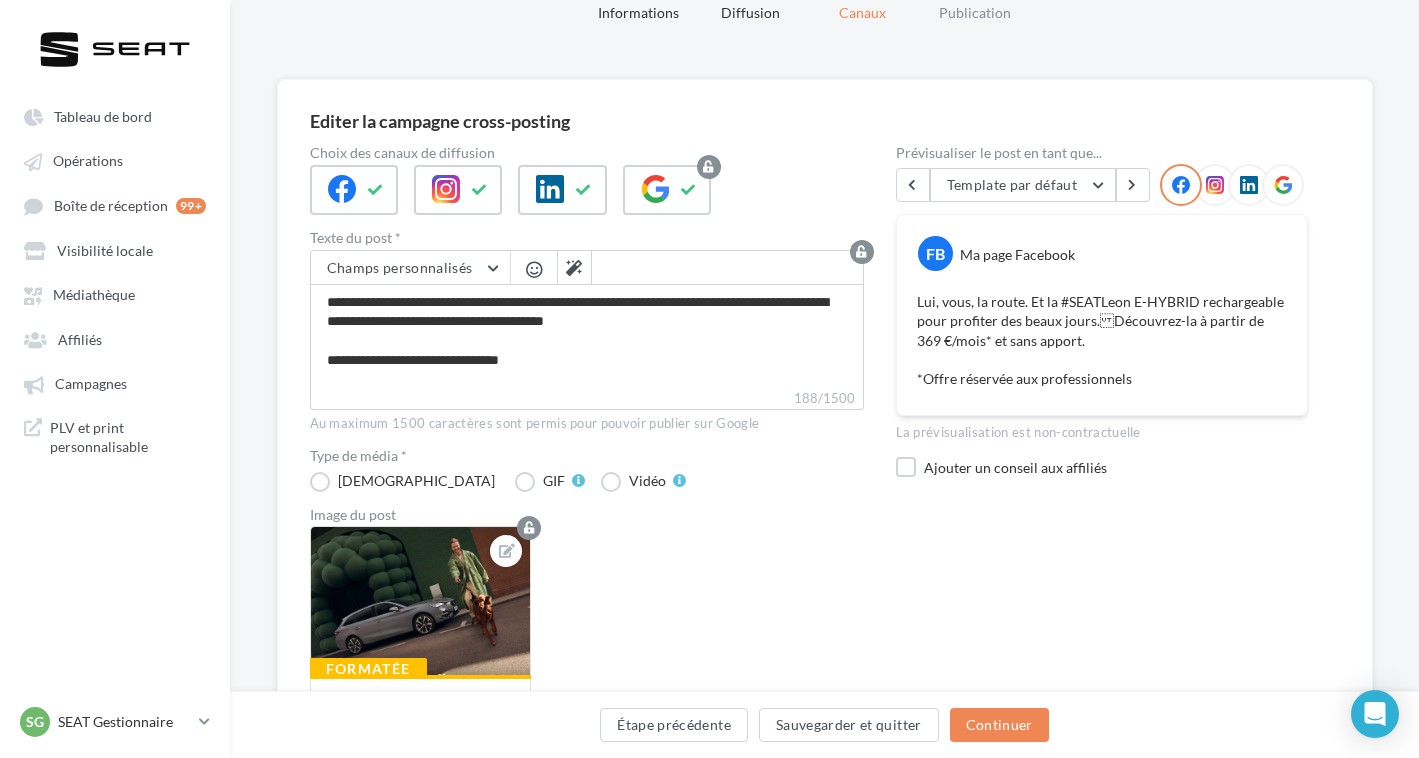 click on "Image du post" at bounding box center (587, 515) 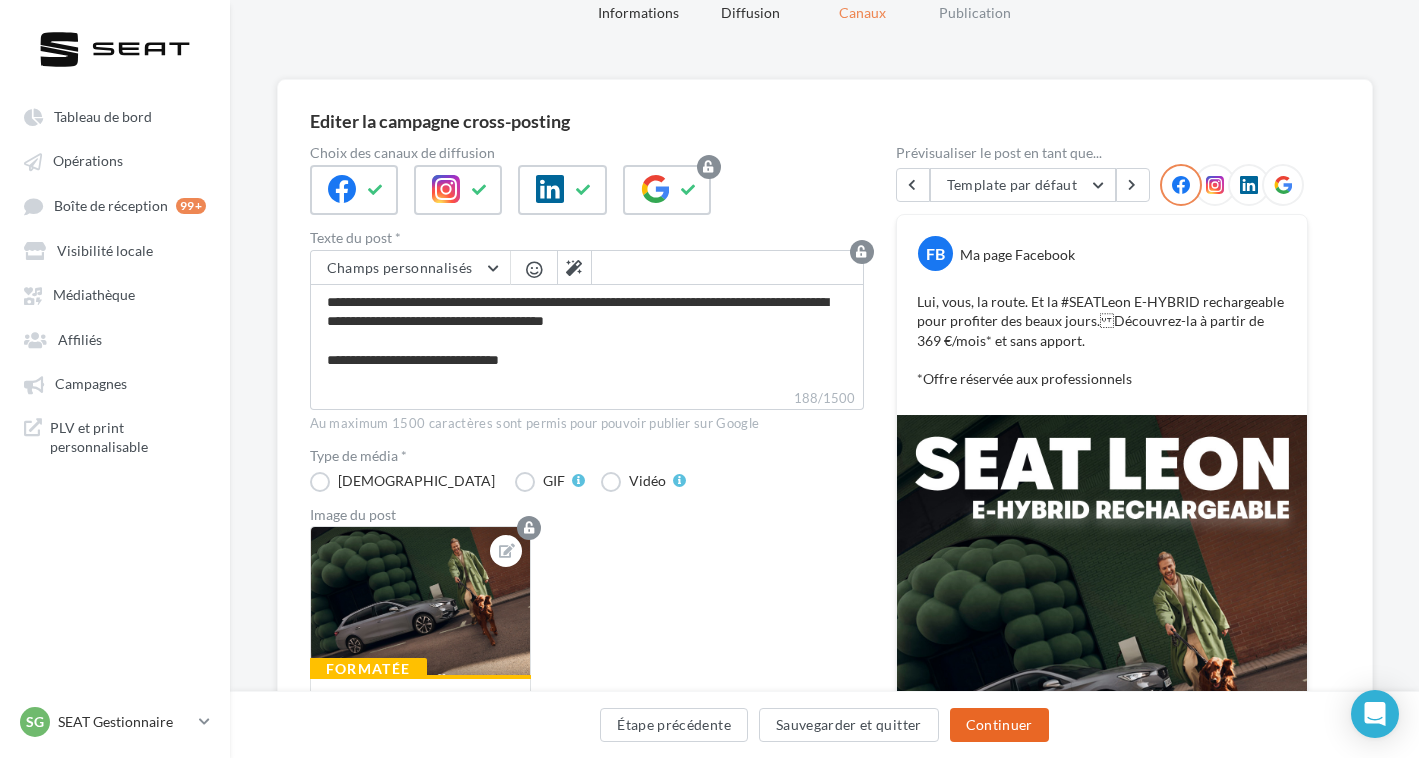 click on "Continuer" at bounding box center [999, 725] 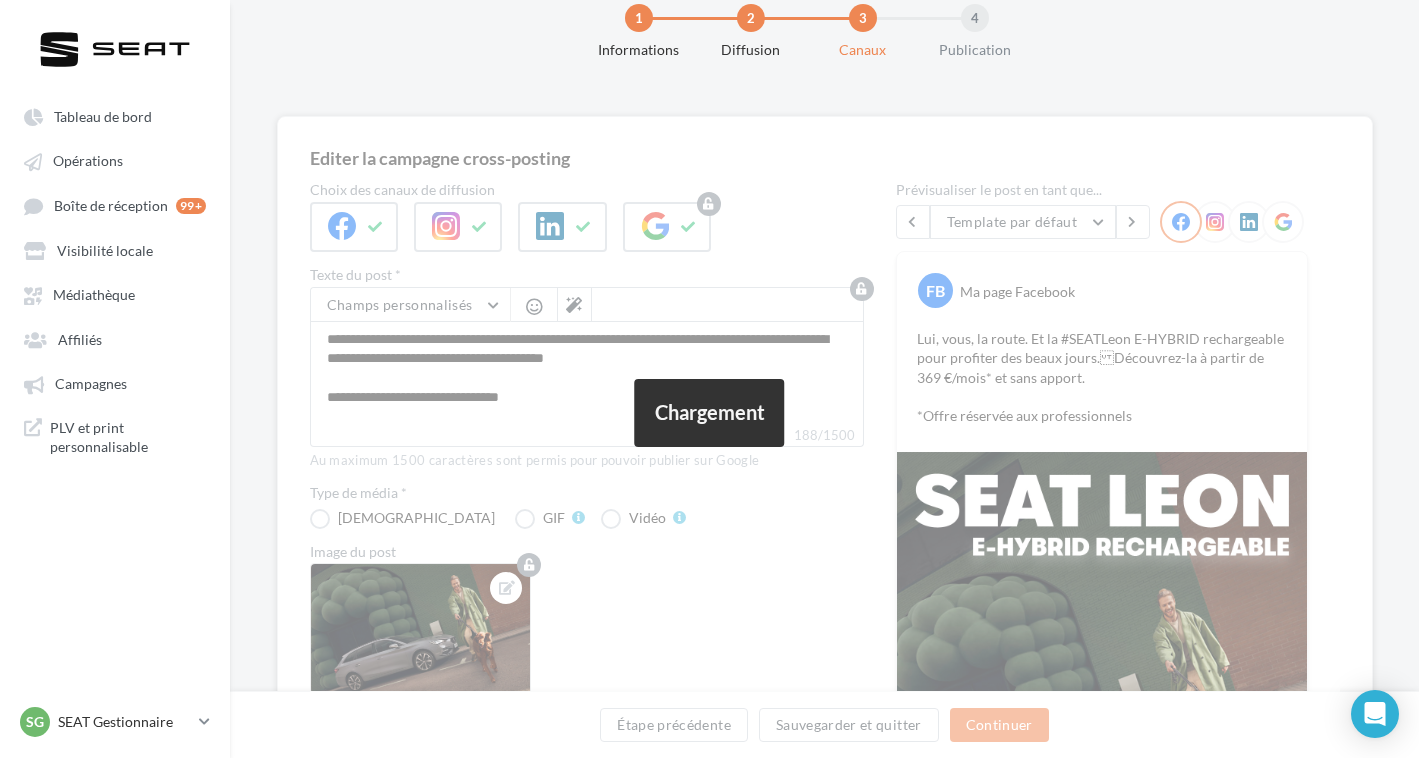 scroll, scrollTop: 0, scrollLeft: 0, axis: both 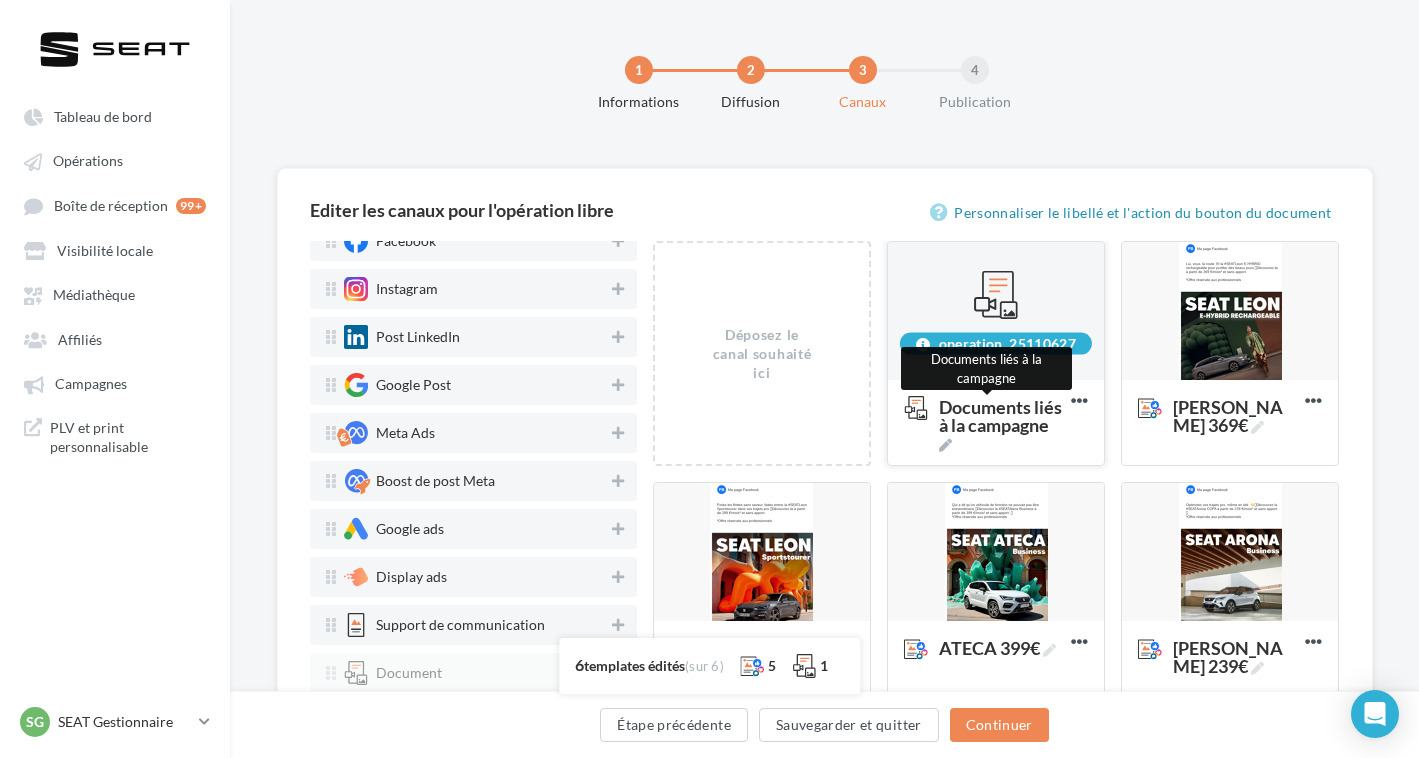 click on "Documents liés à la campagne" at bounding box center [1001, 425] 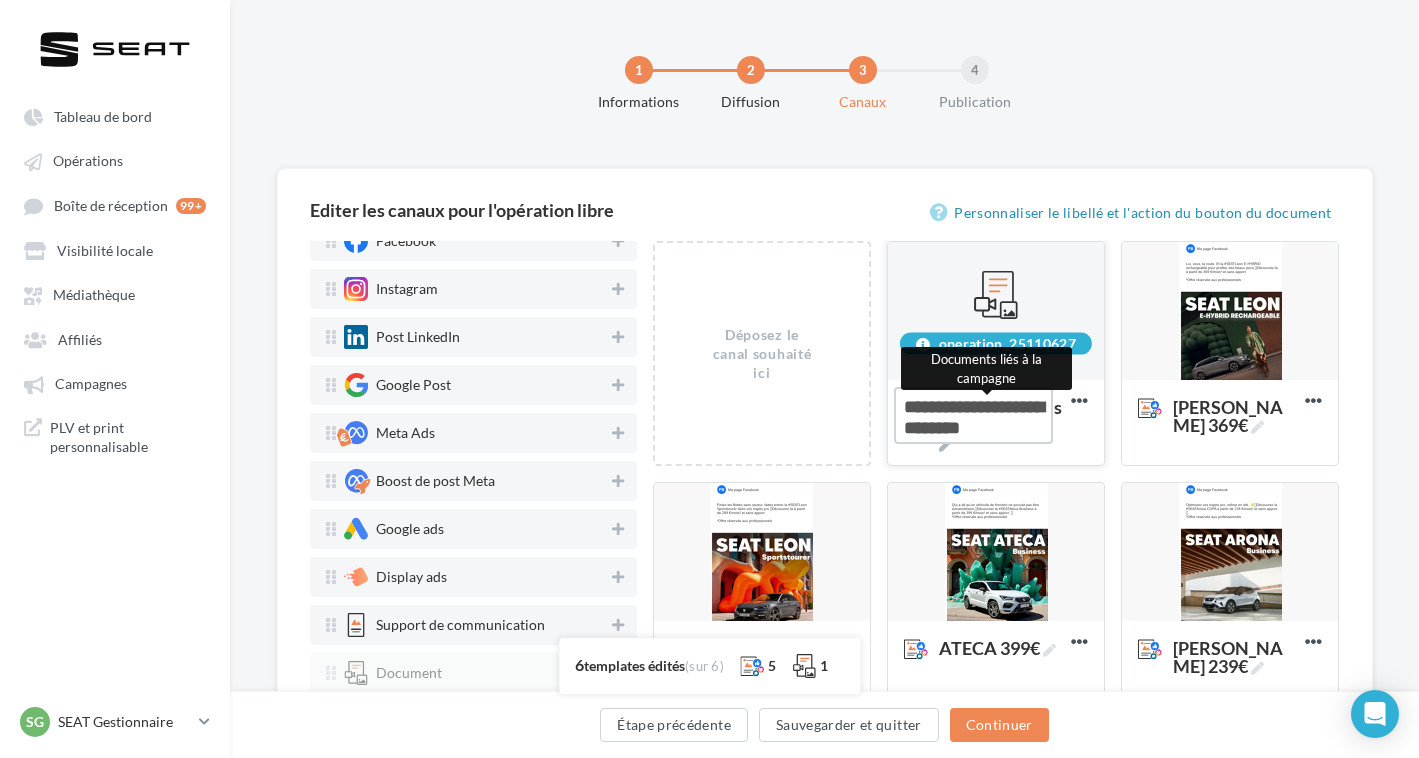 click on "Documents liés à la campagne
Documents liés à la campagne" at bounding box center [973, 415] 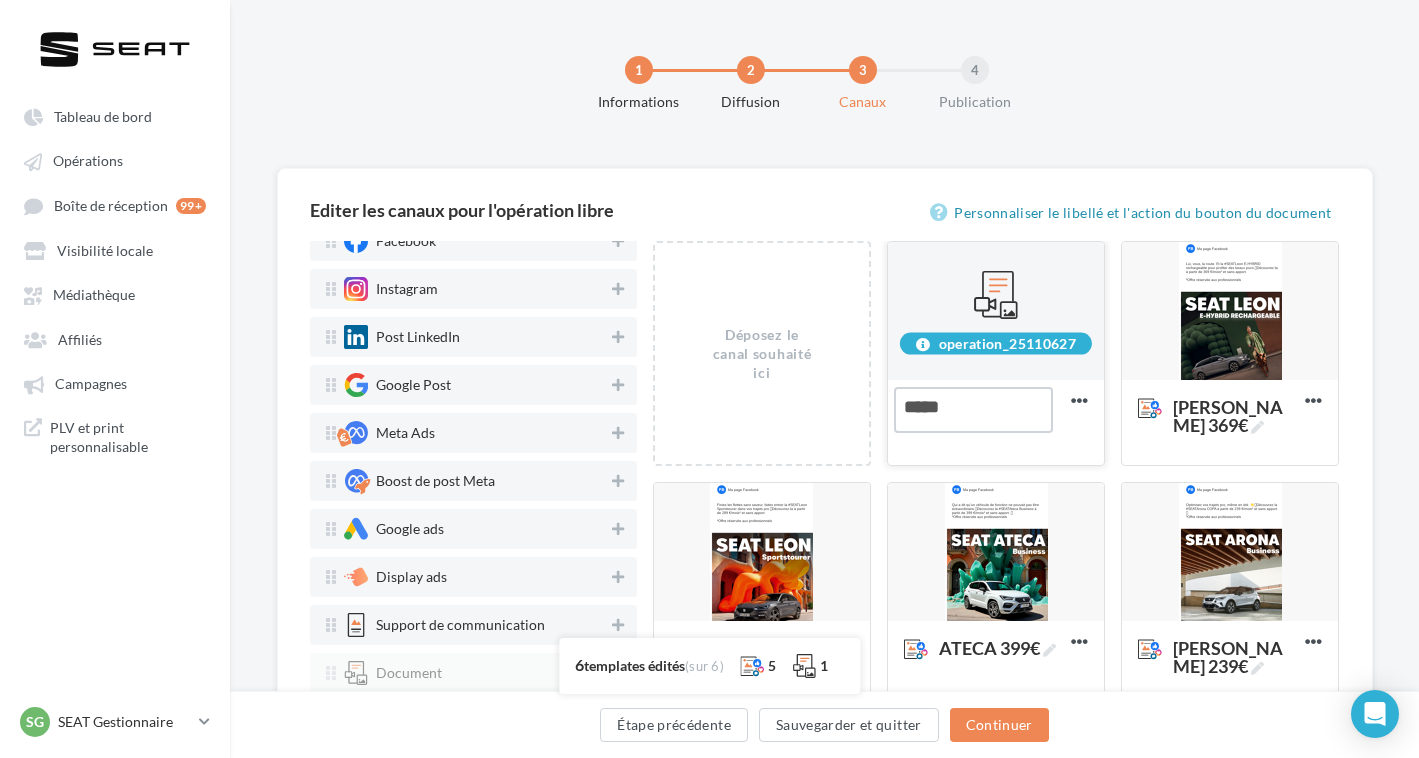type on "*****" 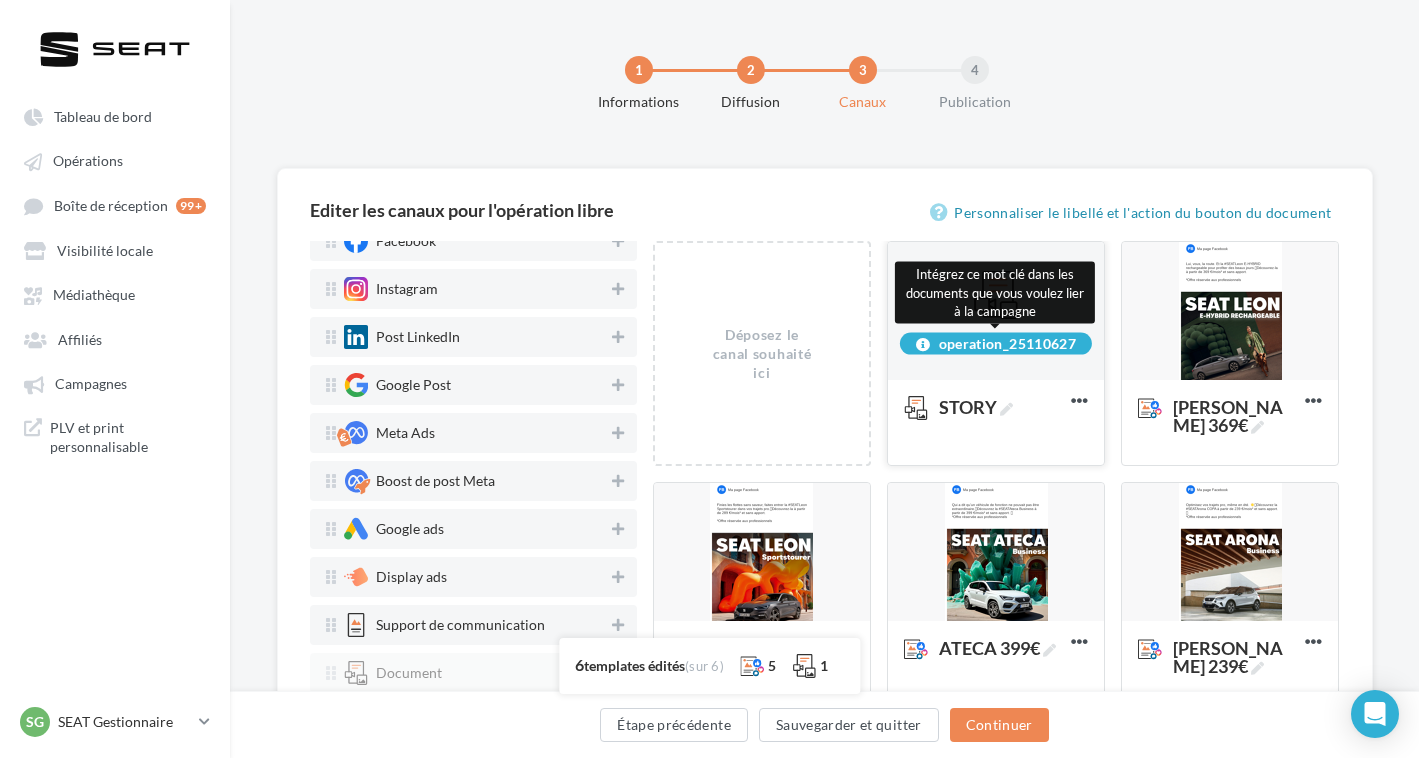 click on "operation_25110627" at bounding box center (996, 343) 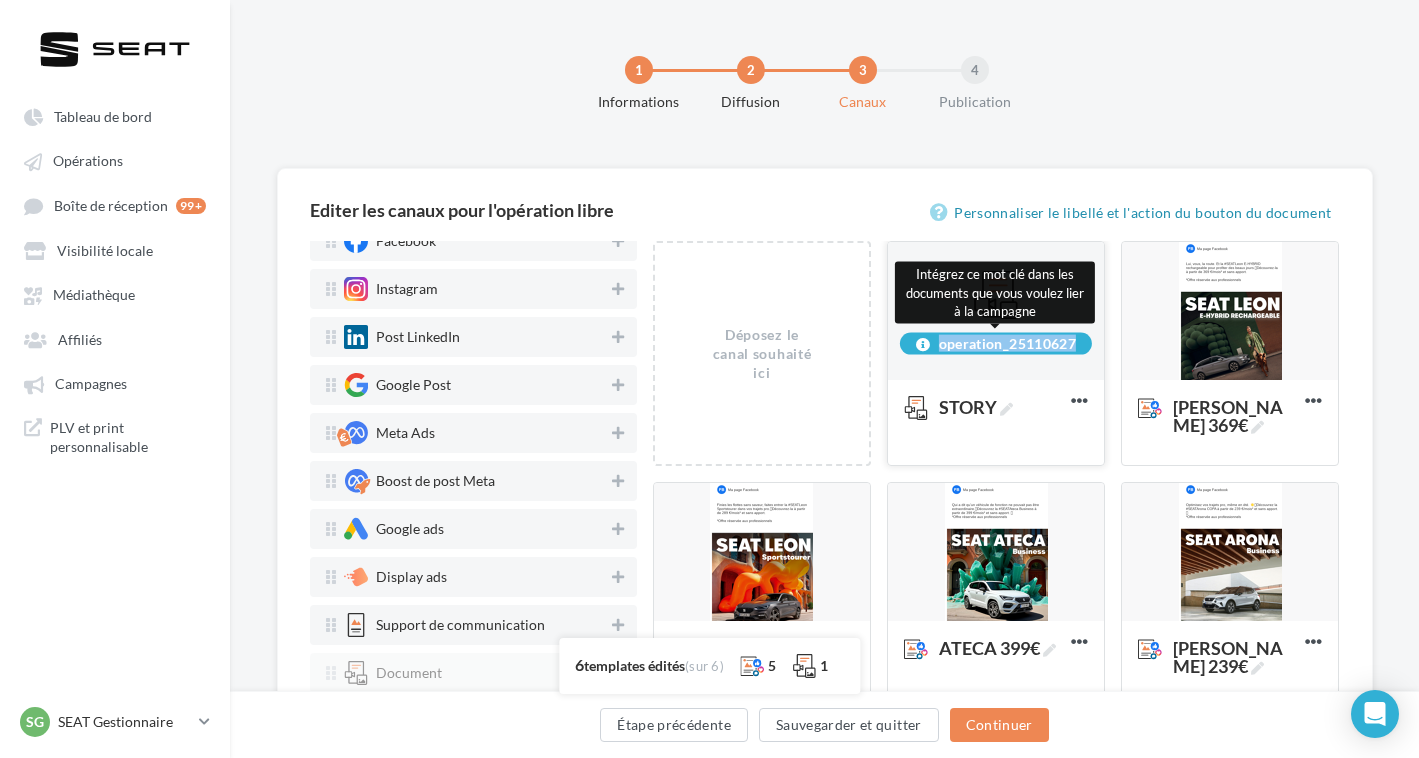 click on "operation_25110627" at bounding box center [996, 343] 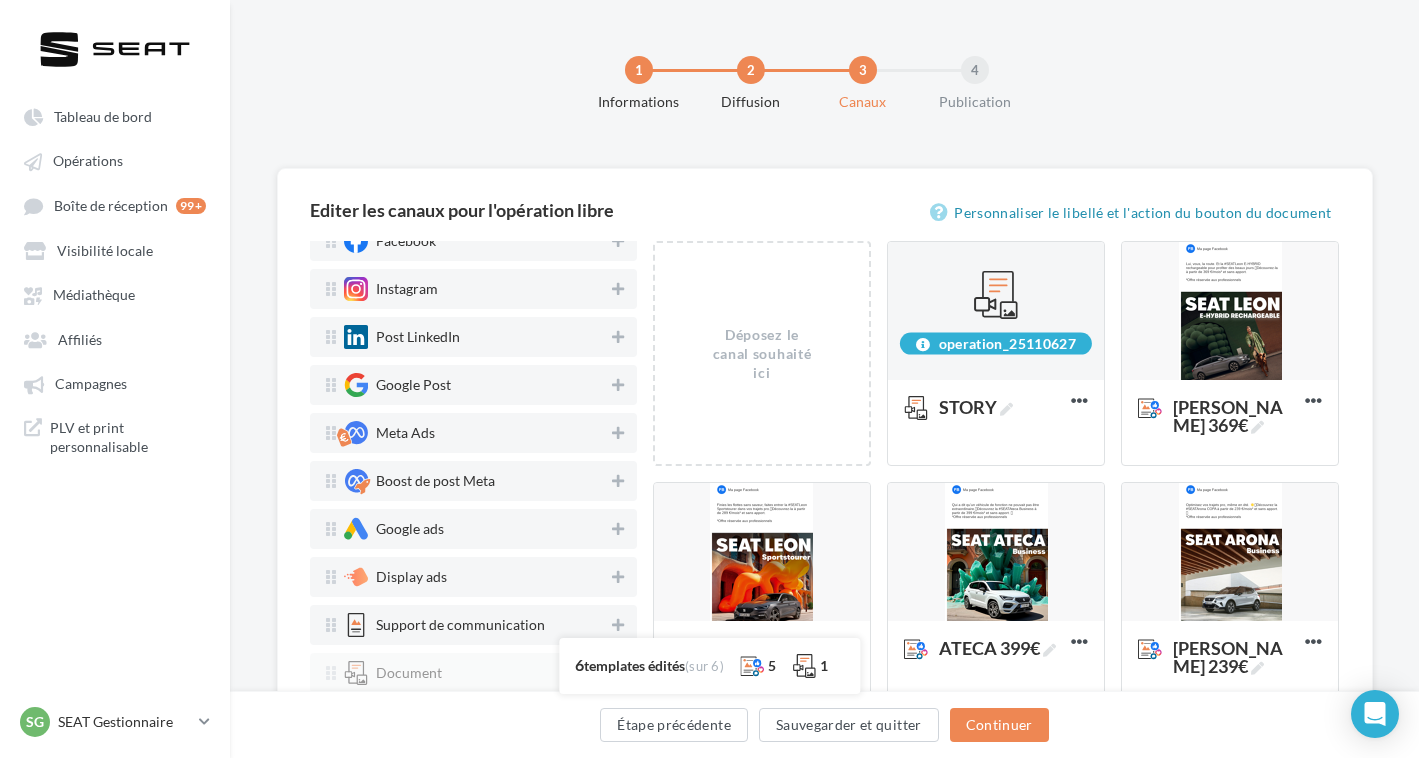 click on "Personnaliser le libellé et l'action du bouton du document" at bounding box center (1082, 213) 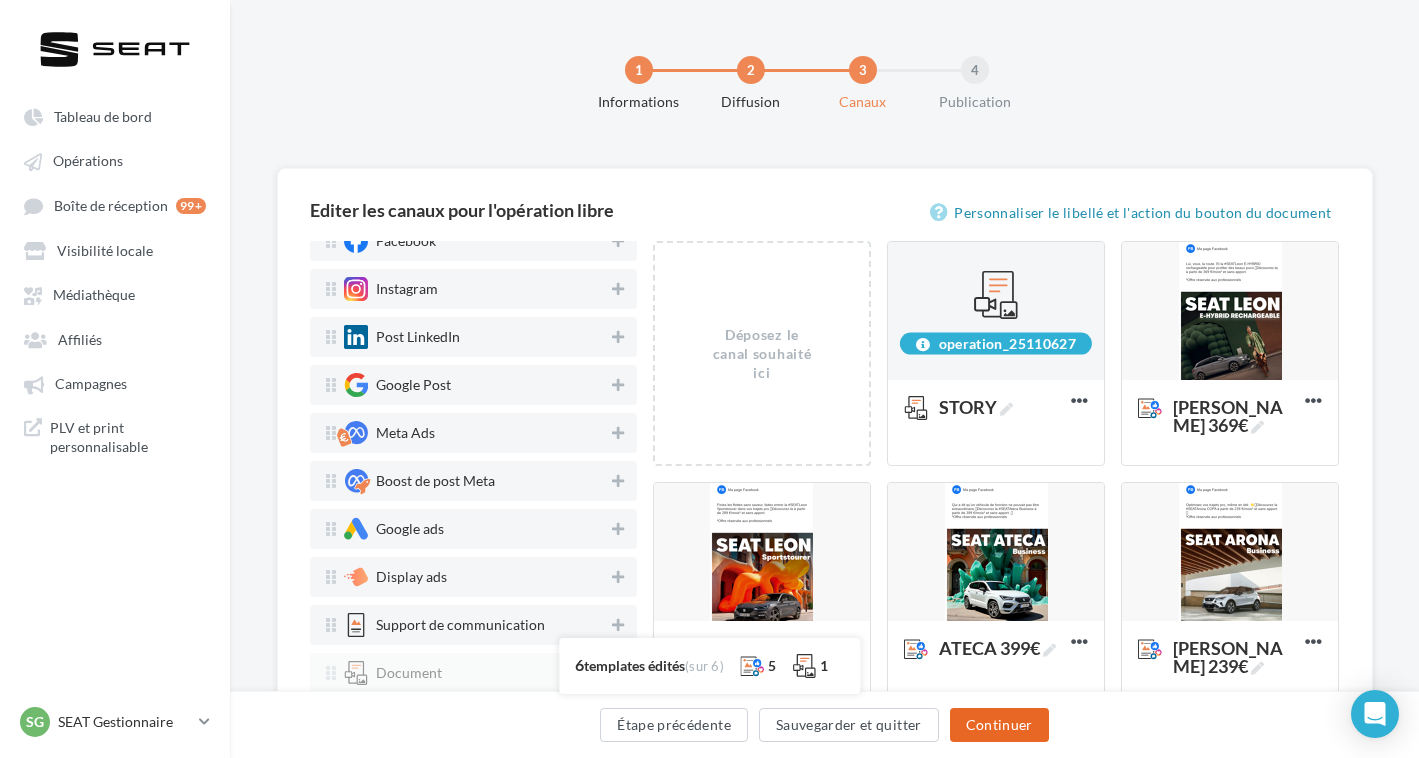 click on "Continuer" at bounding box center (999, 725) 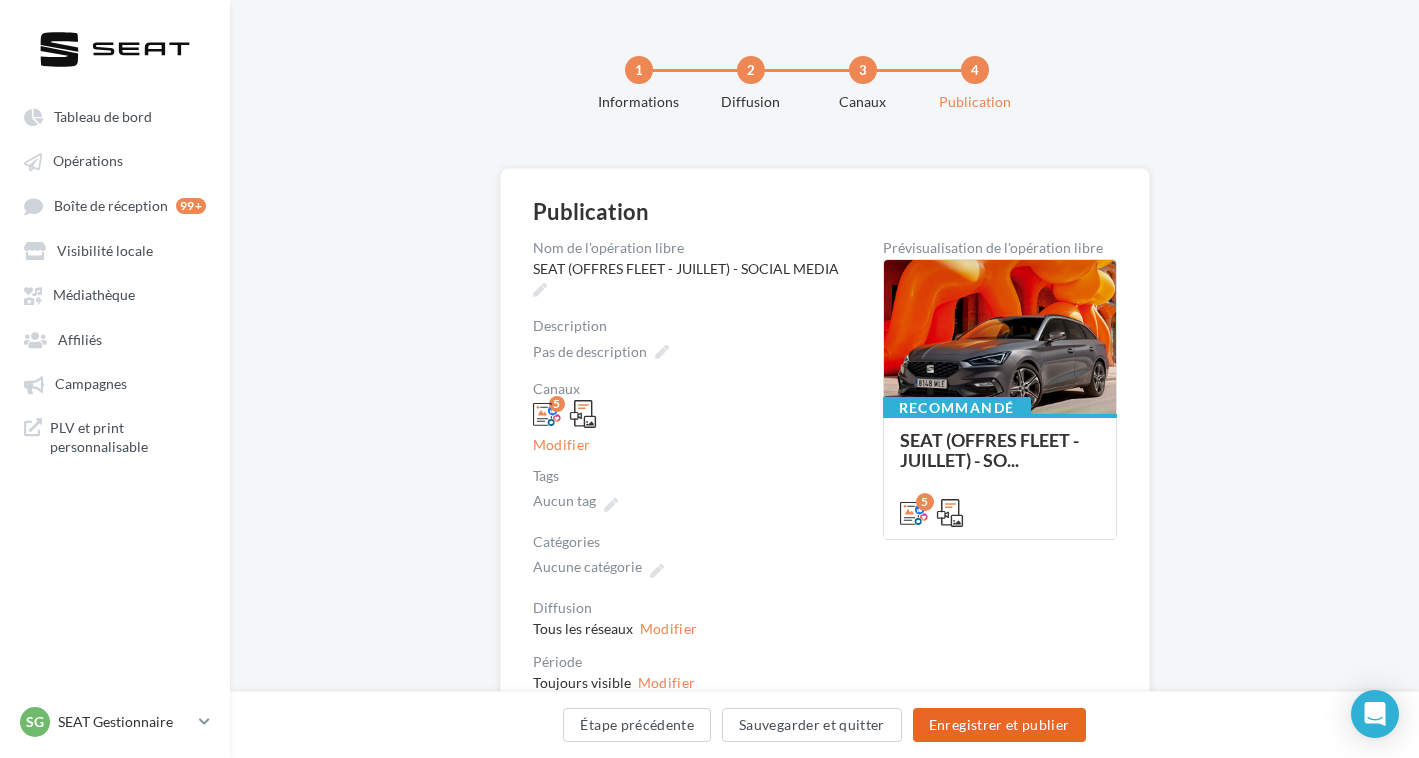 click on "Enregistrer et publier" at bounding box center [999, 725] 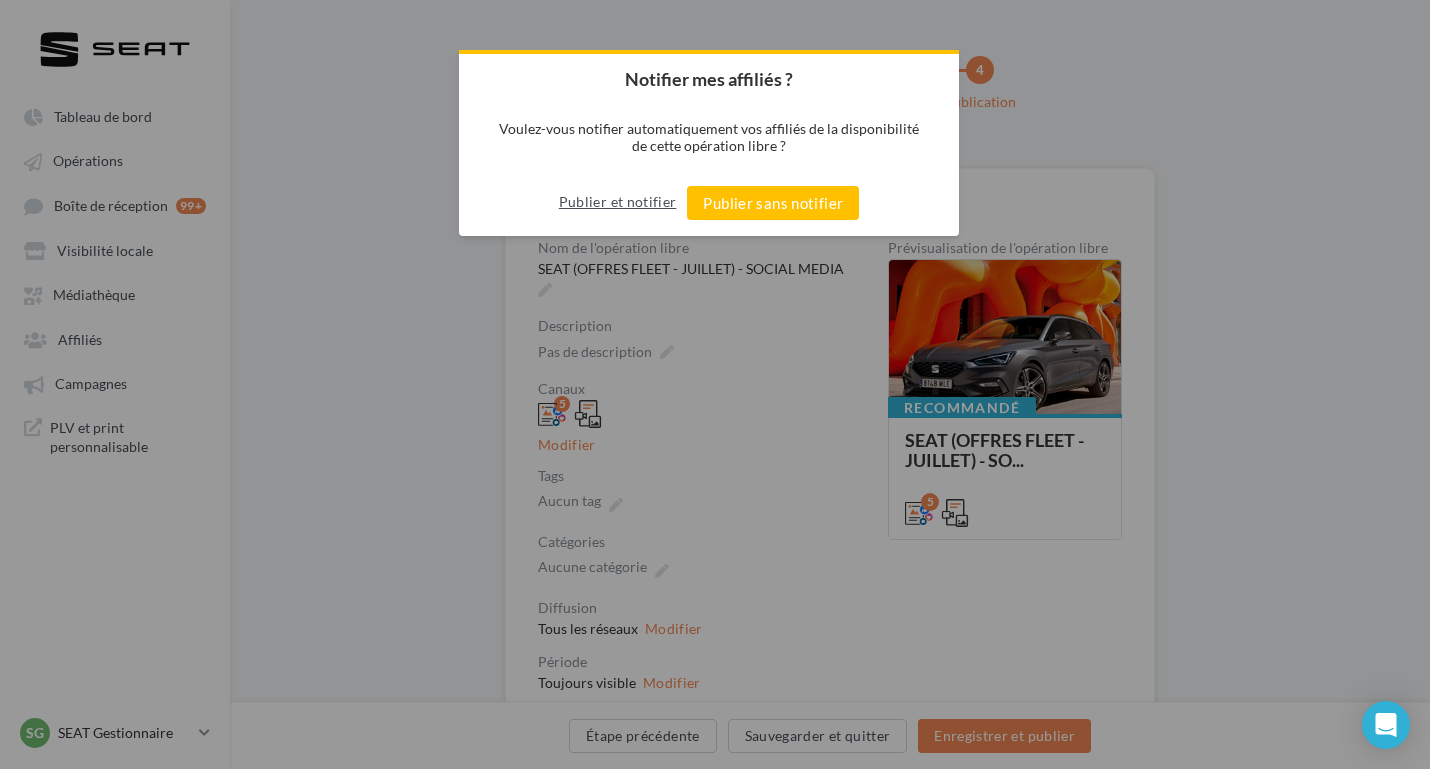click on "Publier et notifier" at bounding box center [618, 202] 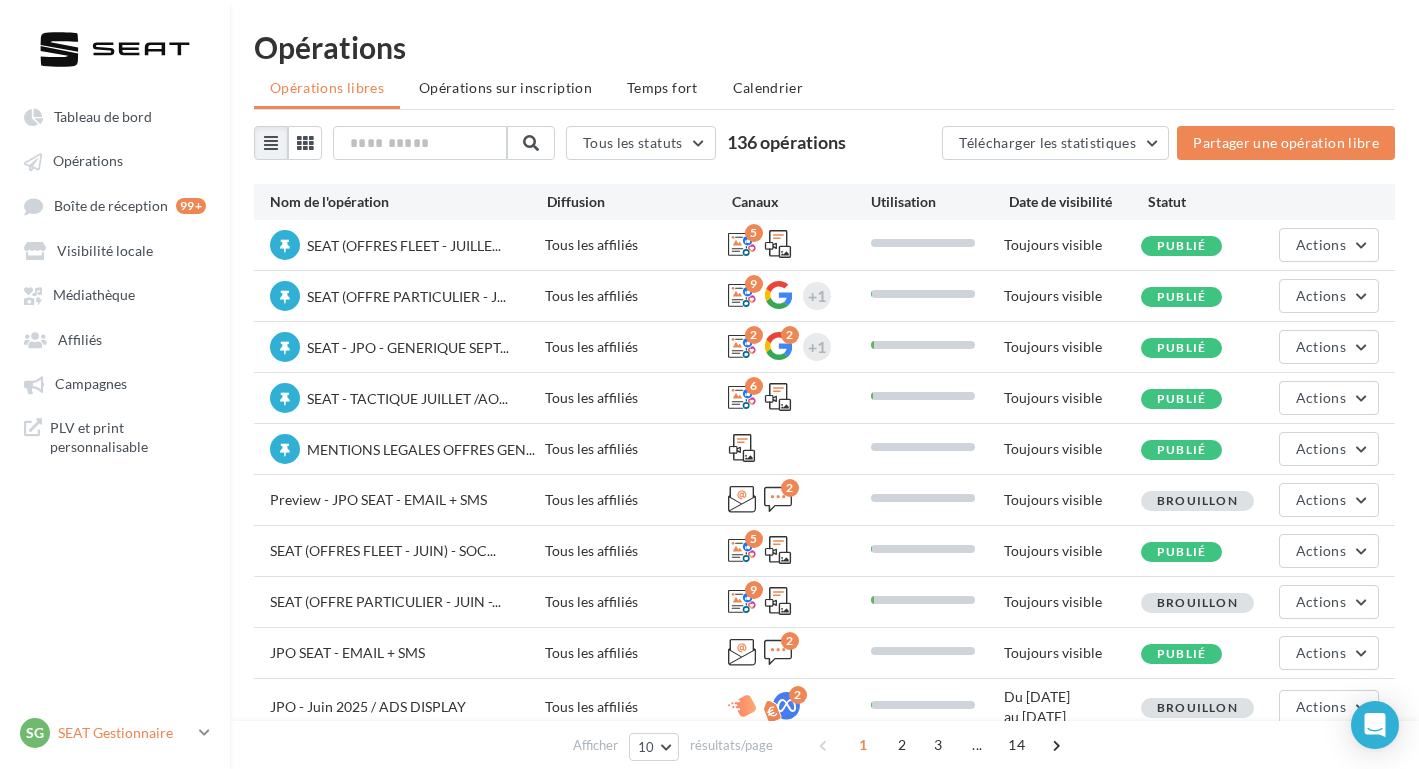 click on "SG     SEAT Gestionnaire   [PERSON_NAME][EMAIL_ADDRESS][DOMAIN_NAME]_SEAT" at bounding box center [105, 733] 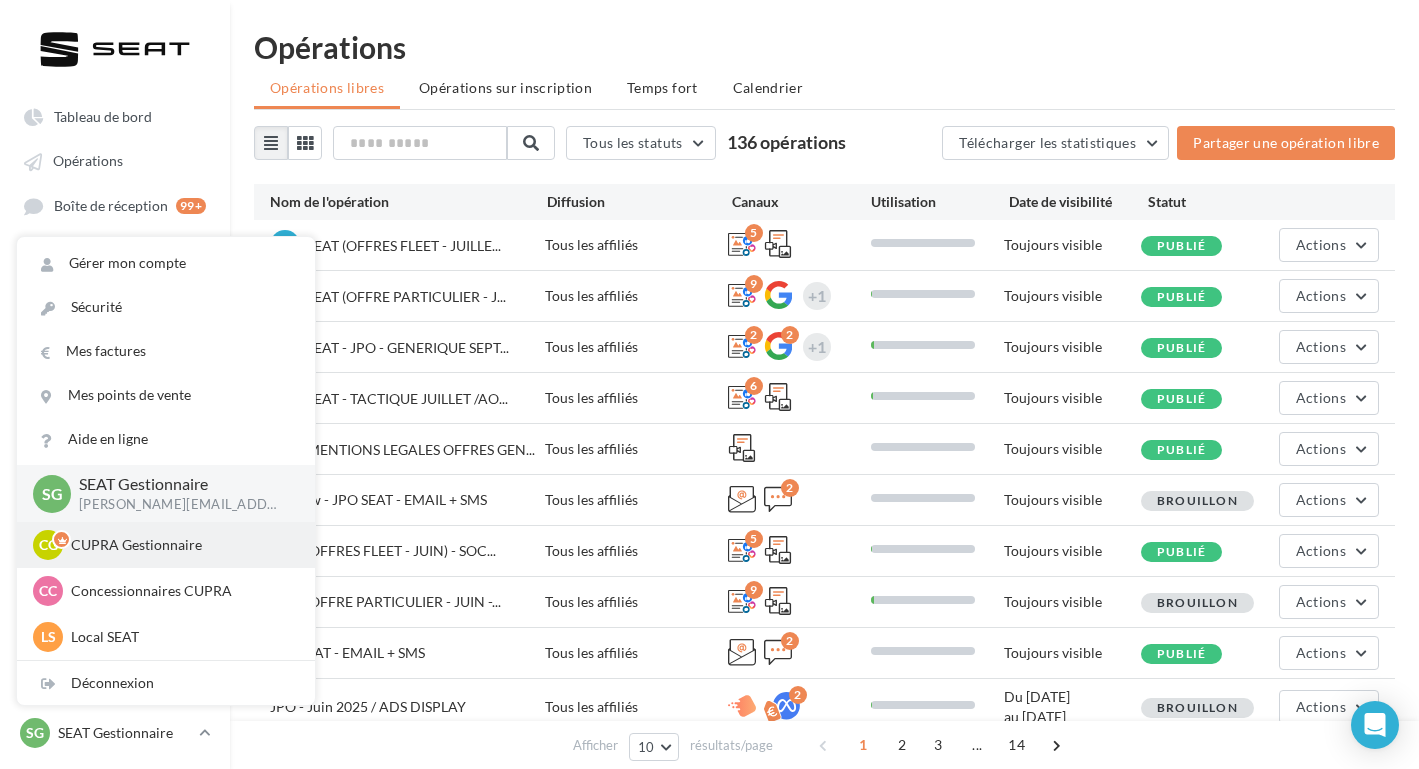 click on "CUPRA Gestionnaire" at bounding box center [181, 545] 